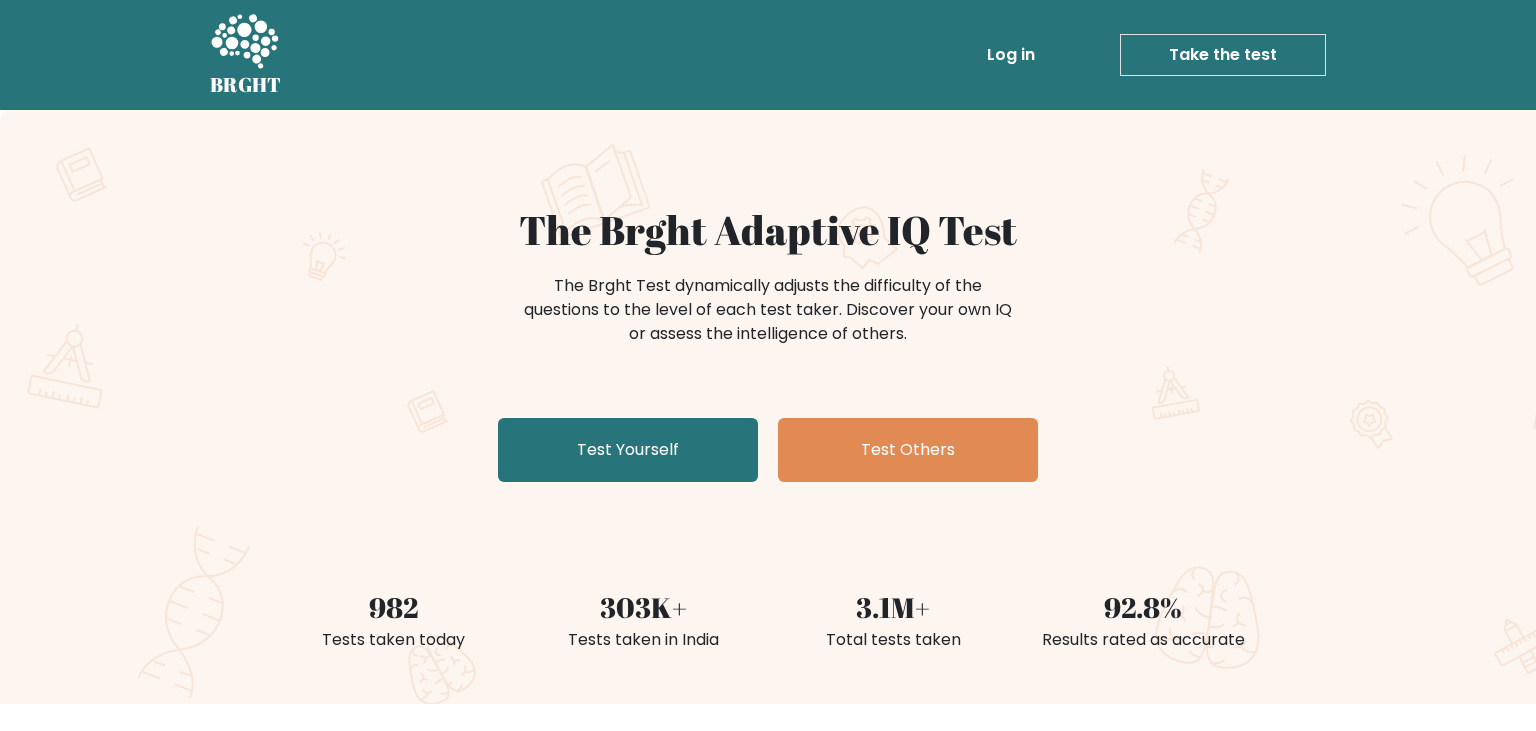 scroll, scrollTop: 0, scrollLeft: 0, axis: both 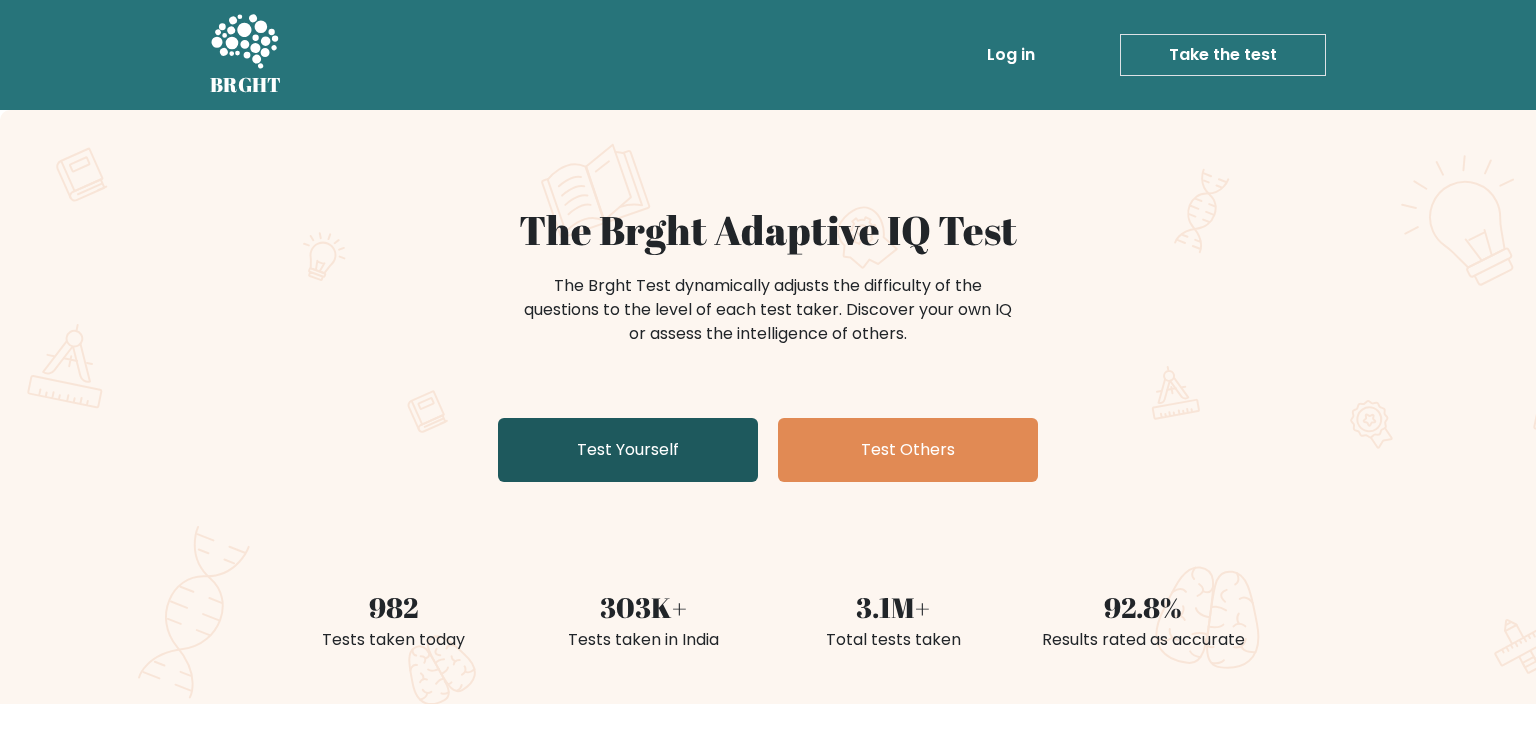 click on "Test Yourself" at bounding box center (628, 450) 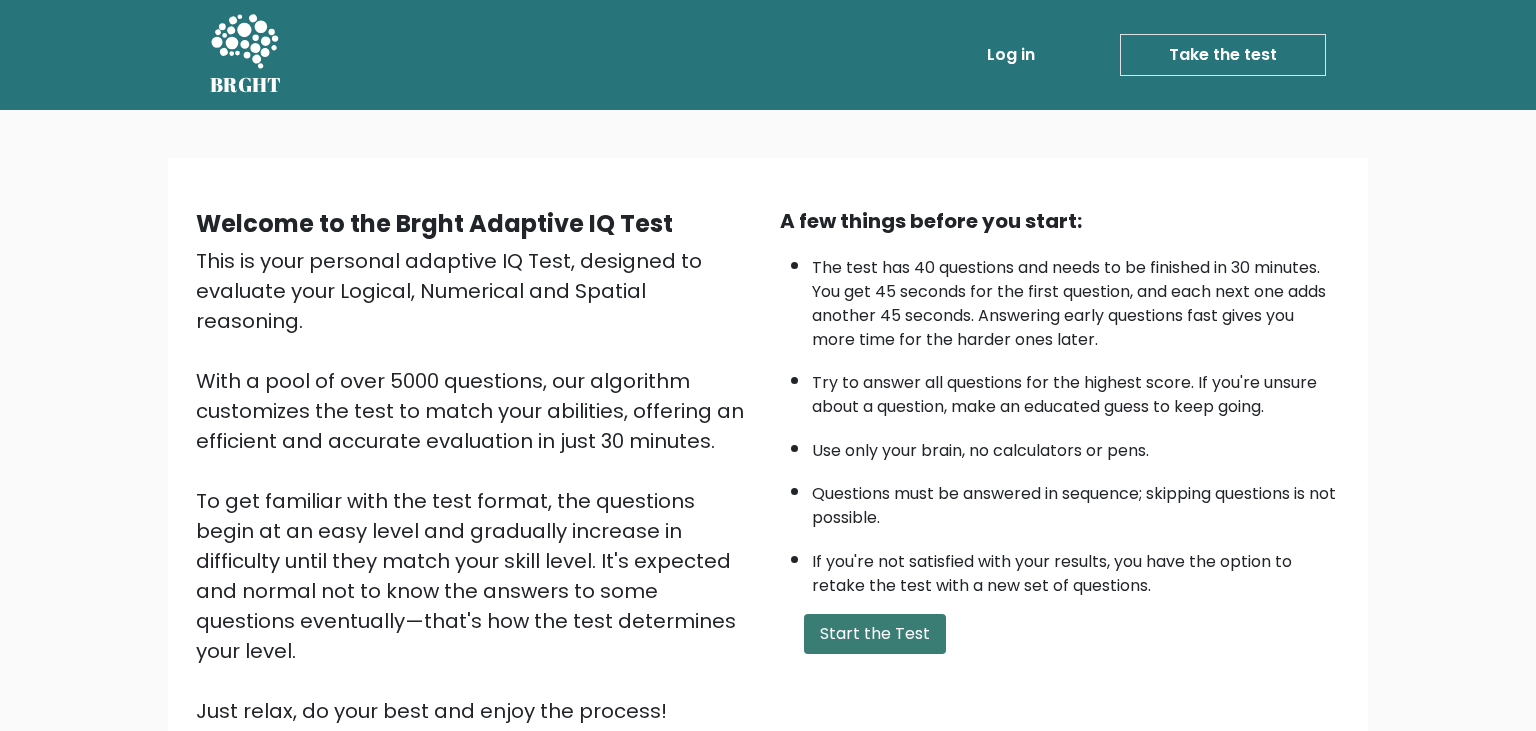 scroll, scrollTop: 0, scrollLeft: 0, axis: both 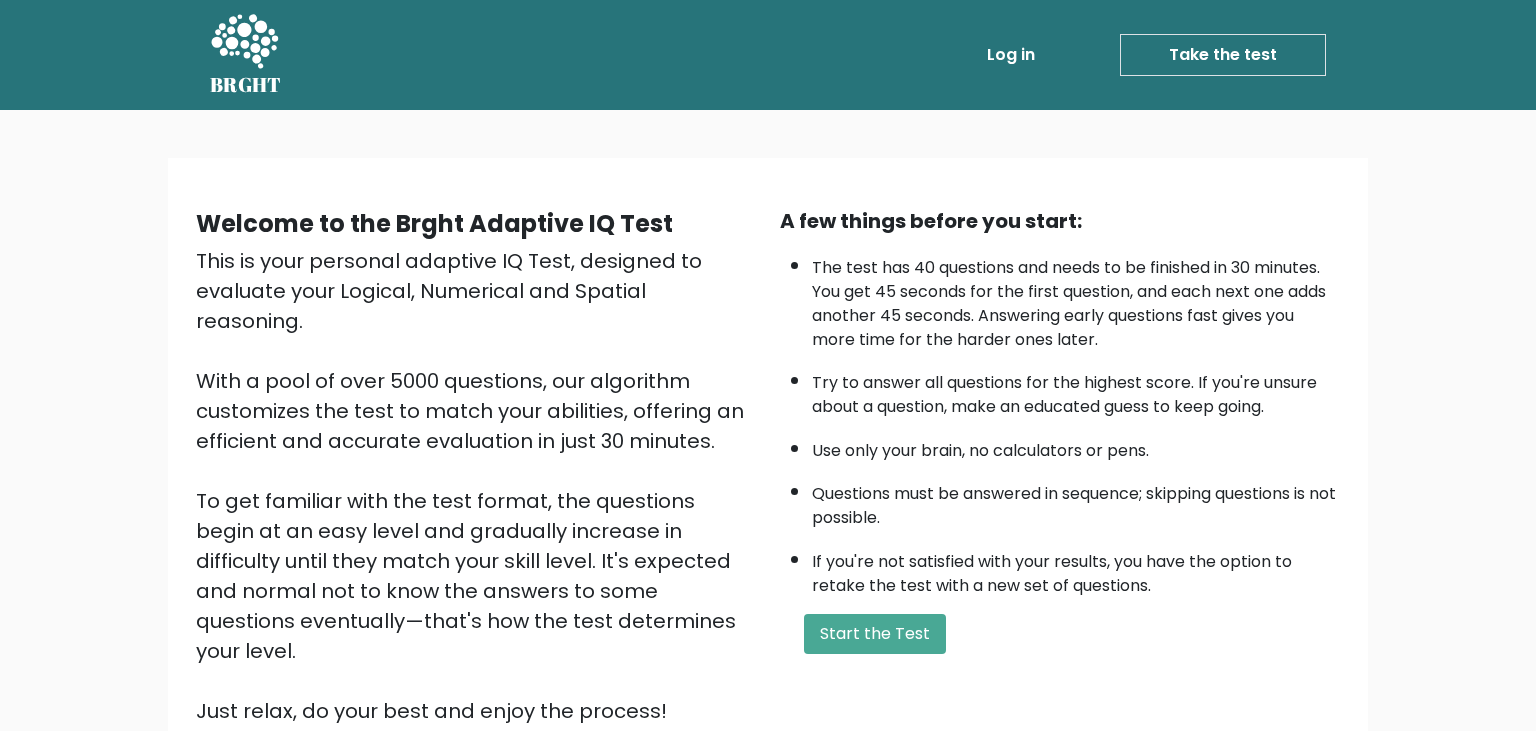 click on "Take the test" at bounding box center (1223, 55) 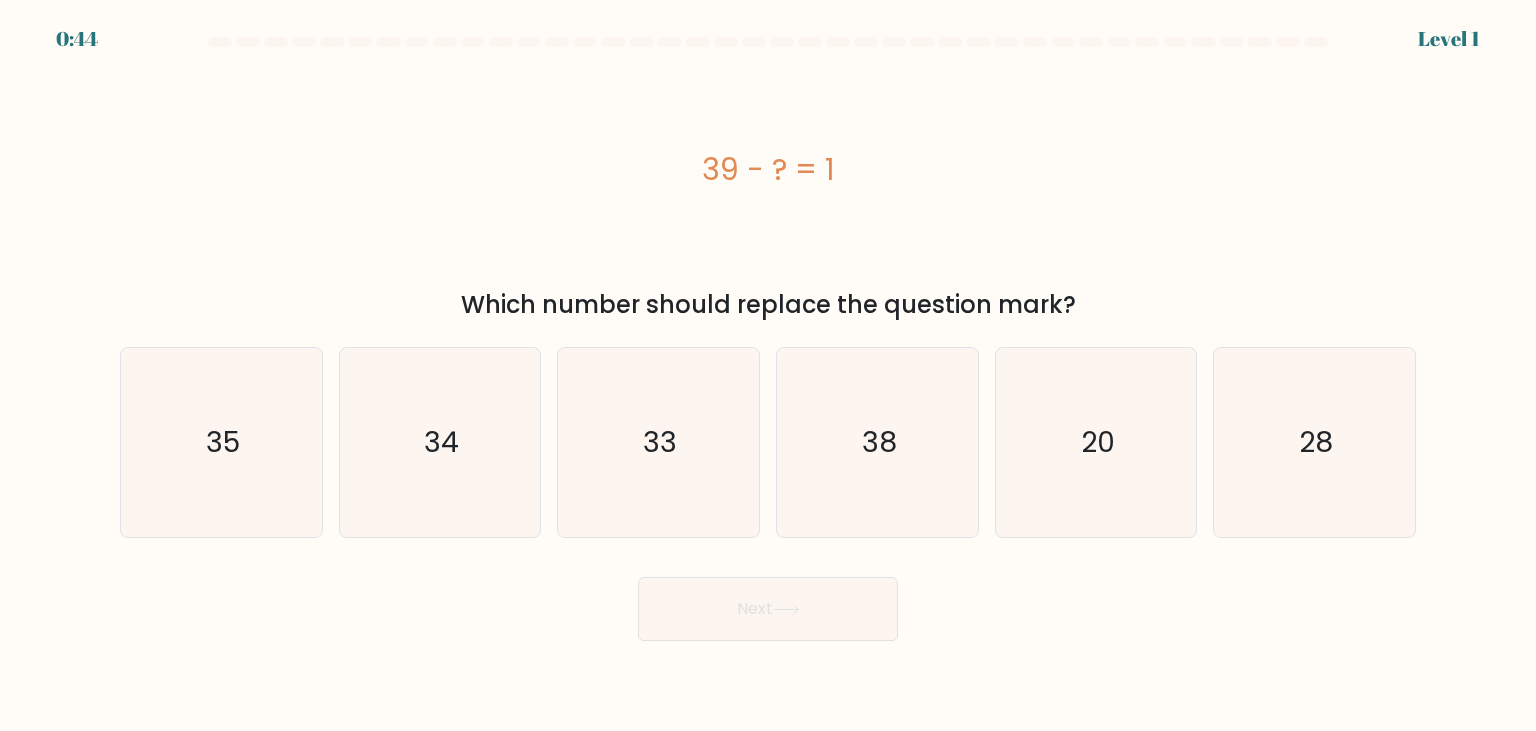 scroll, scrollTop: 0, scrollLeft: 0, axis: both 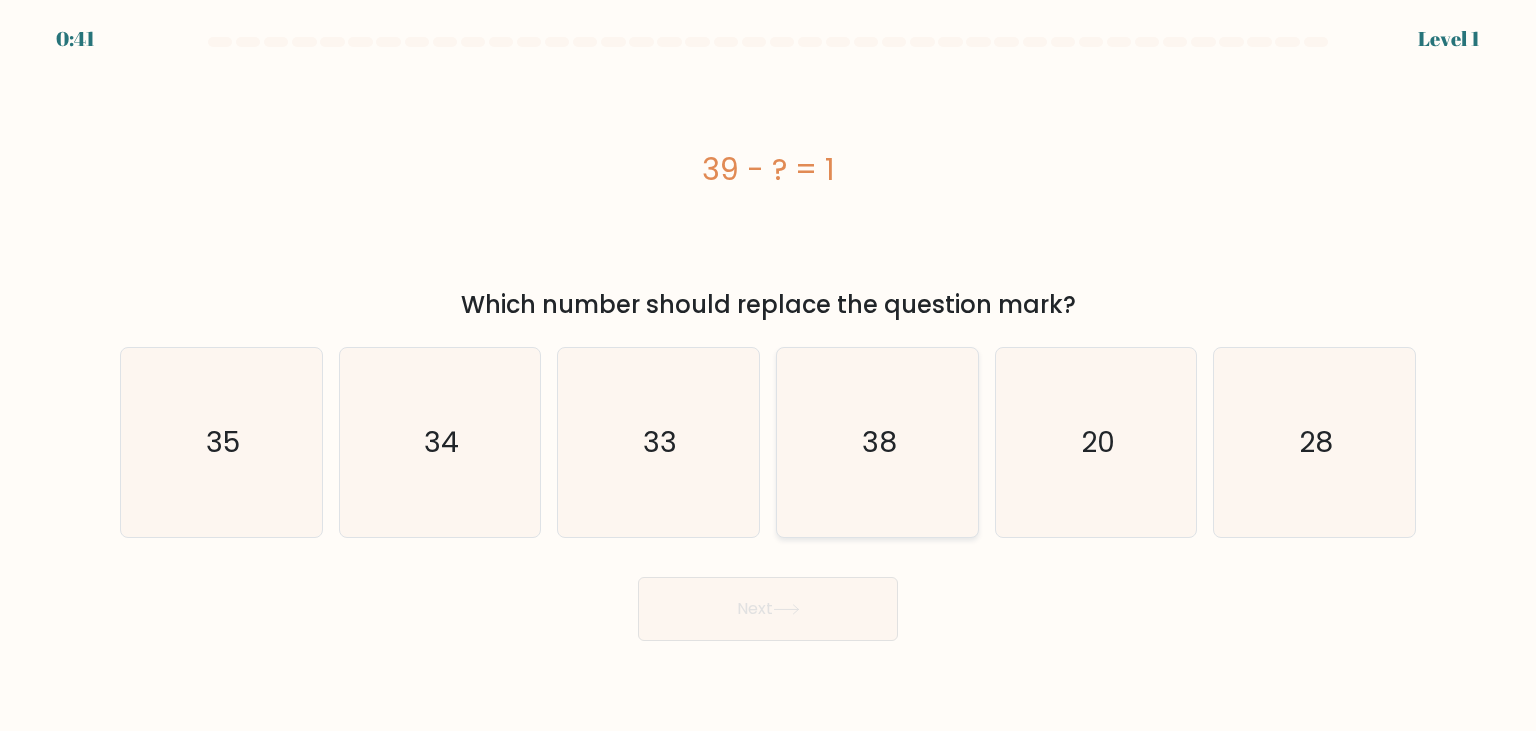 click on "38" 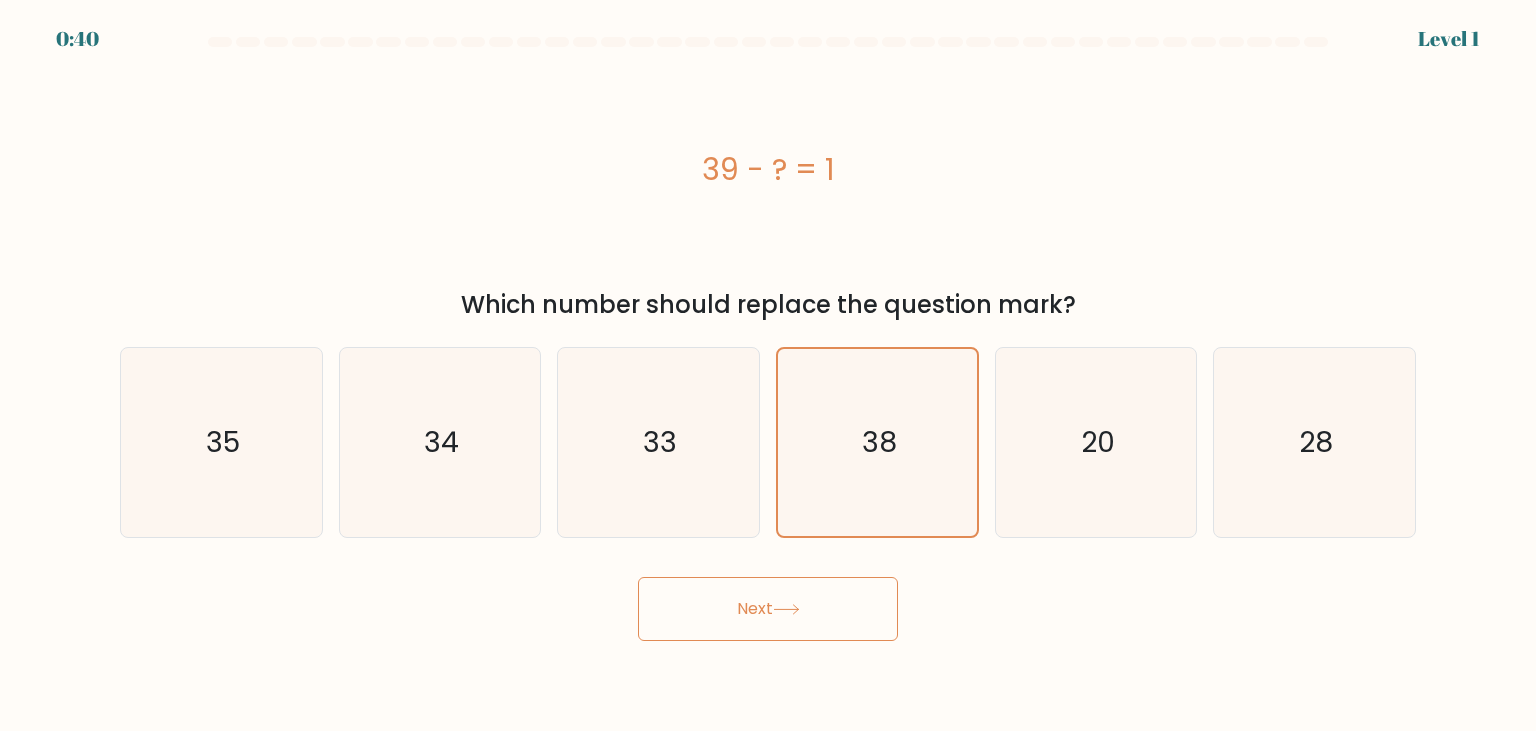 click on "Next" at bounding box center (768, 609) 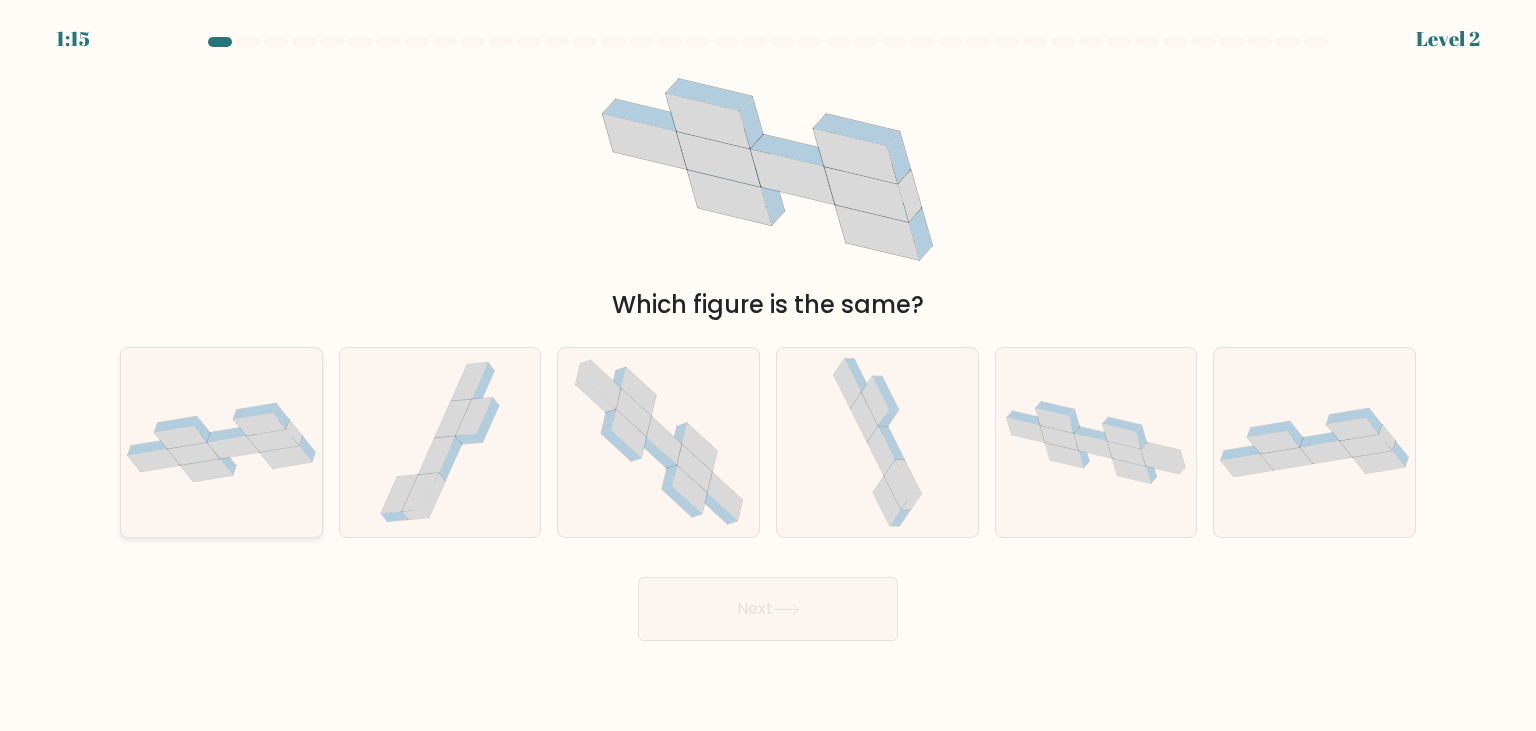 click 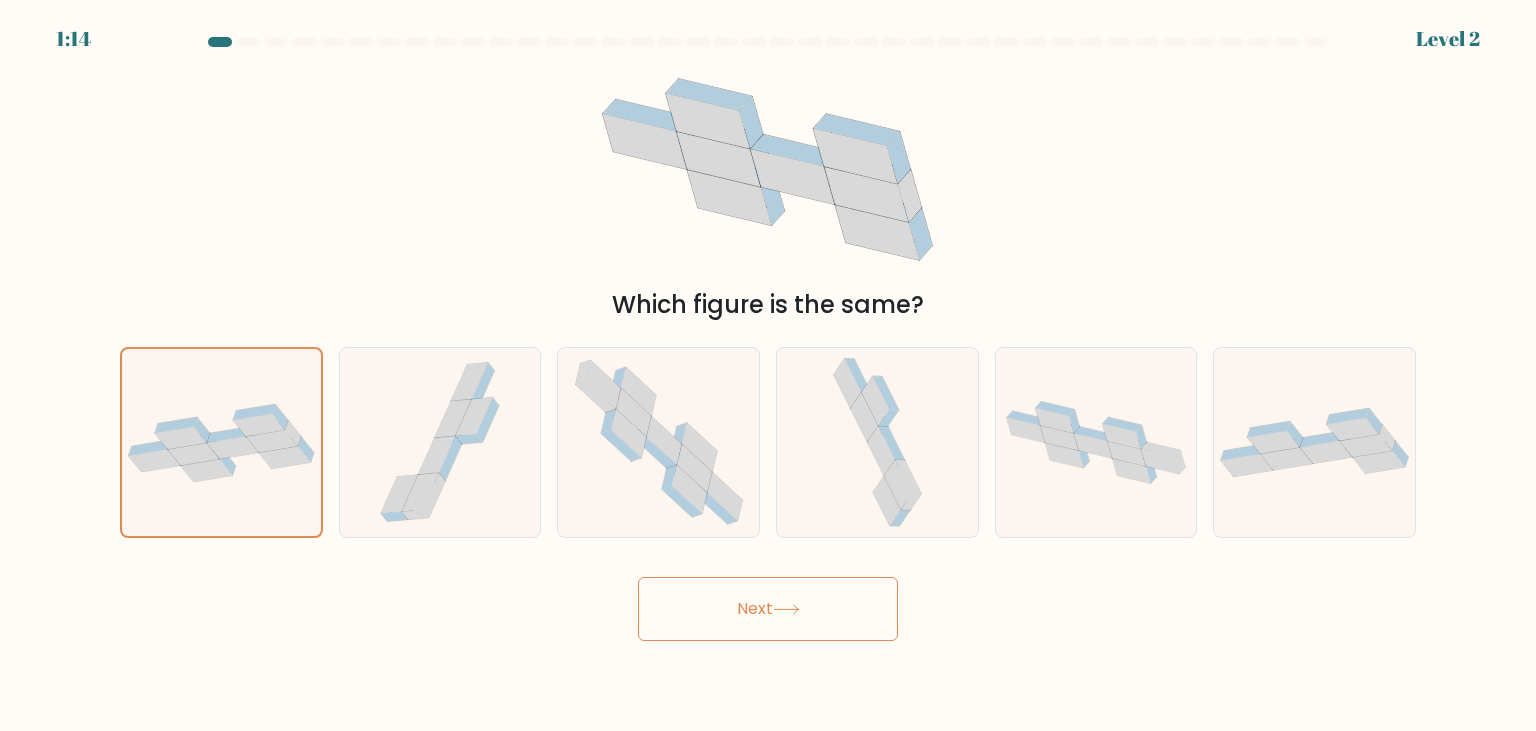 click on "Next" at bounding box center (768, 609) 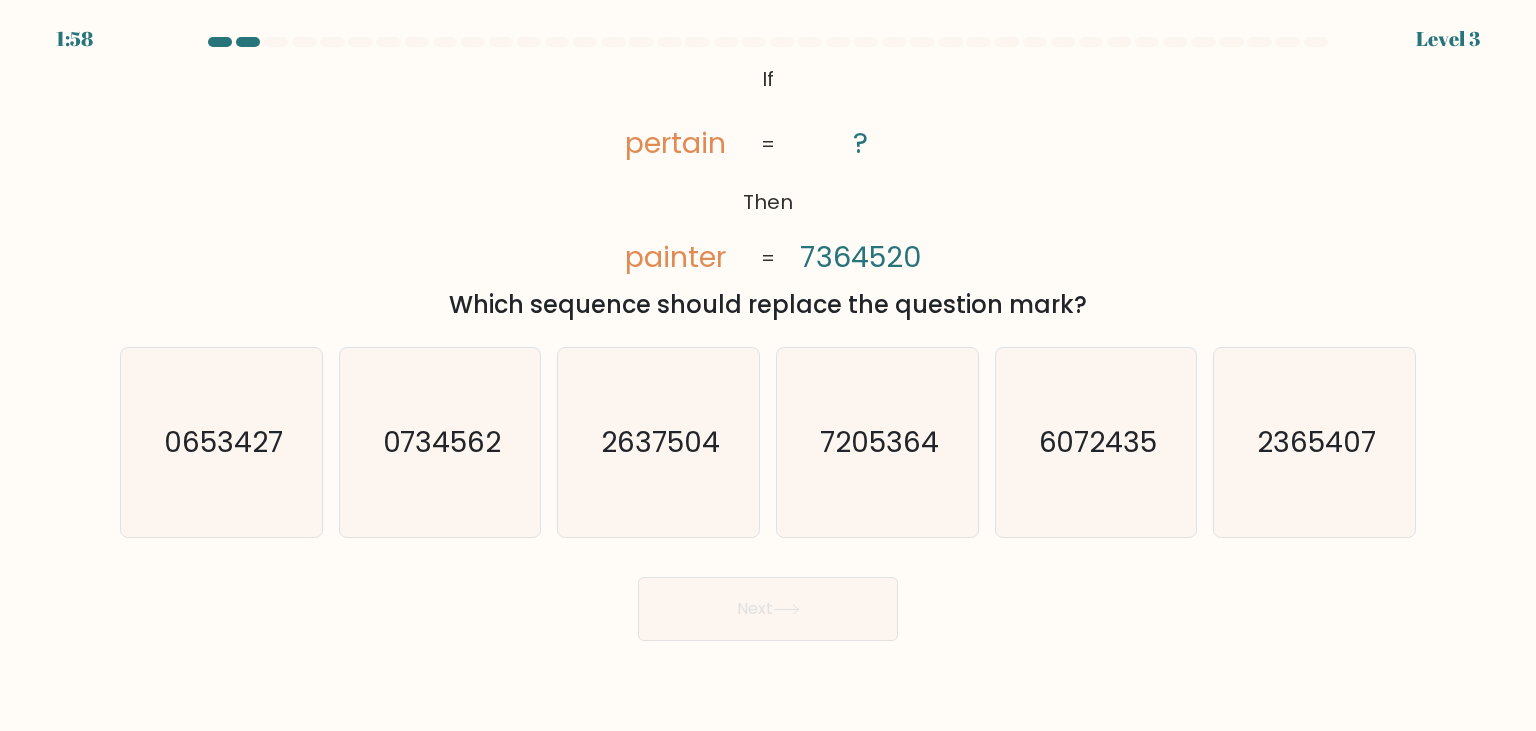 click on "@import url('https://fonts.googleapis.com/css?family=Abril+Fatface:400,100,100italic,300,300italic,400italic,500,500italic,700,700italic,900,900italic');           If       Then       pertain       painter       ?       7364520       =       =" 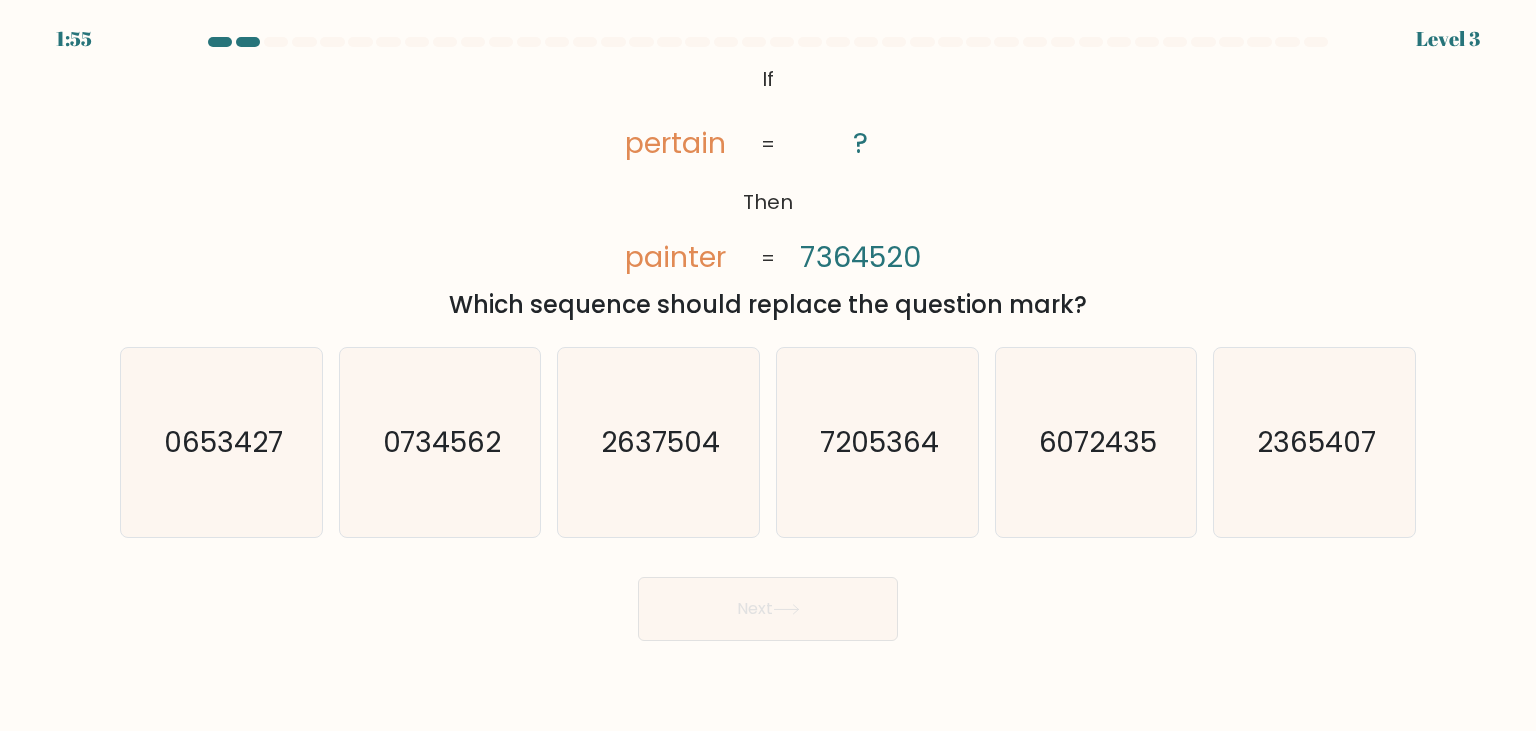 click on "7364520" 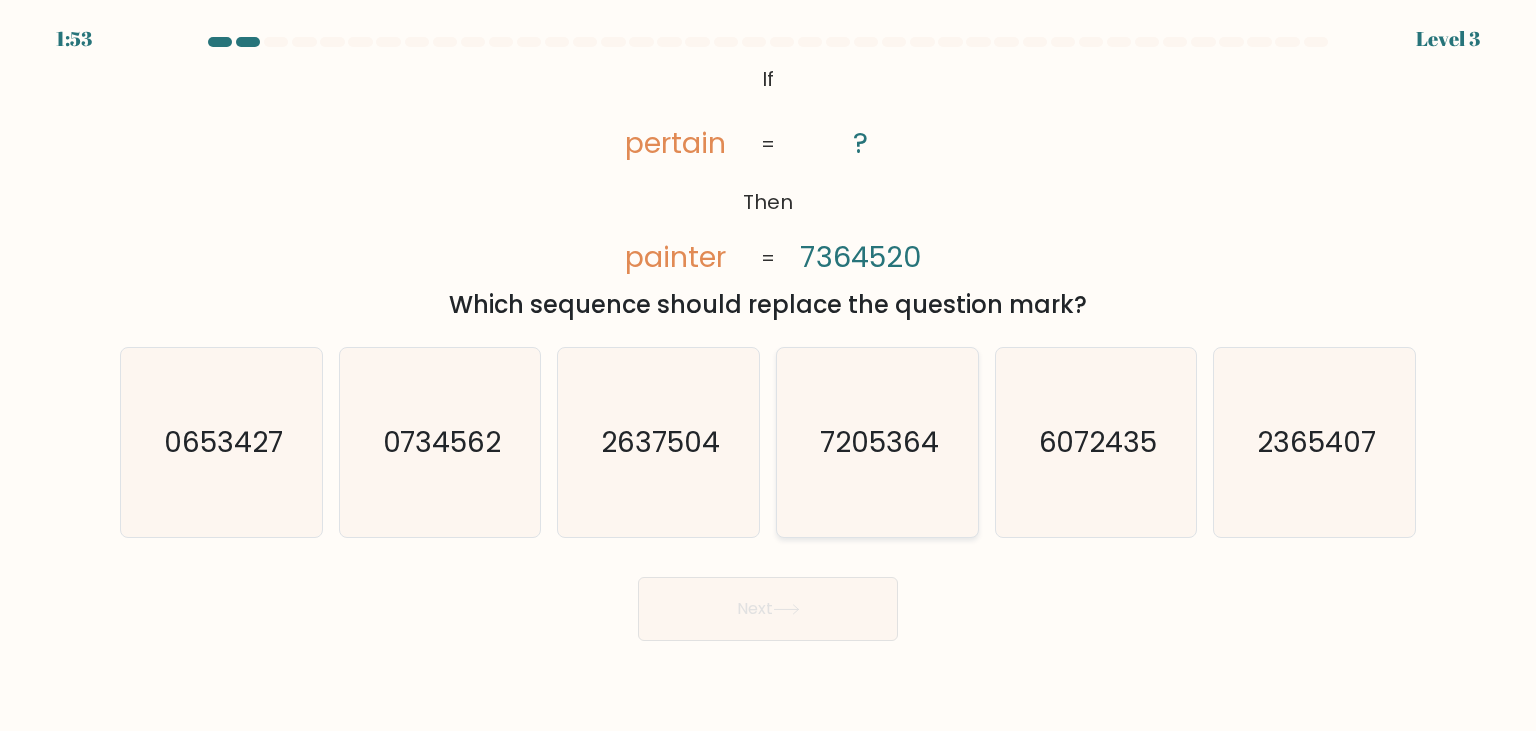 click on "7205364" 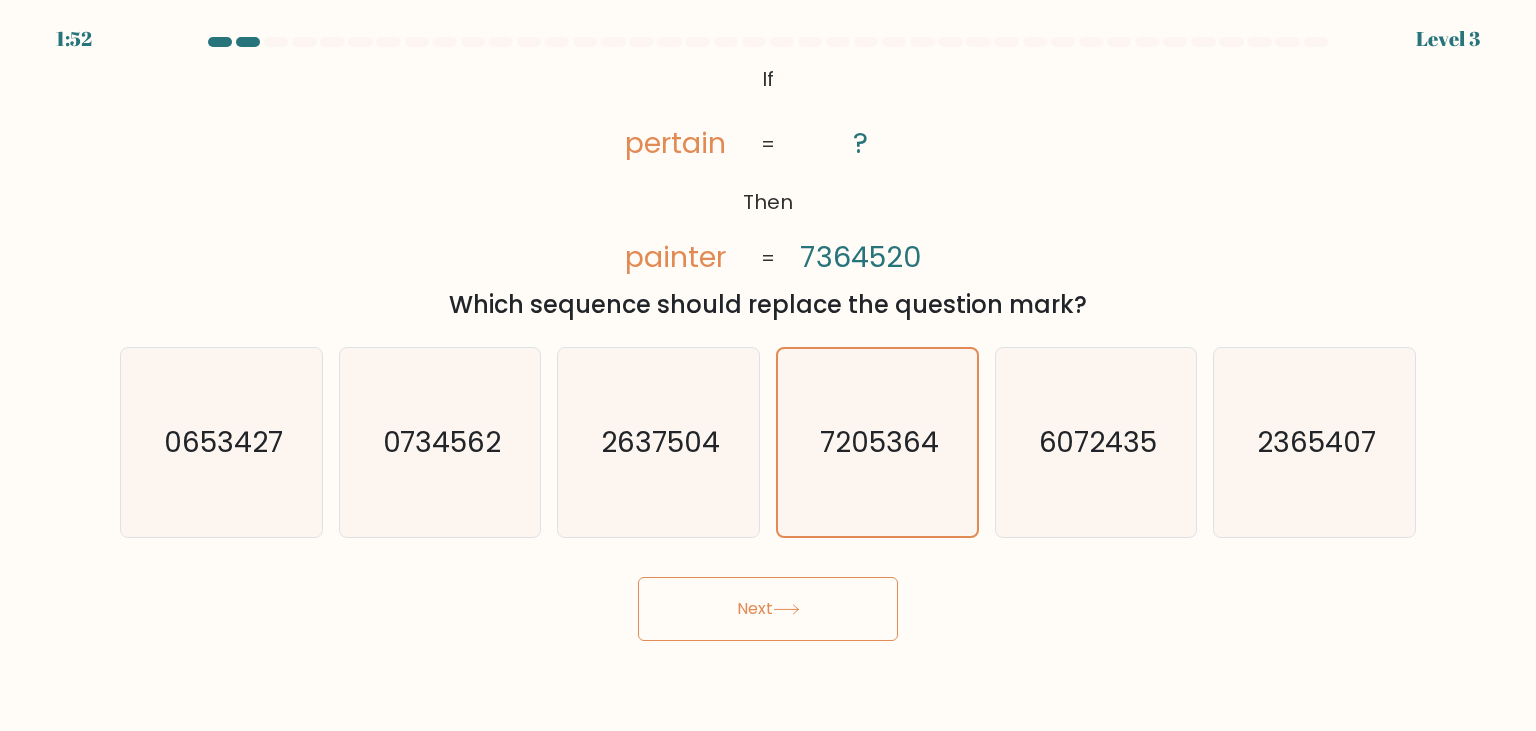 click on "Next" at bounding box center (768, 609) 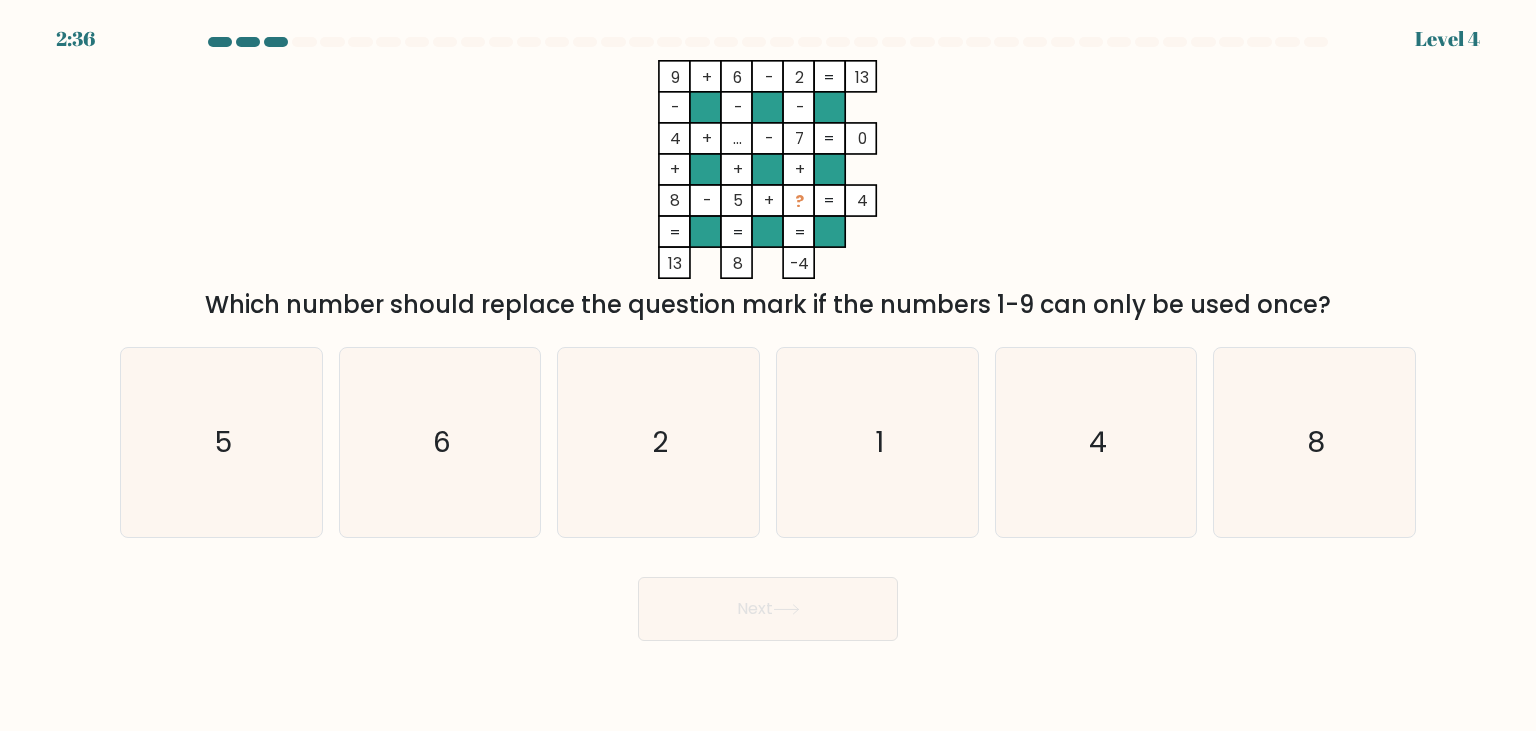 click 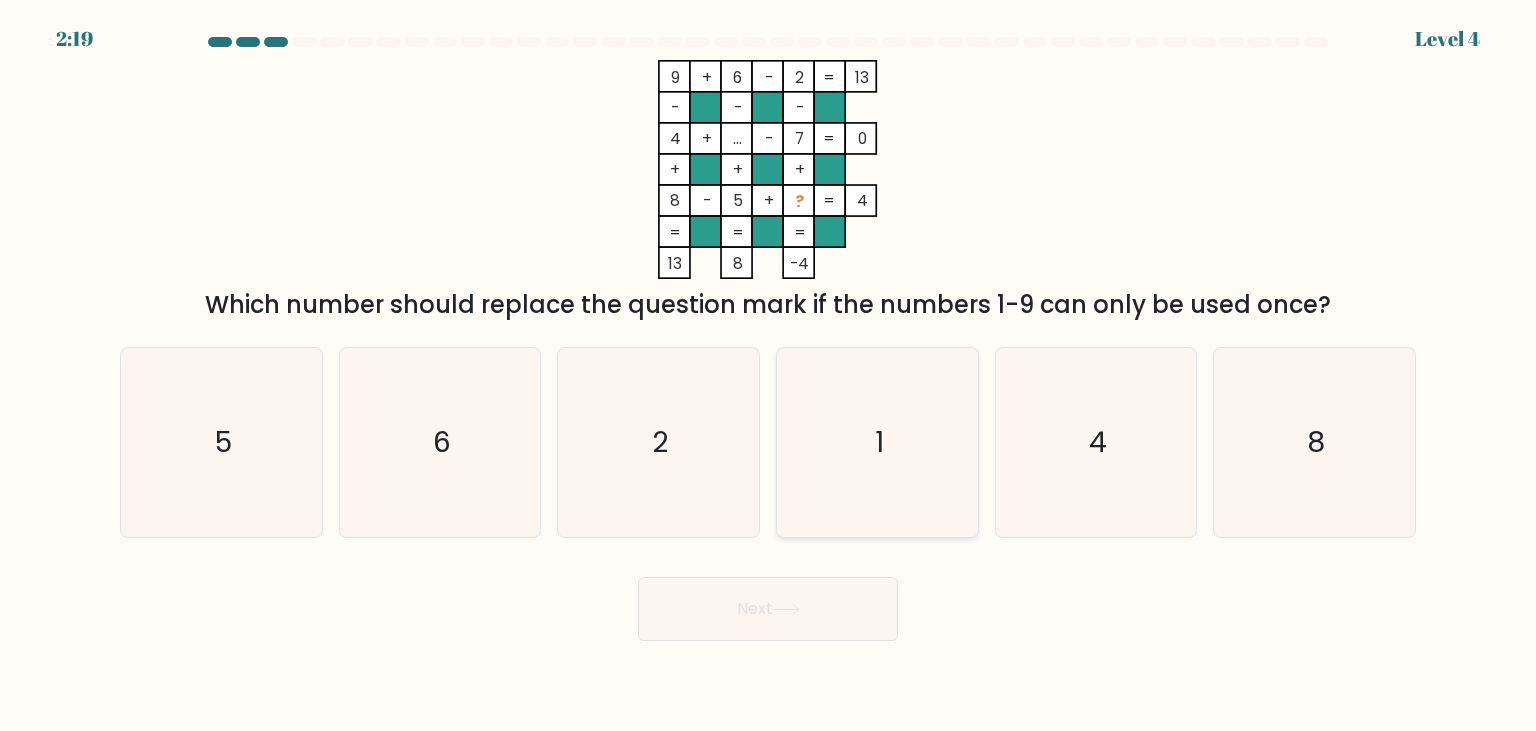 drag, startPoint x: 847, startPoint y: 446, endPoint x: 867, endPoint y: 479, distance: 38.587563 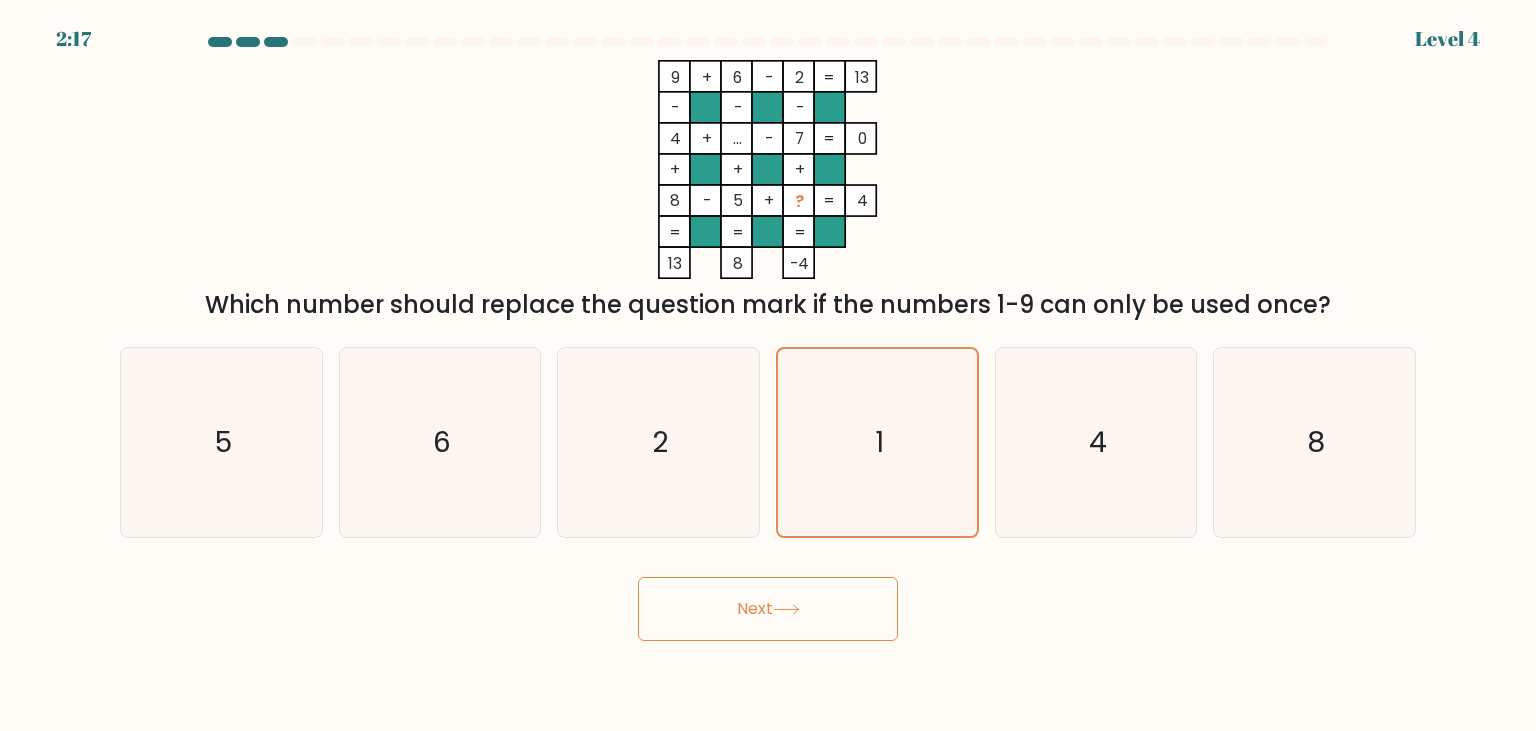 click on "Next" at bounding box center [768, 609] 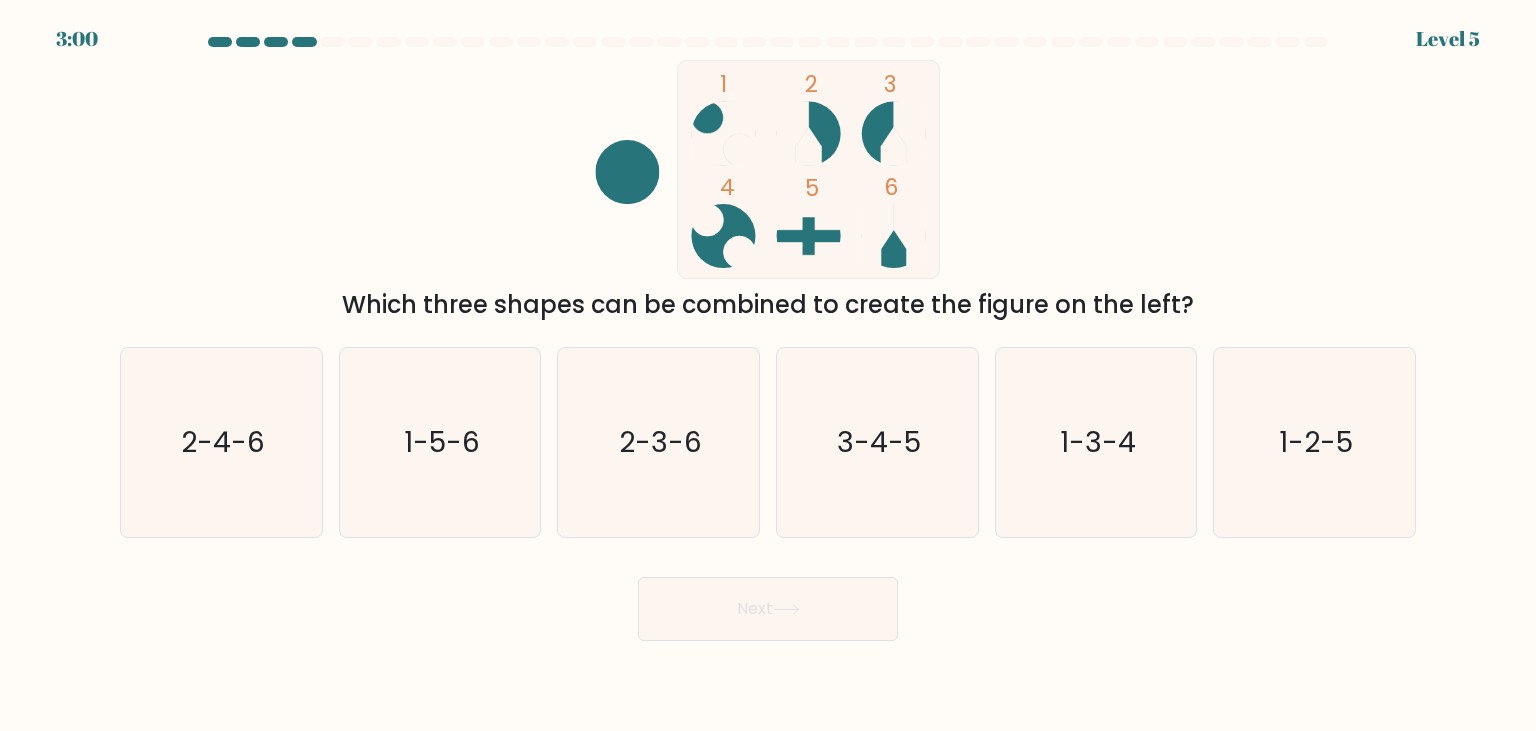 click 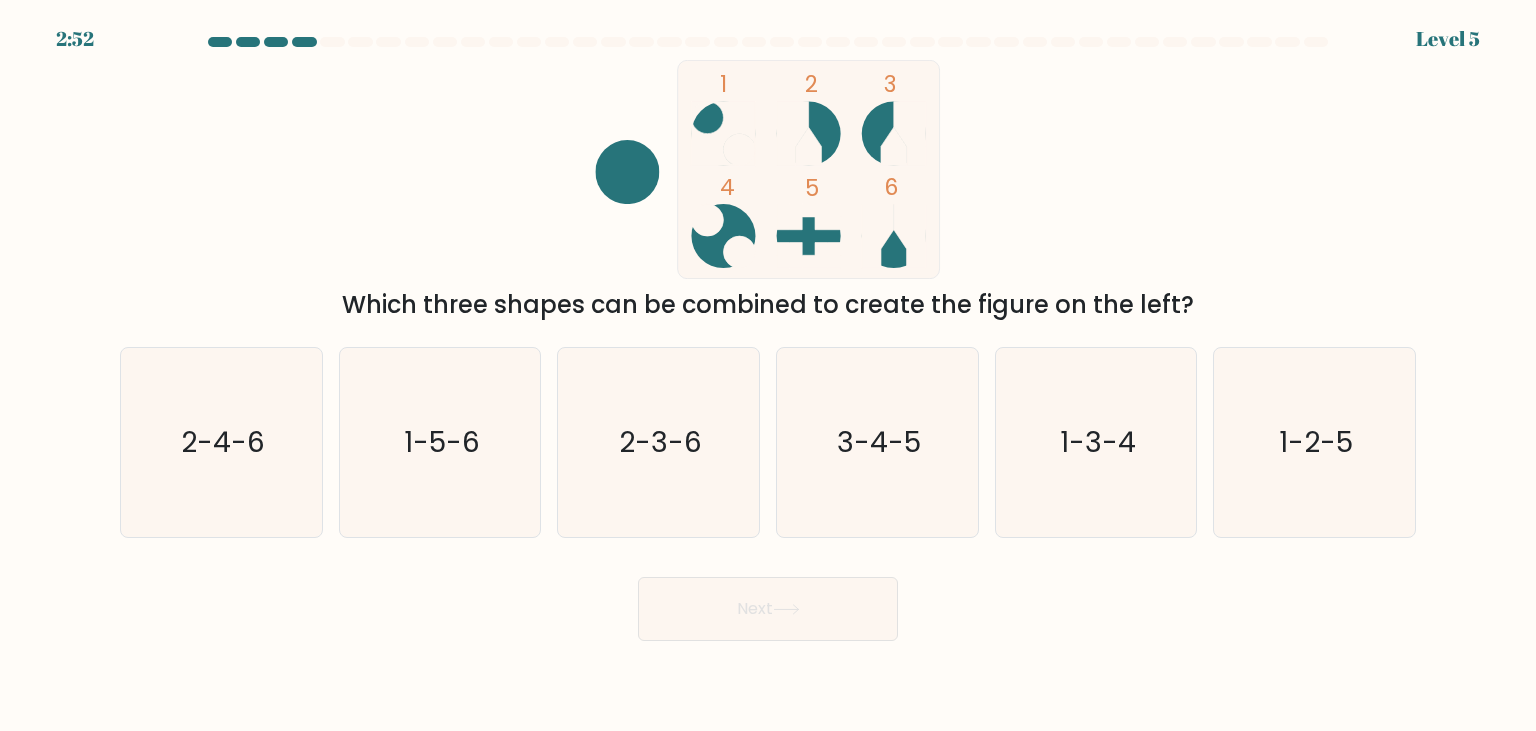 click 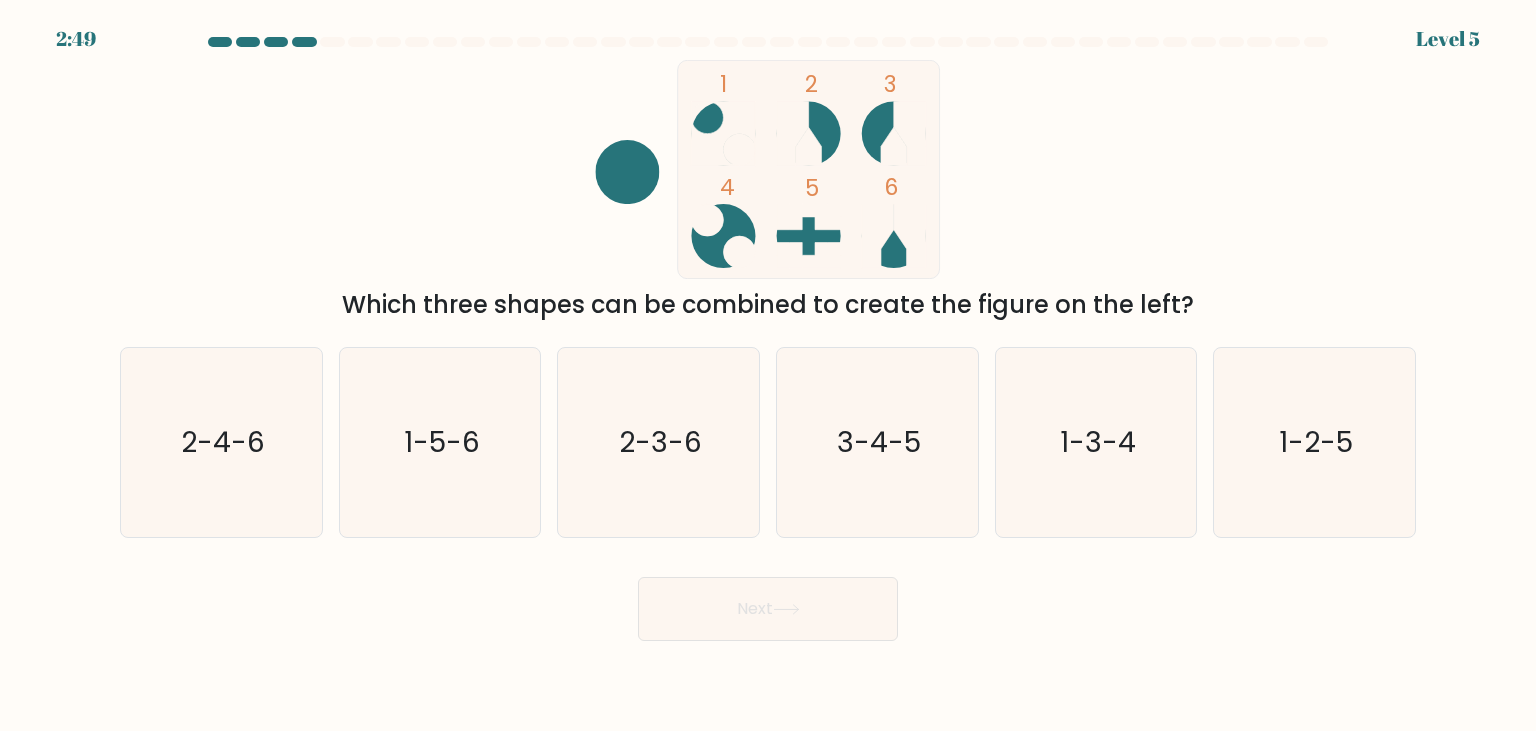 click 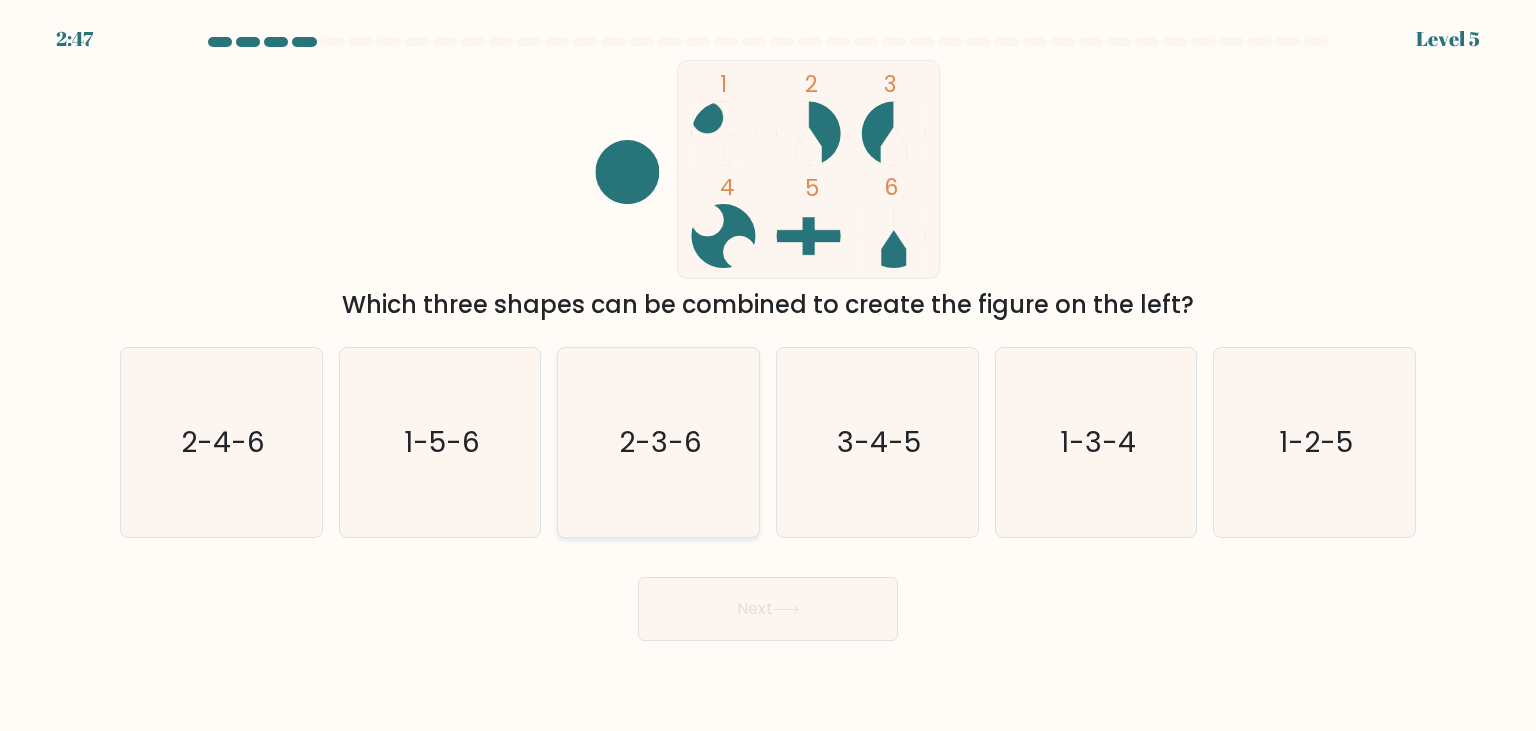 drag, startPoint x: 653, startPoint y: 445, endPoint x: 688, endPoint y: 471, distance: 43.60046 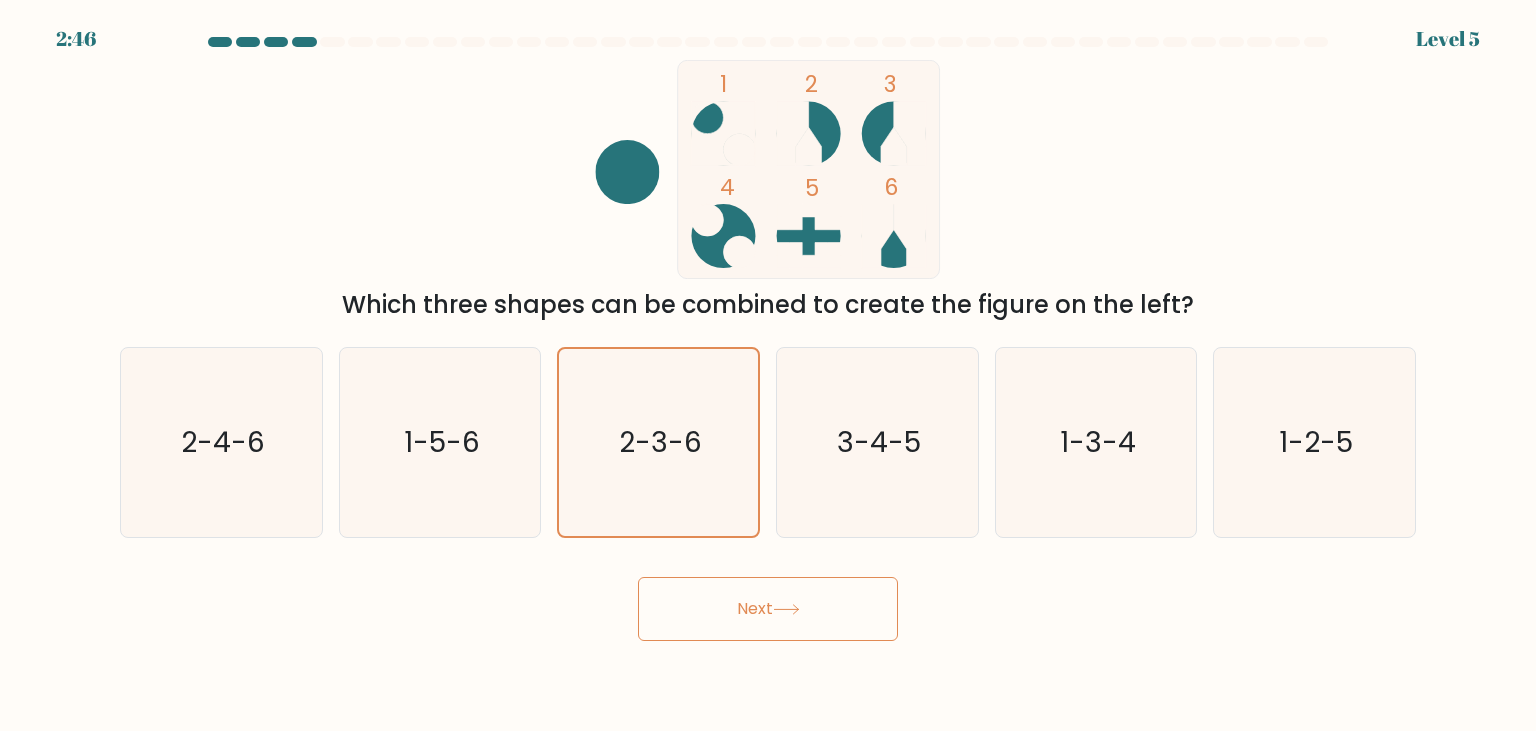 click on "Next" at bounding box center [768, 609] 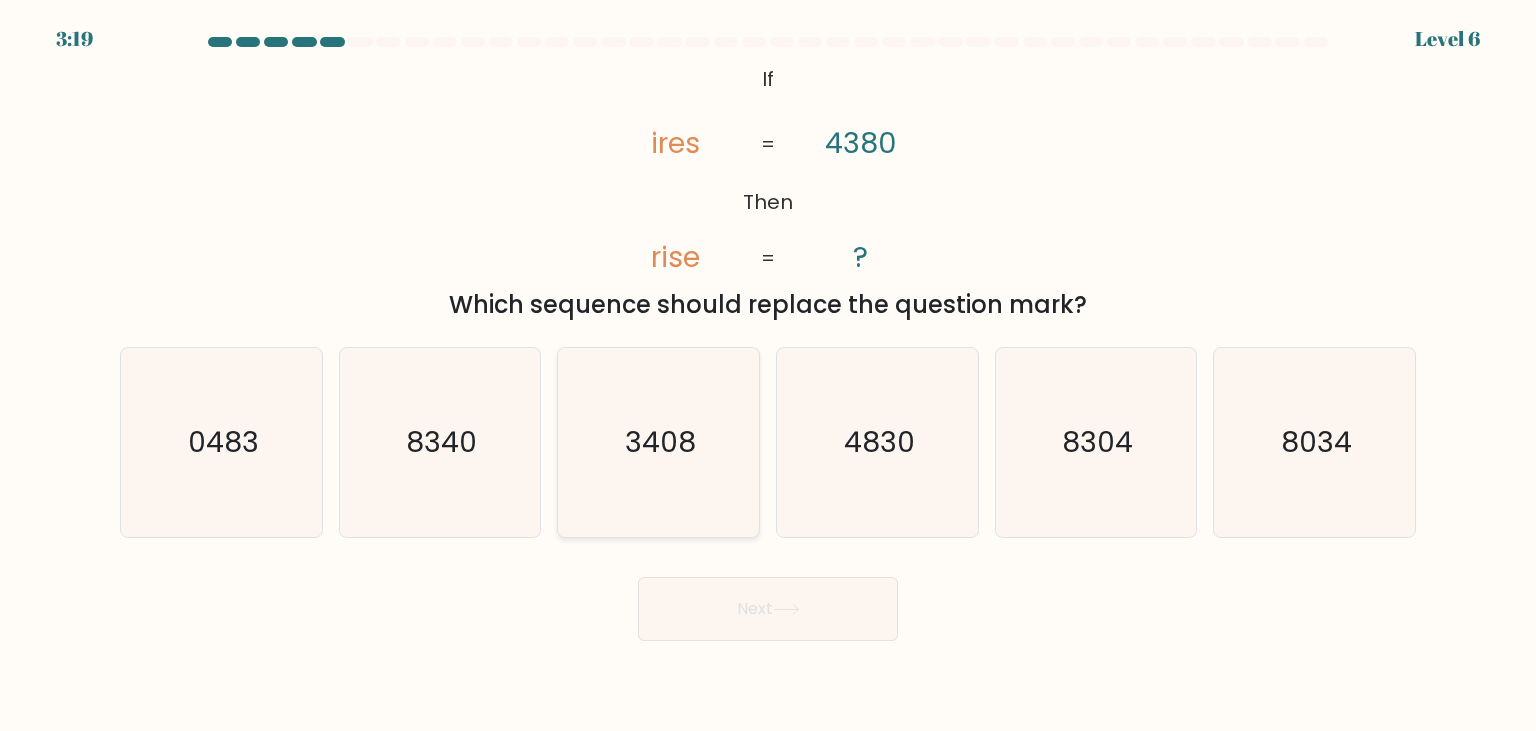 click on "3408" 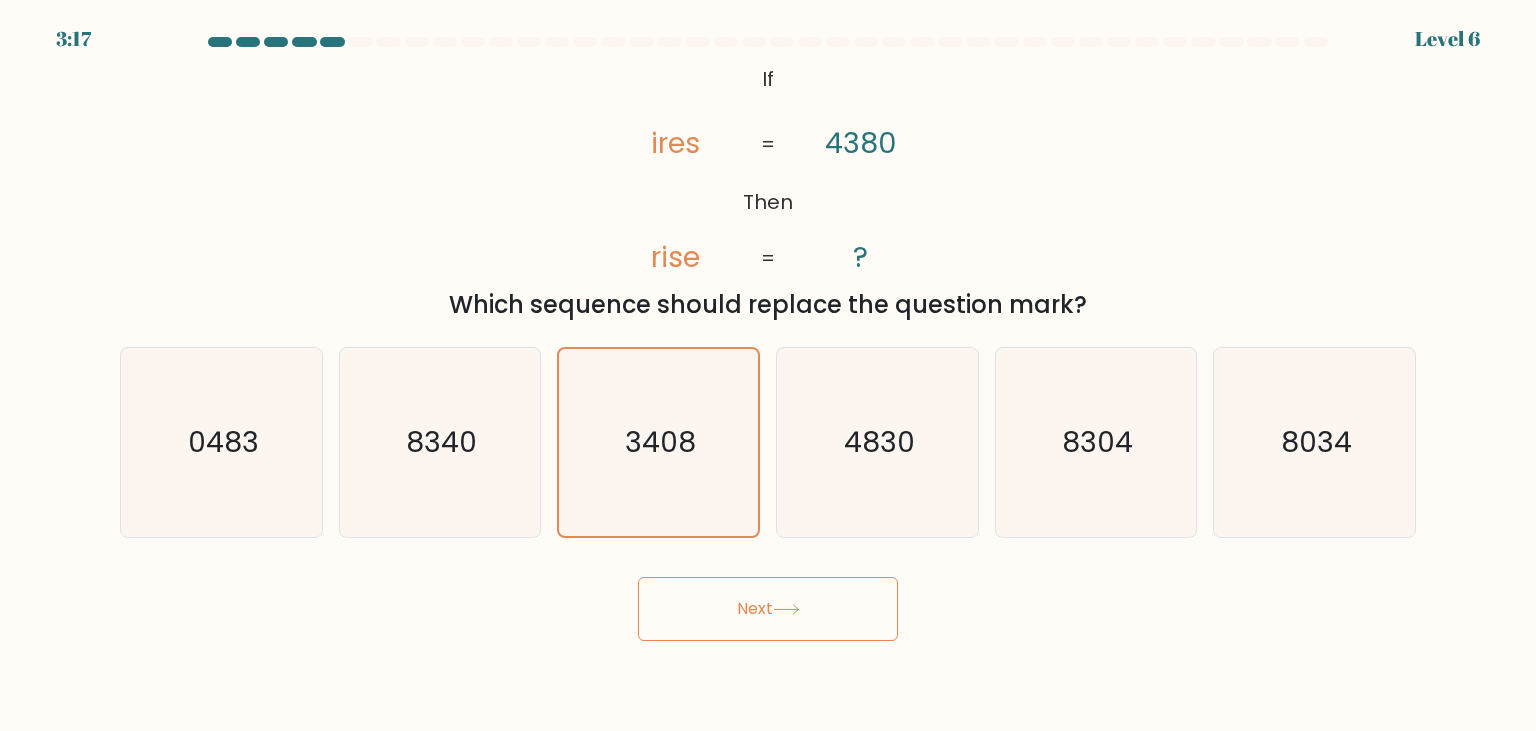 click on "Next" at bounding box center (768, 609) 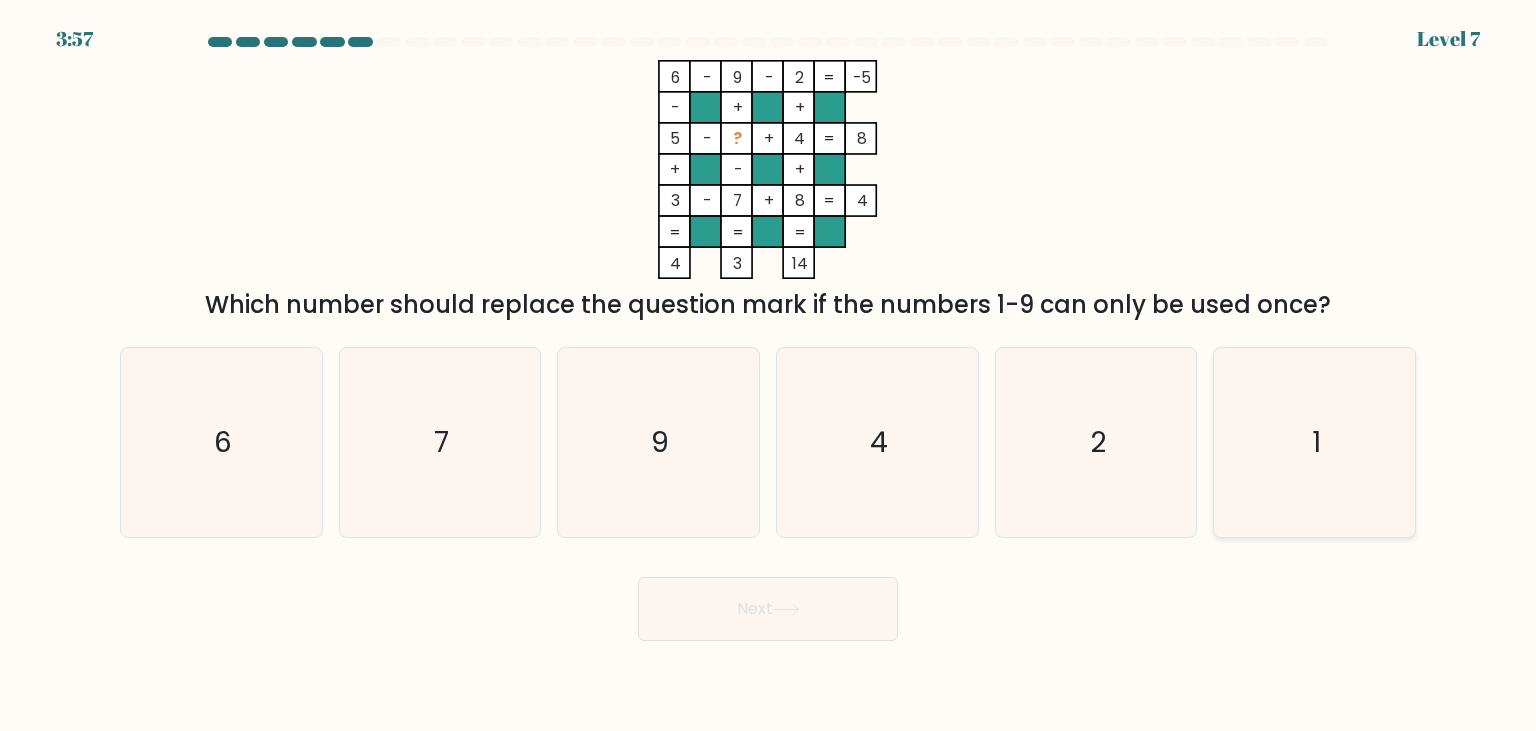 click on "1" 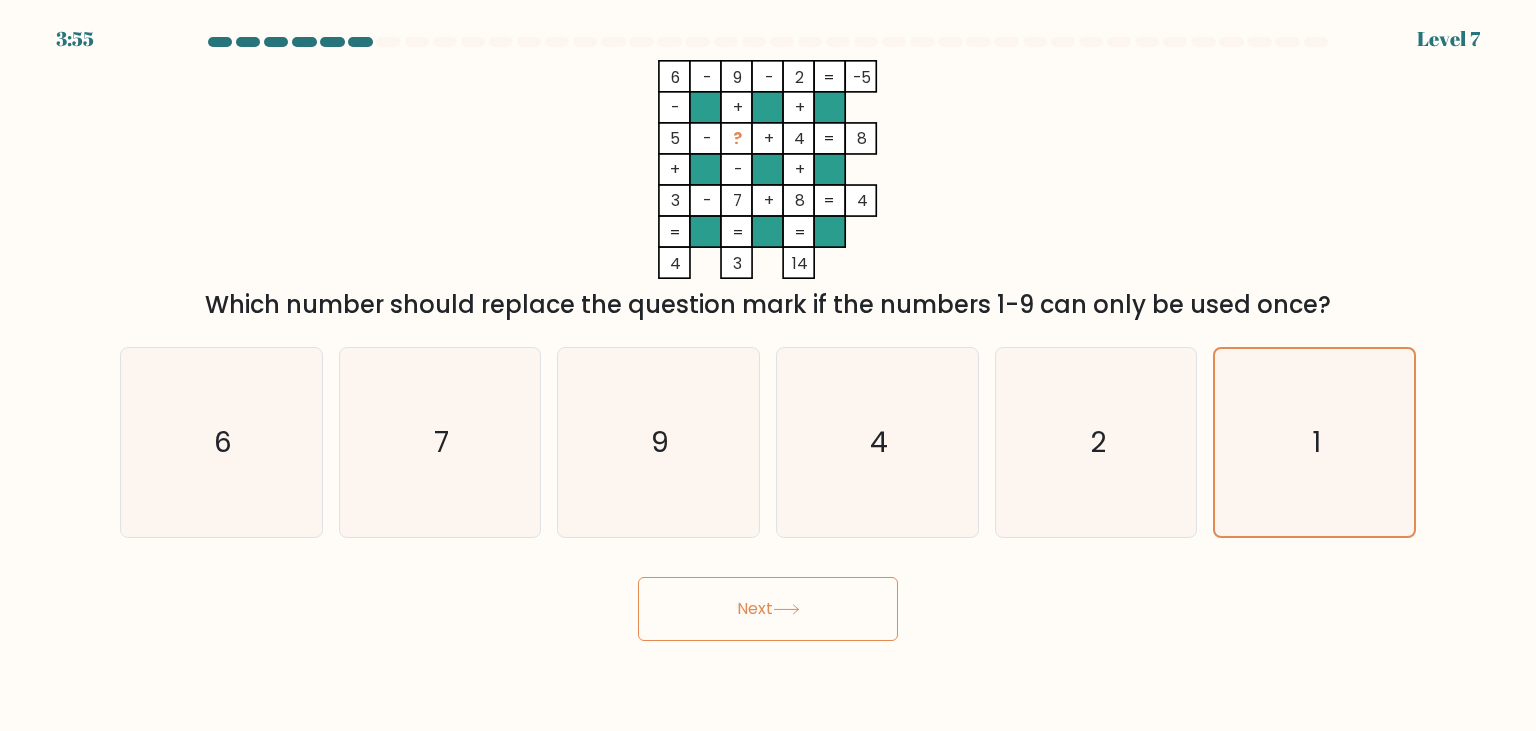 click on "Next" at bounding box center (768, 609) 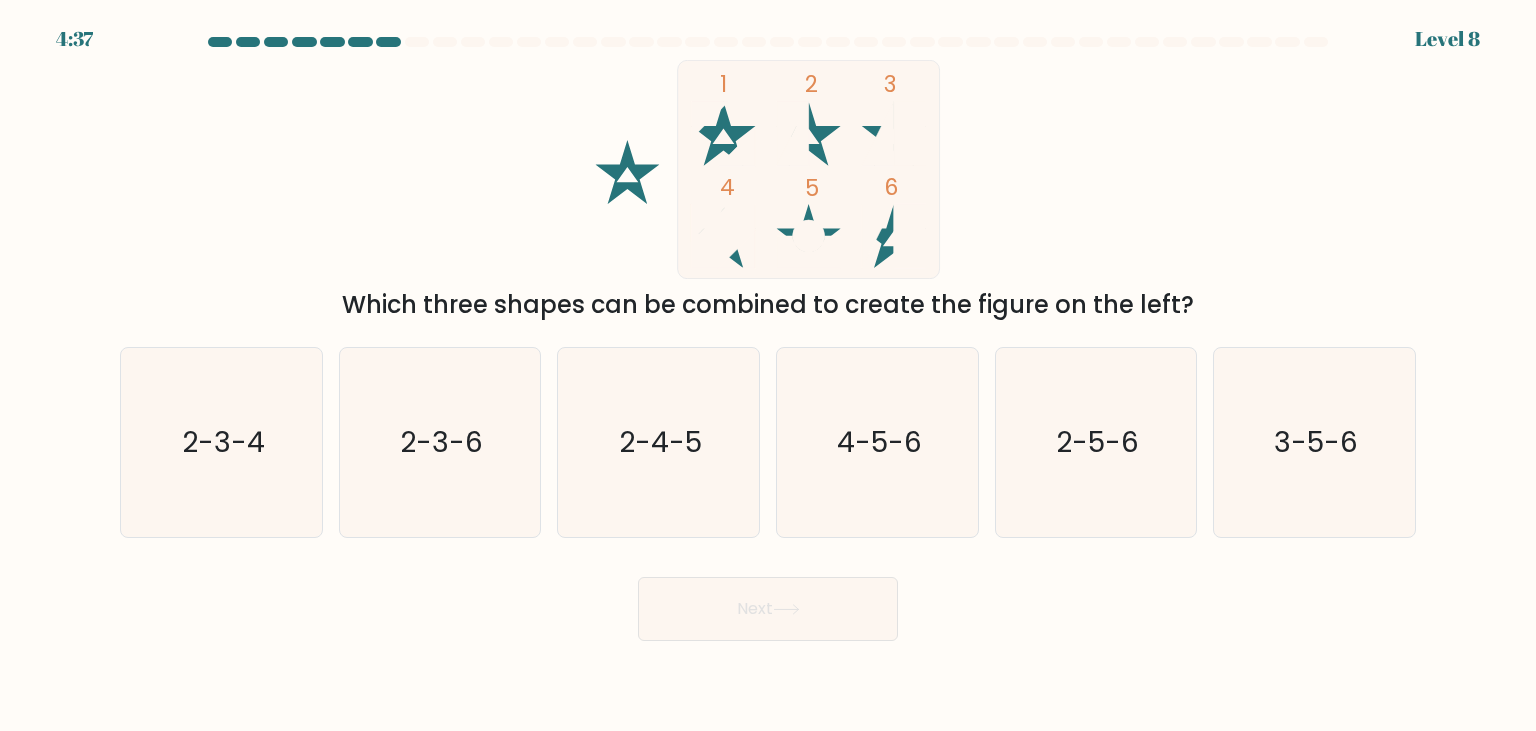 click on "Which three shapes can be combined to create the figure on the left?" at bounding box center [768, 305] 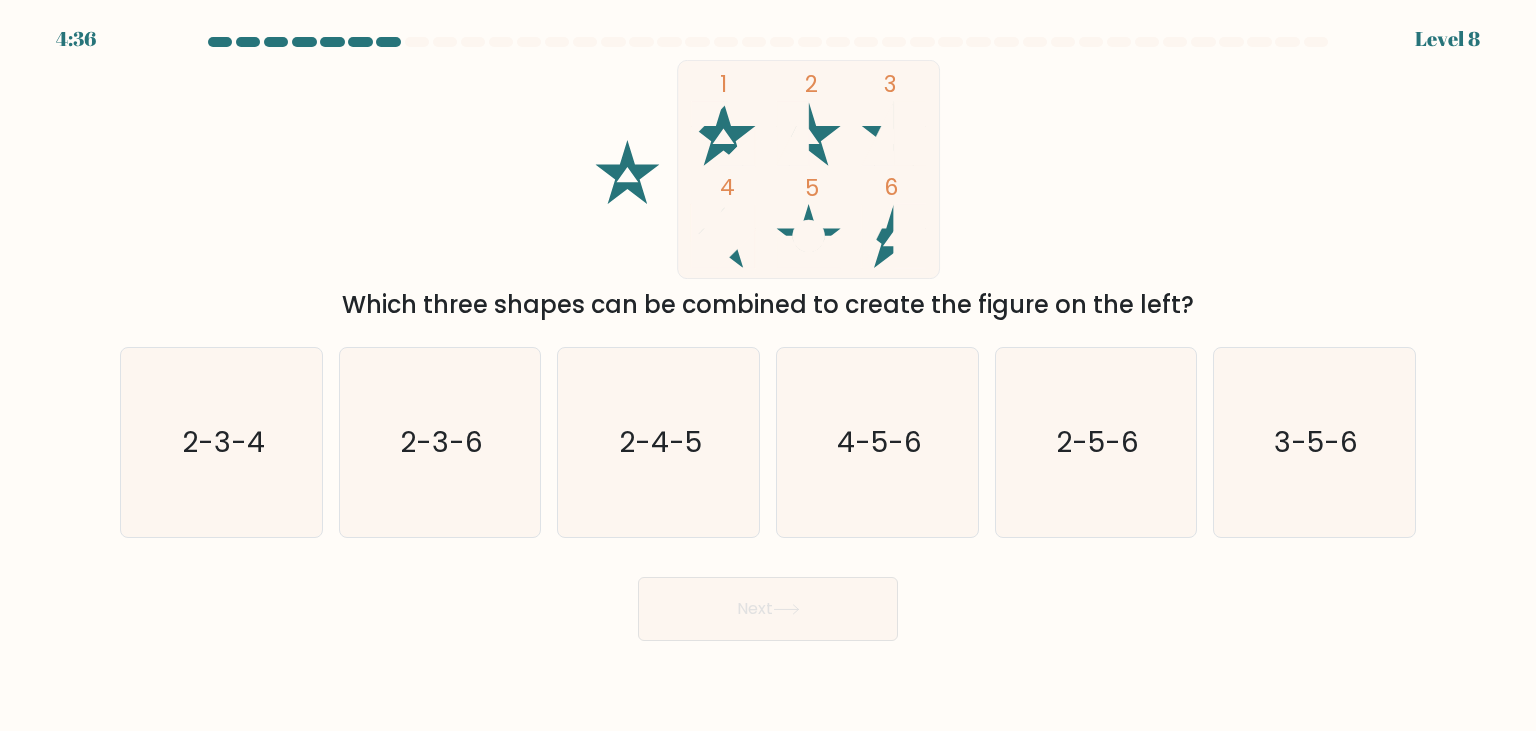 click on "Which three shapes can be combined to create the figure on the left?" at bounding box center (768, 305) 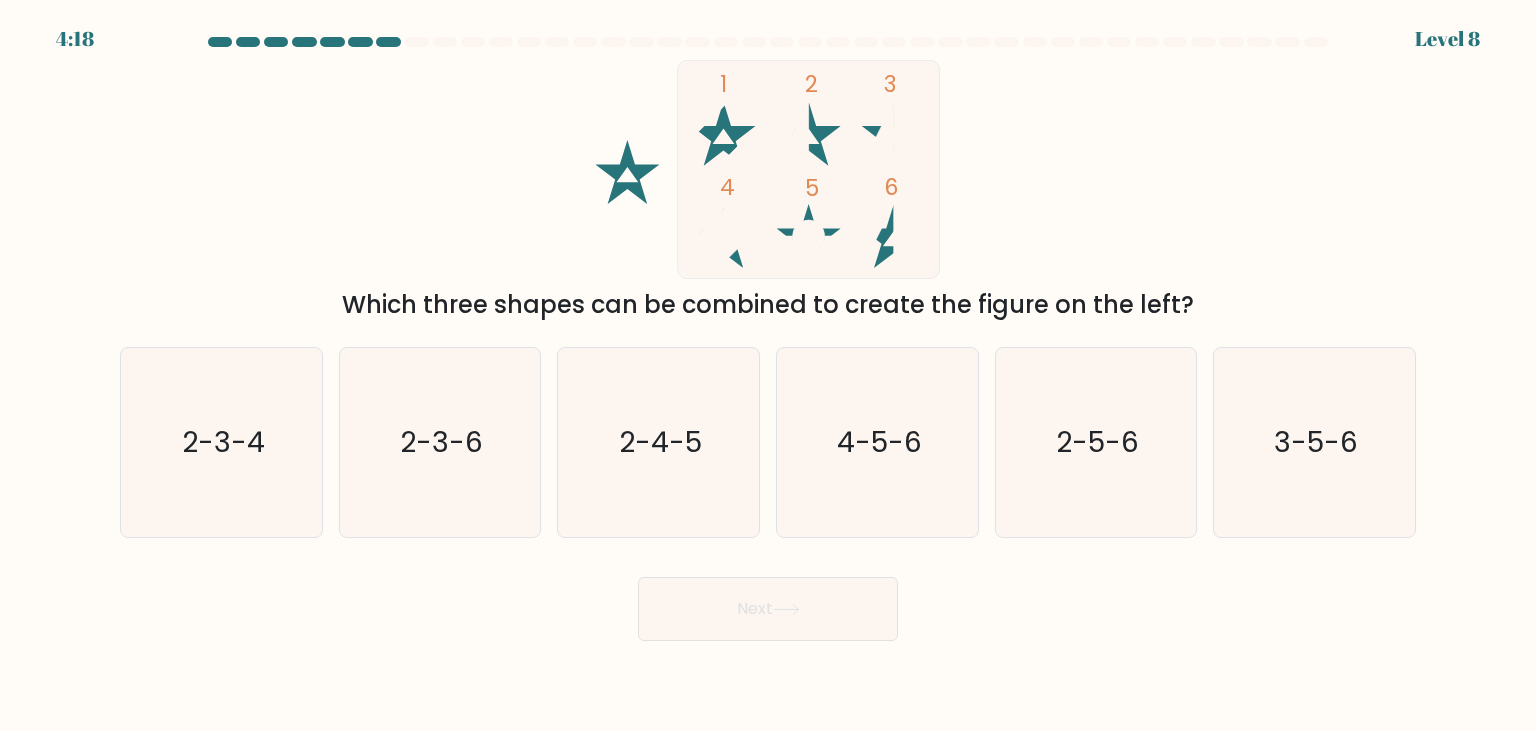 click 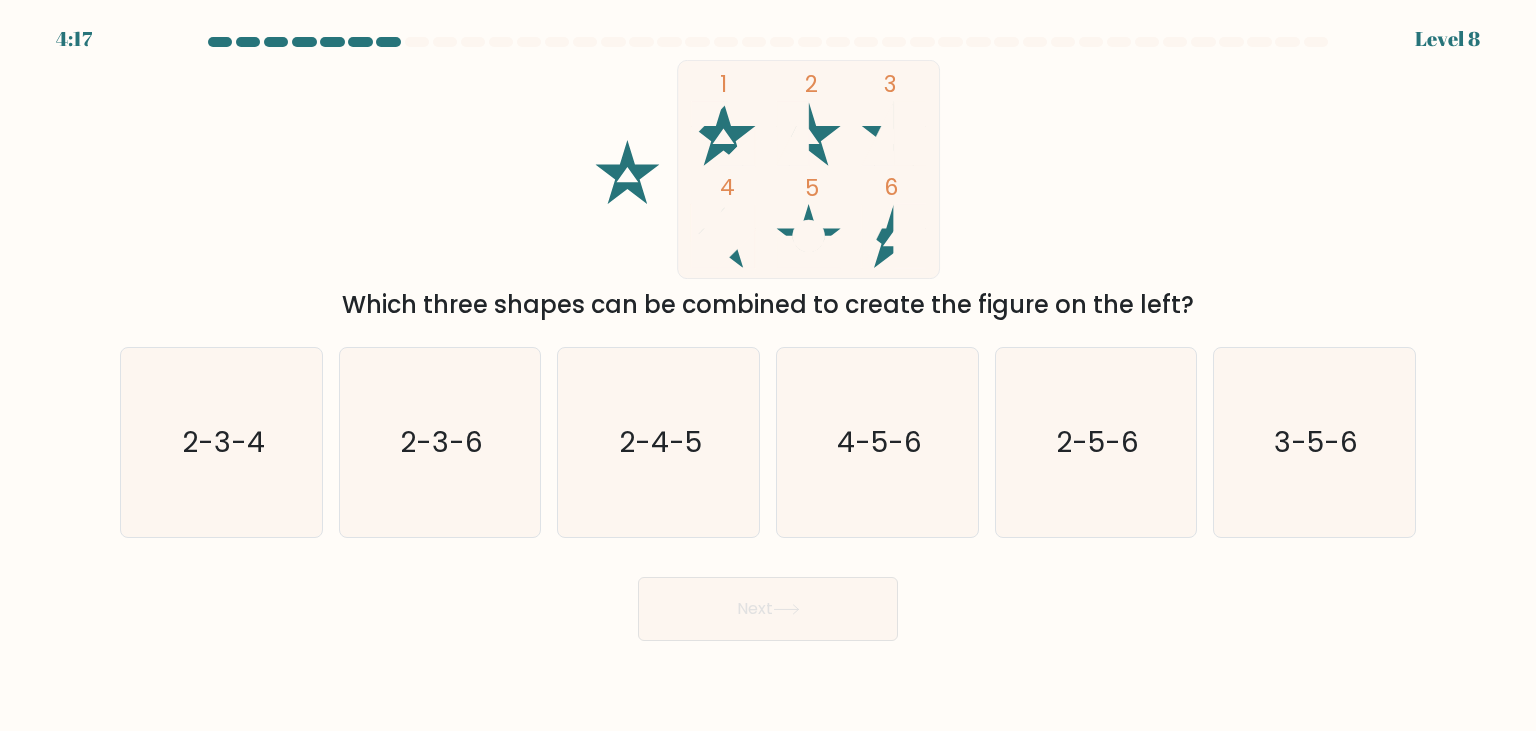 click 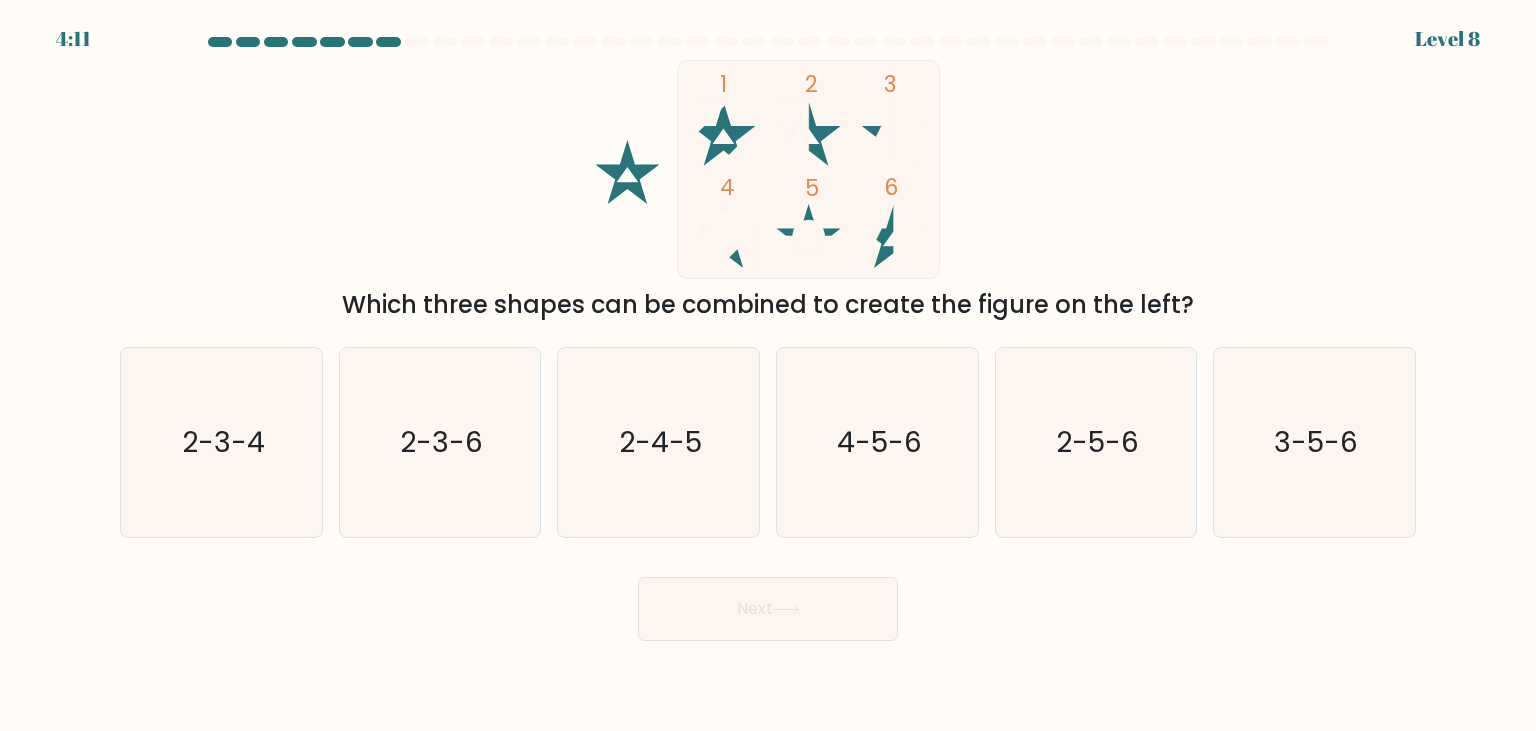 click 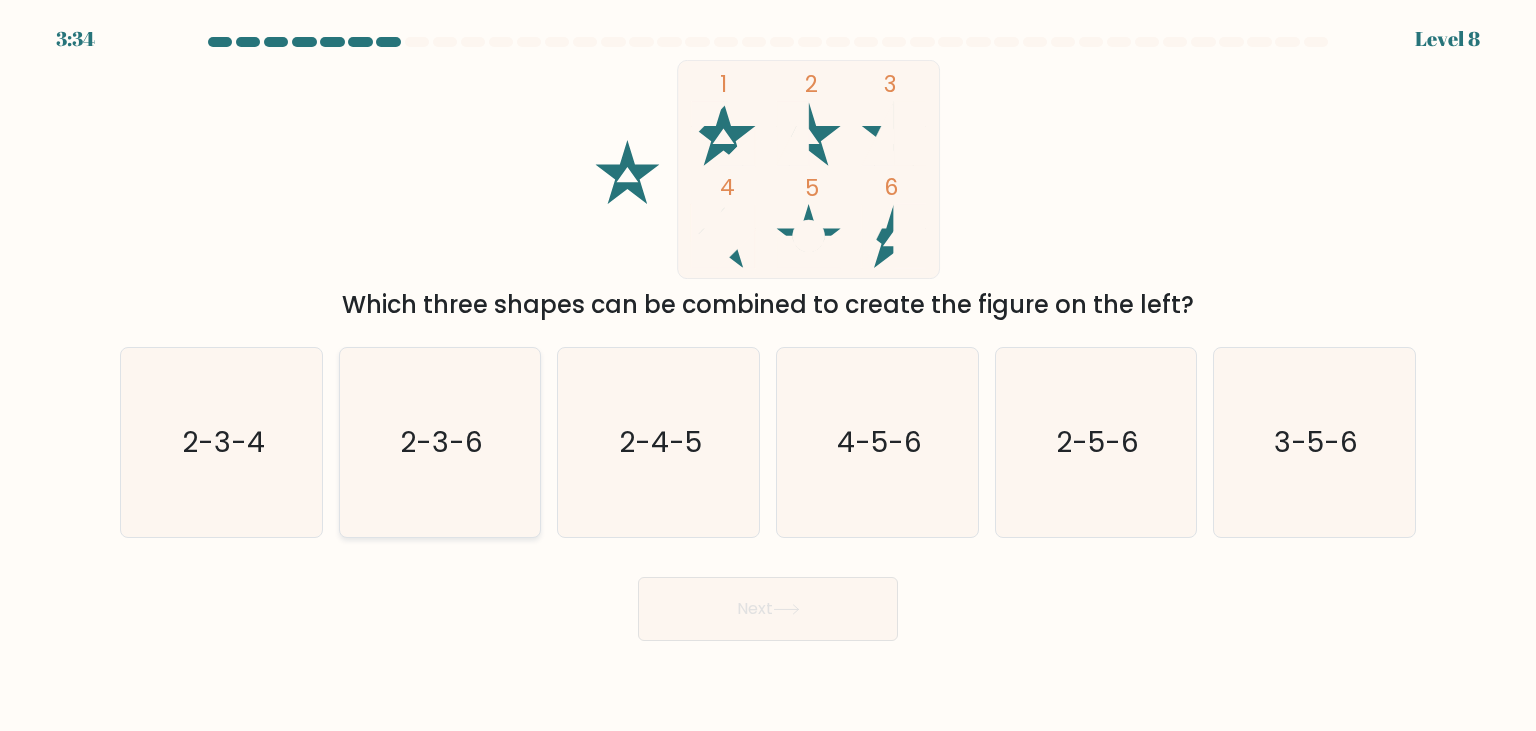 click on "2-3-6" 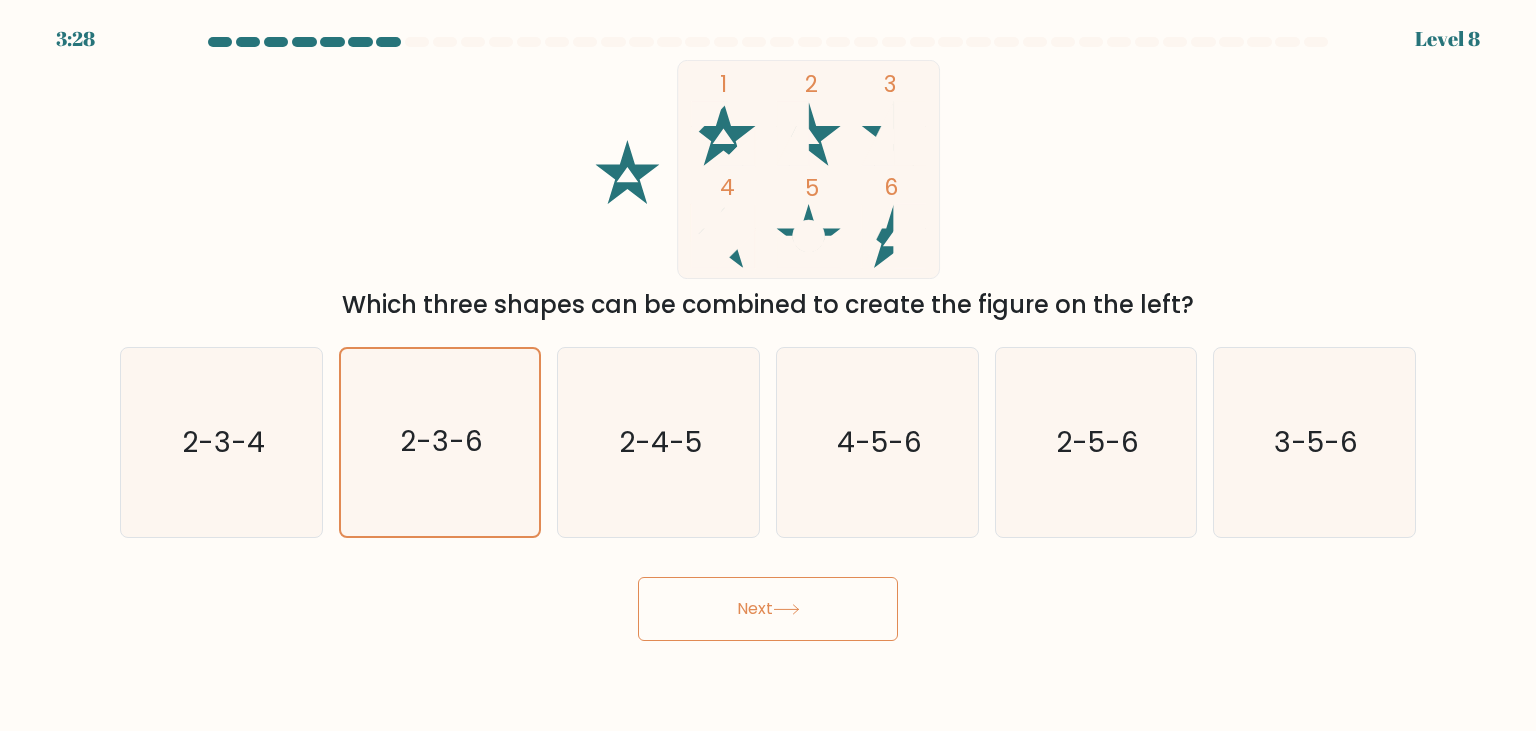 click on "3:28
Level 8" at bounding box center [768, 365] 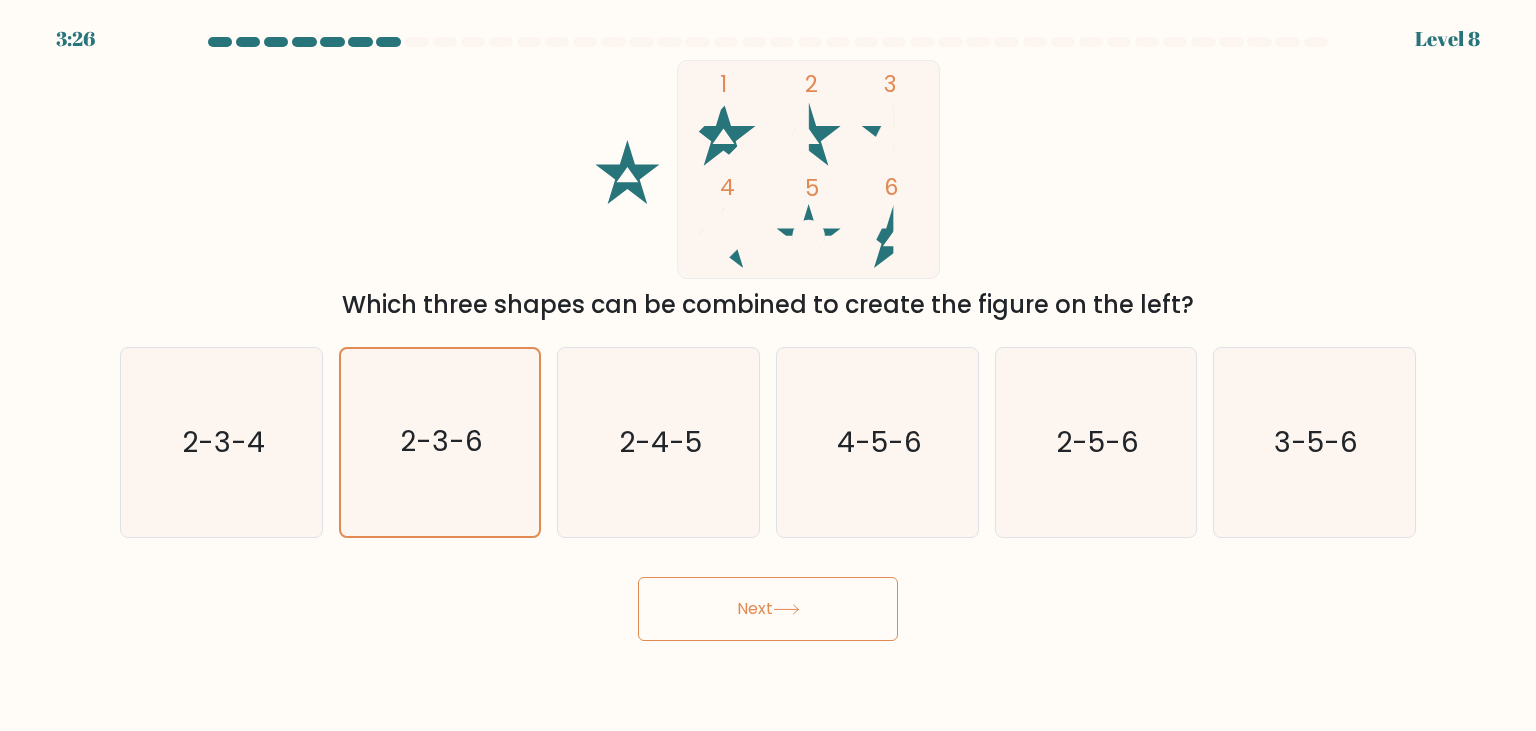 click 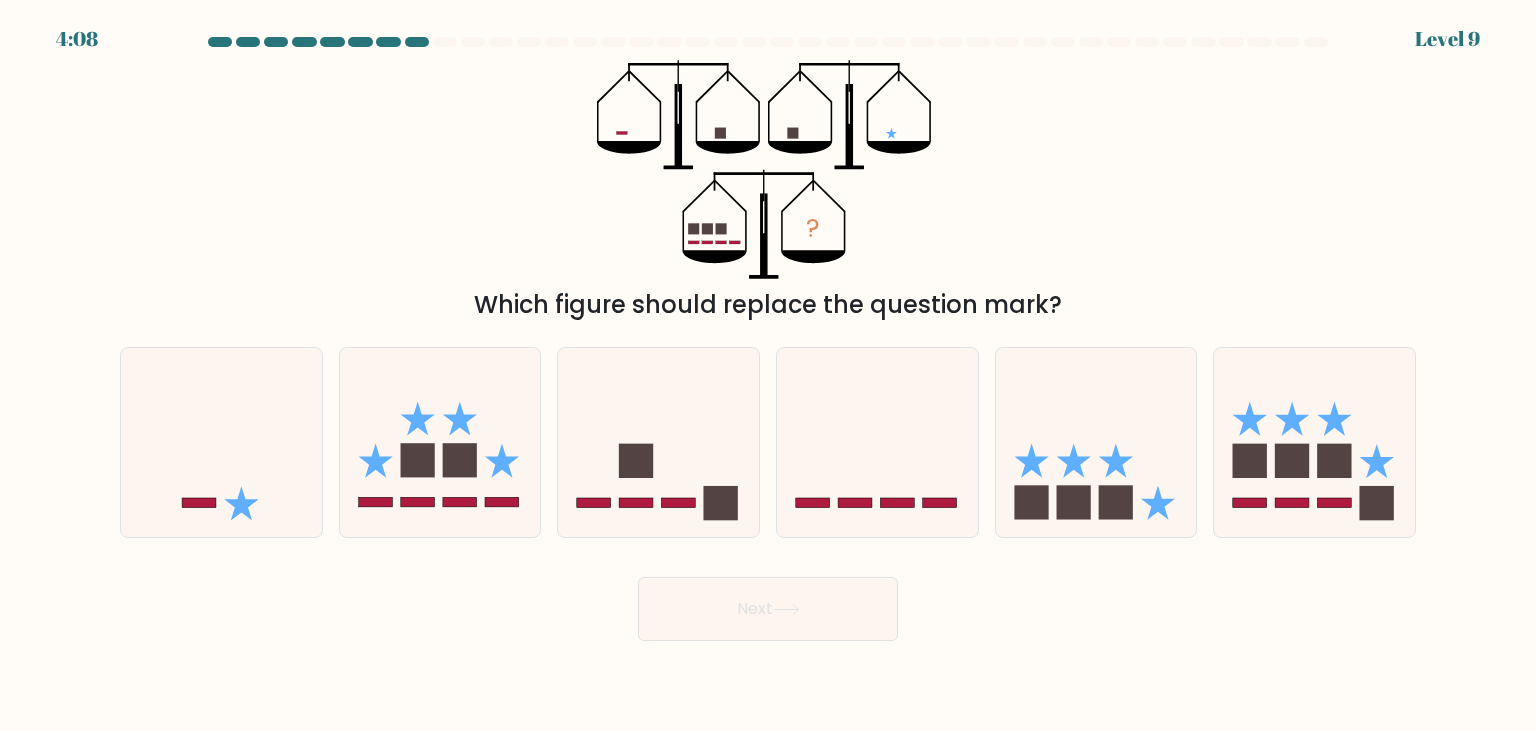 click on "?" 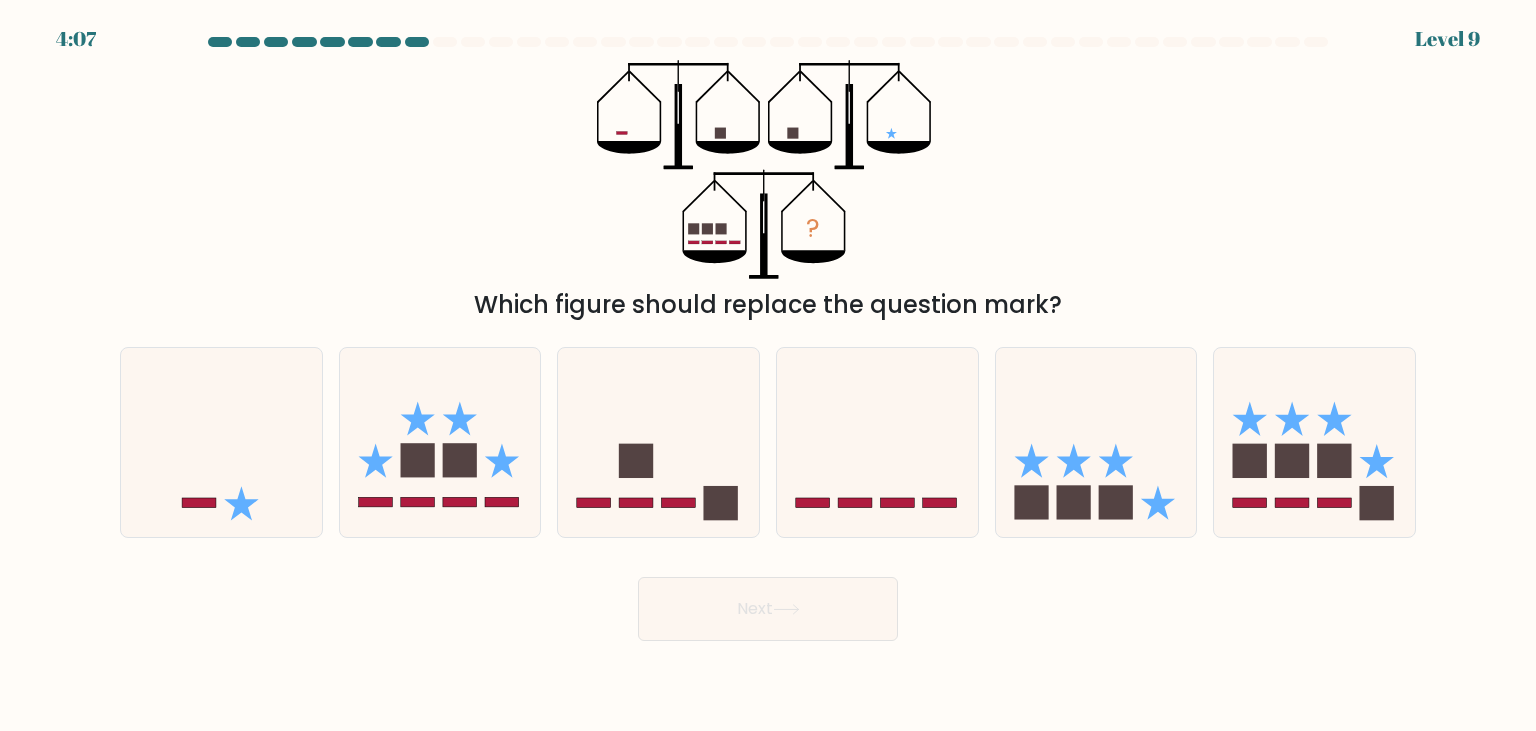 click on "?" 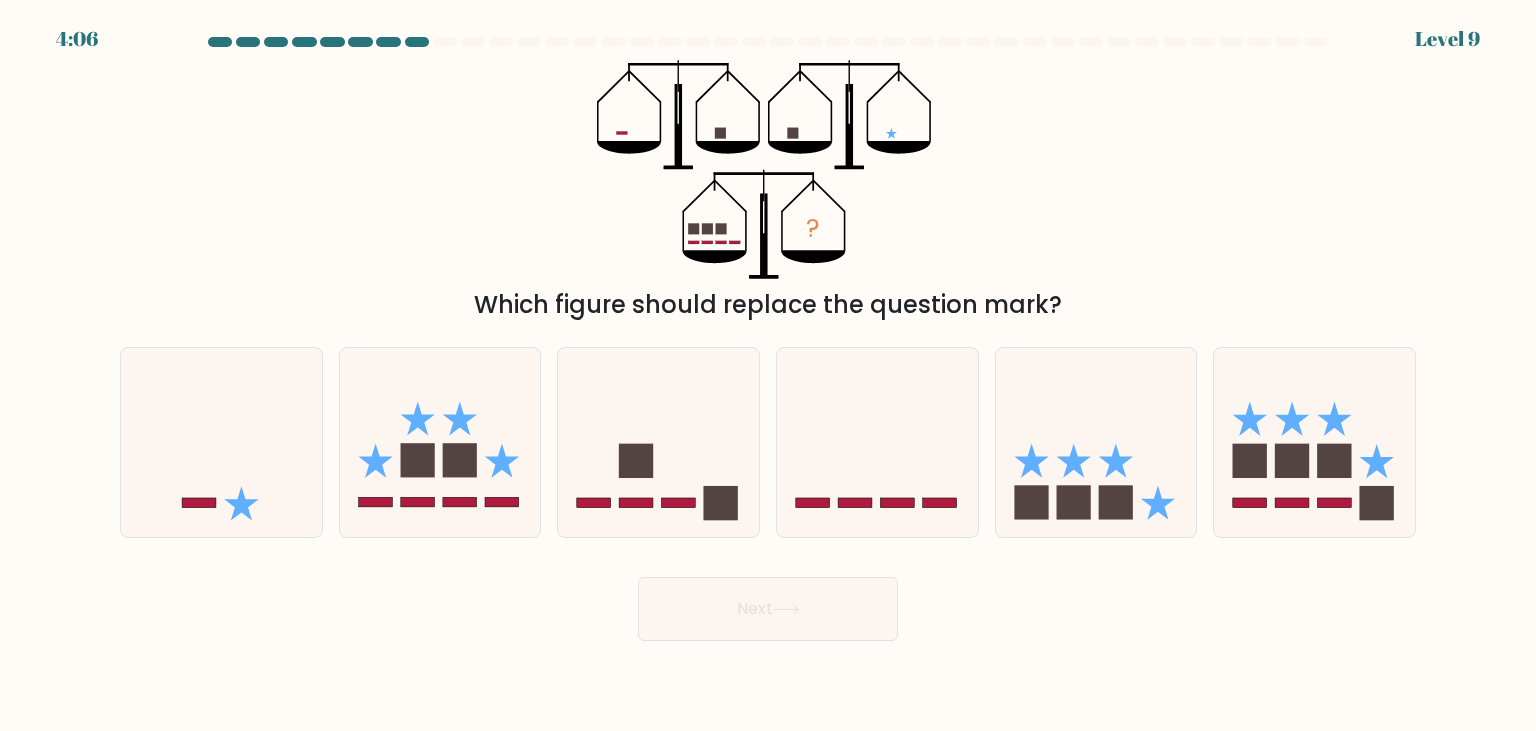 click on "?
Which figure should replace the question mark?" at bounding box center [768, 191] 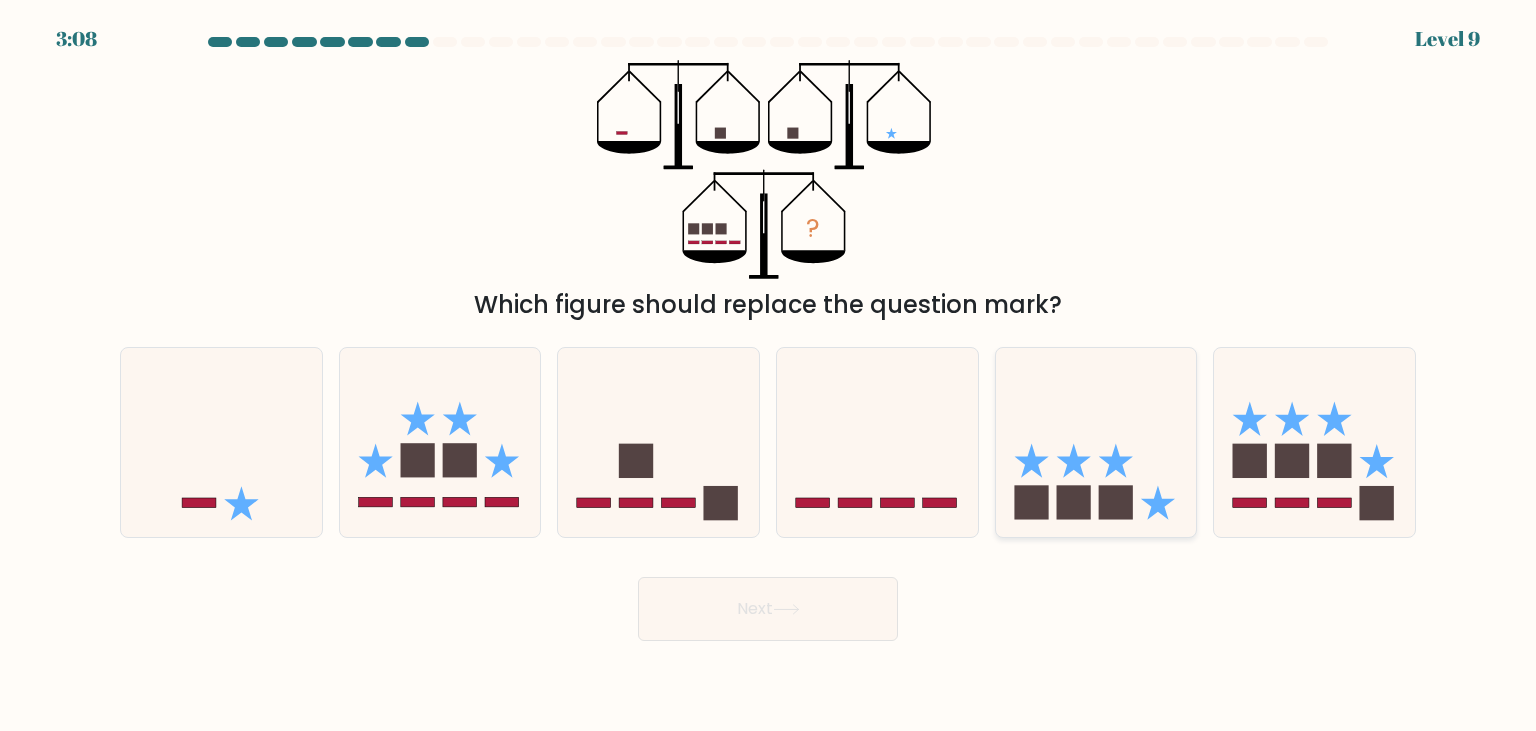 click 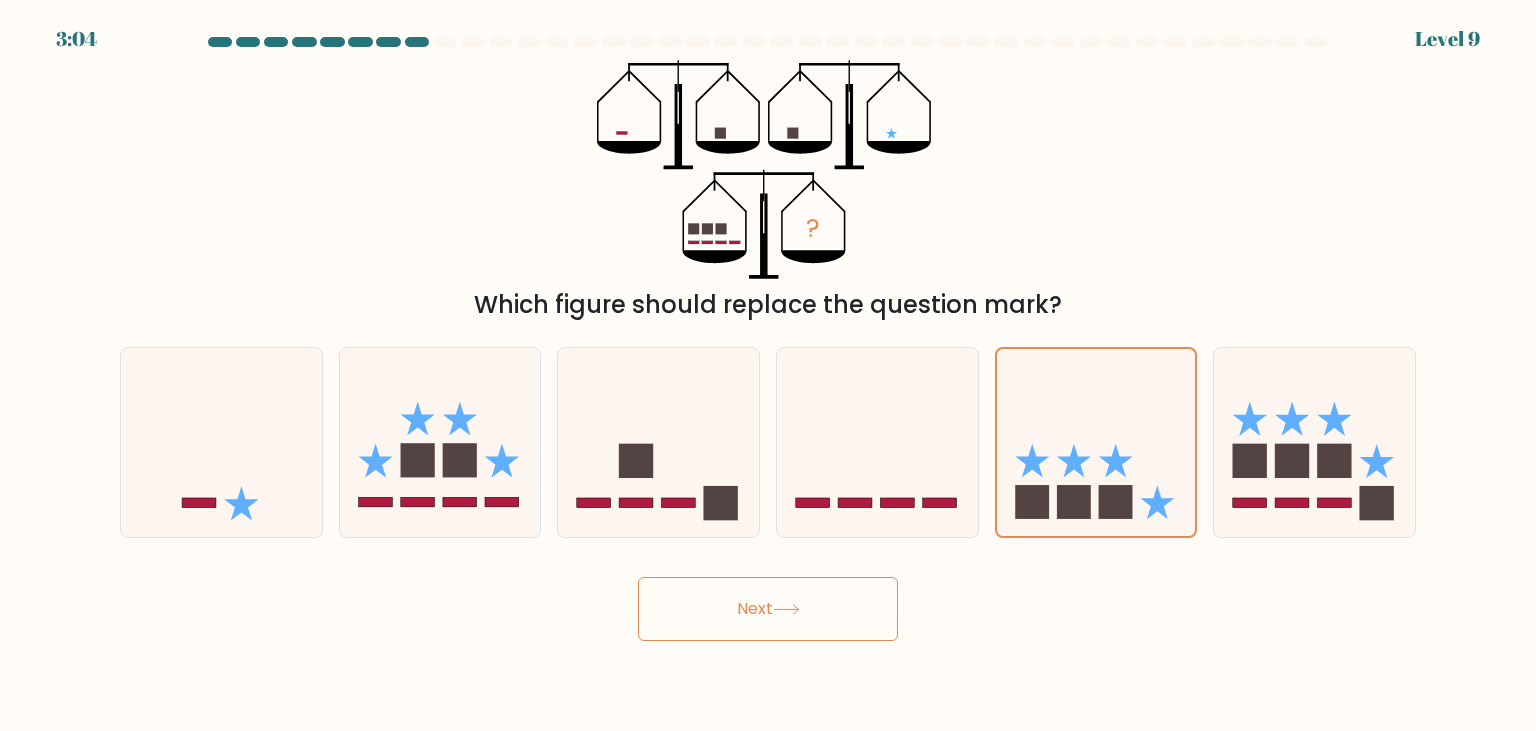 click on "Next" at bounding box center (768, 609) 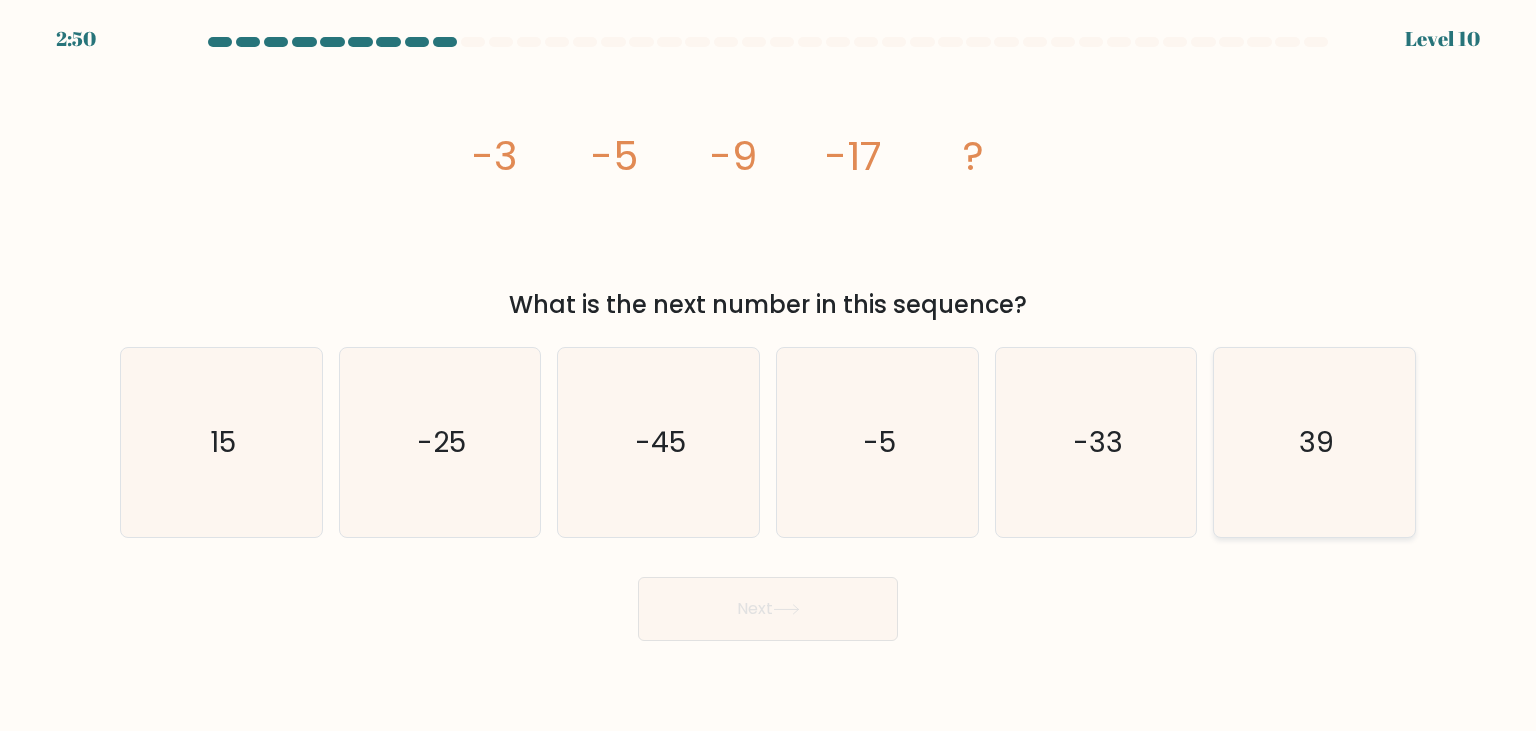 click on "39" 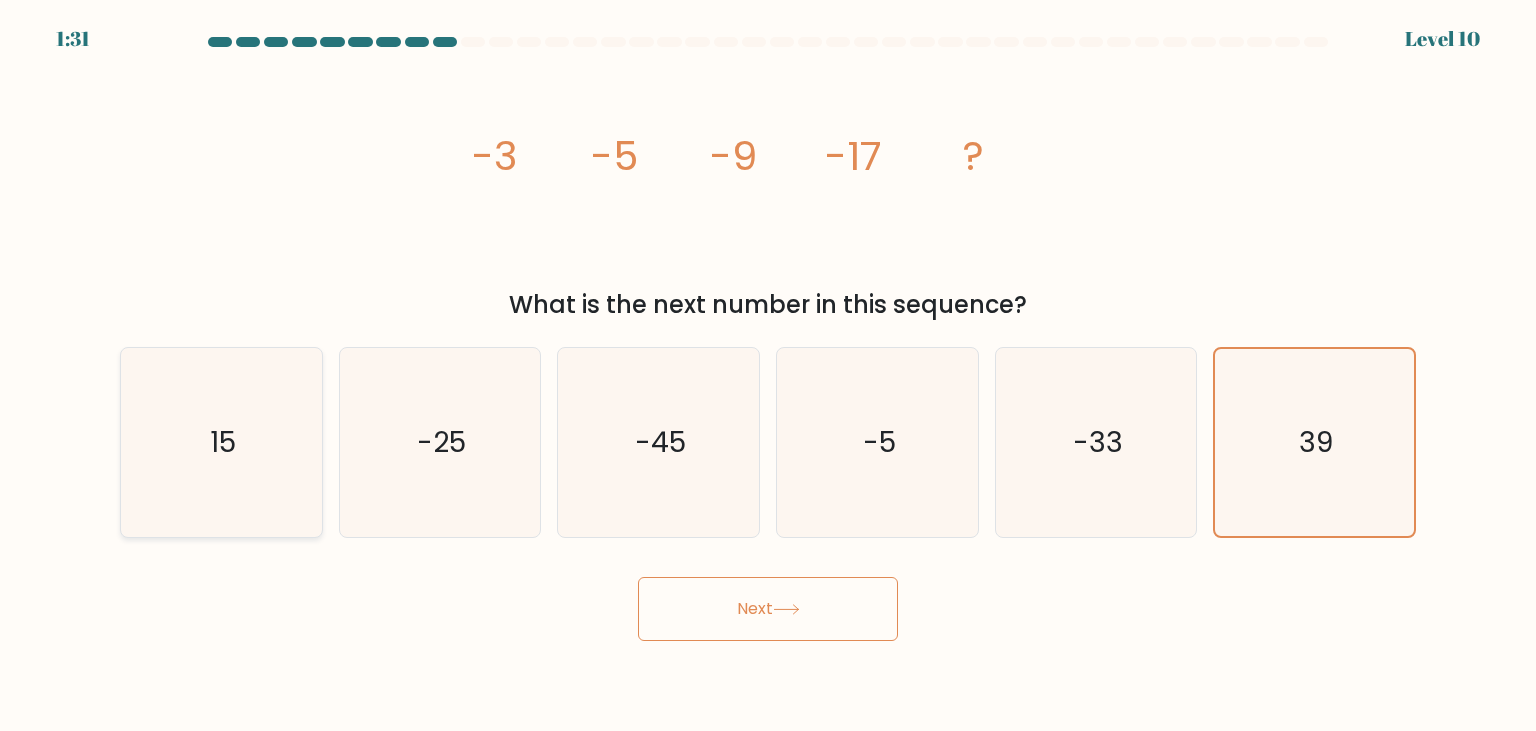 click on "15" at bounding box center [221, 442] 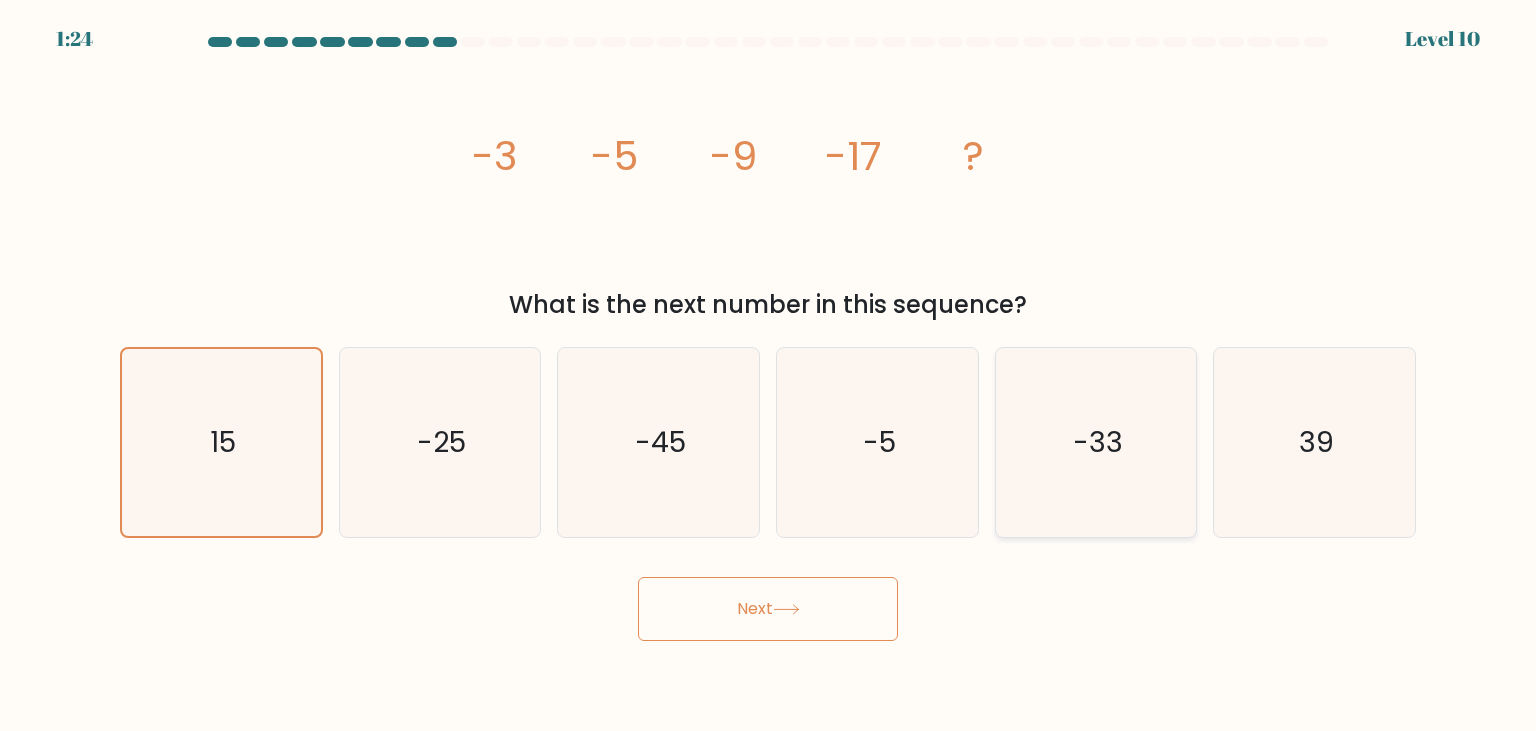 click on "-33" 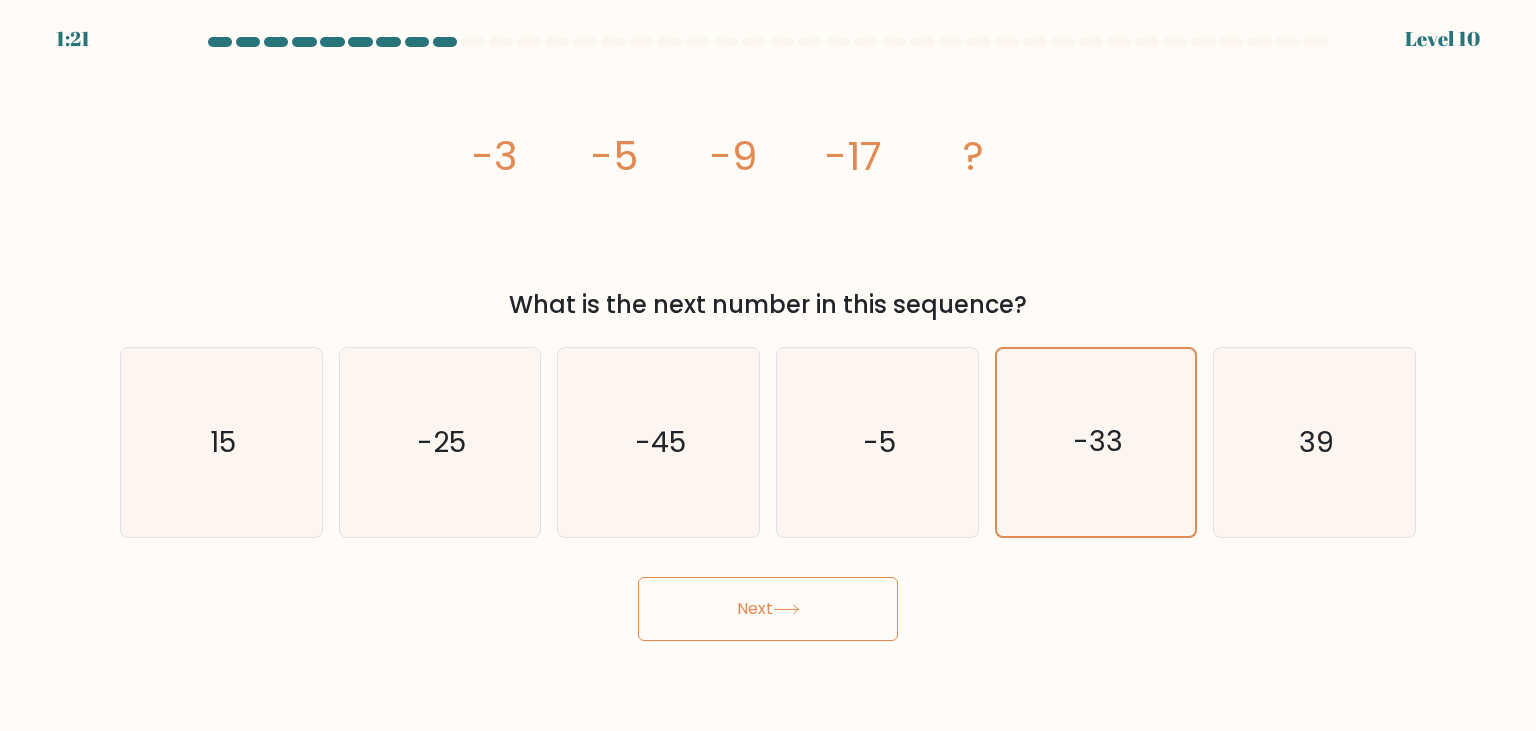 click on "Next" at bounding box center [768, 609] 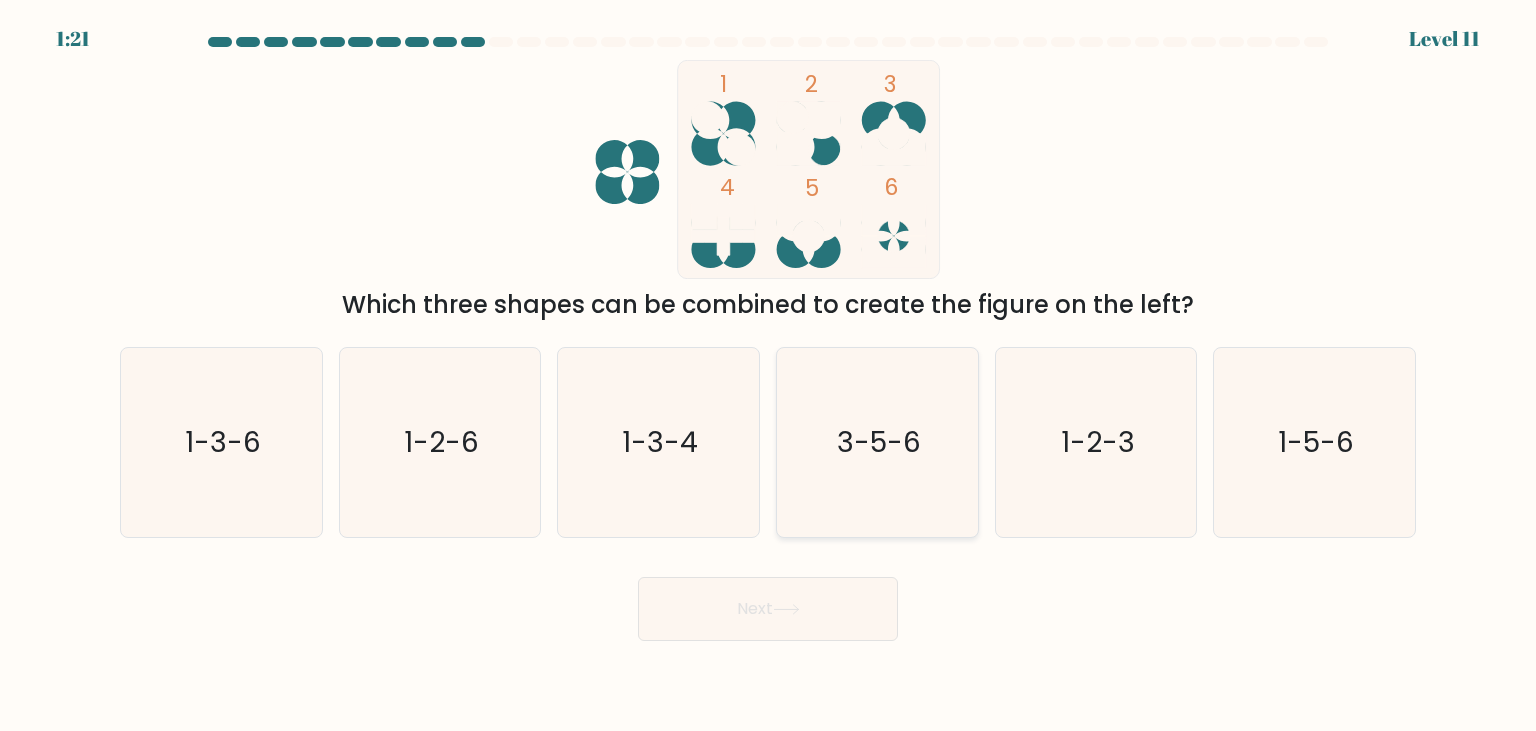 click on "3-5-6" 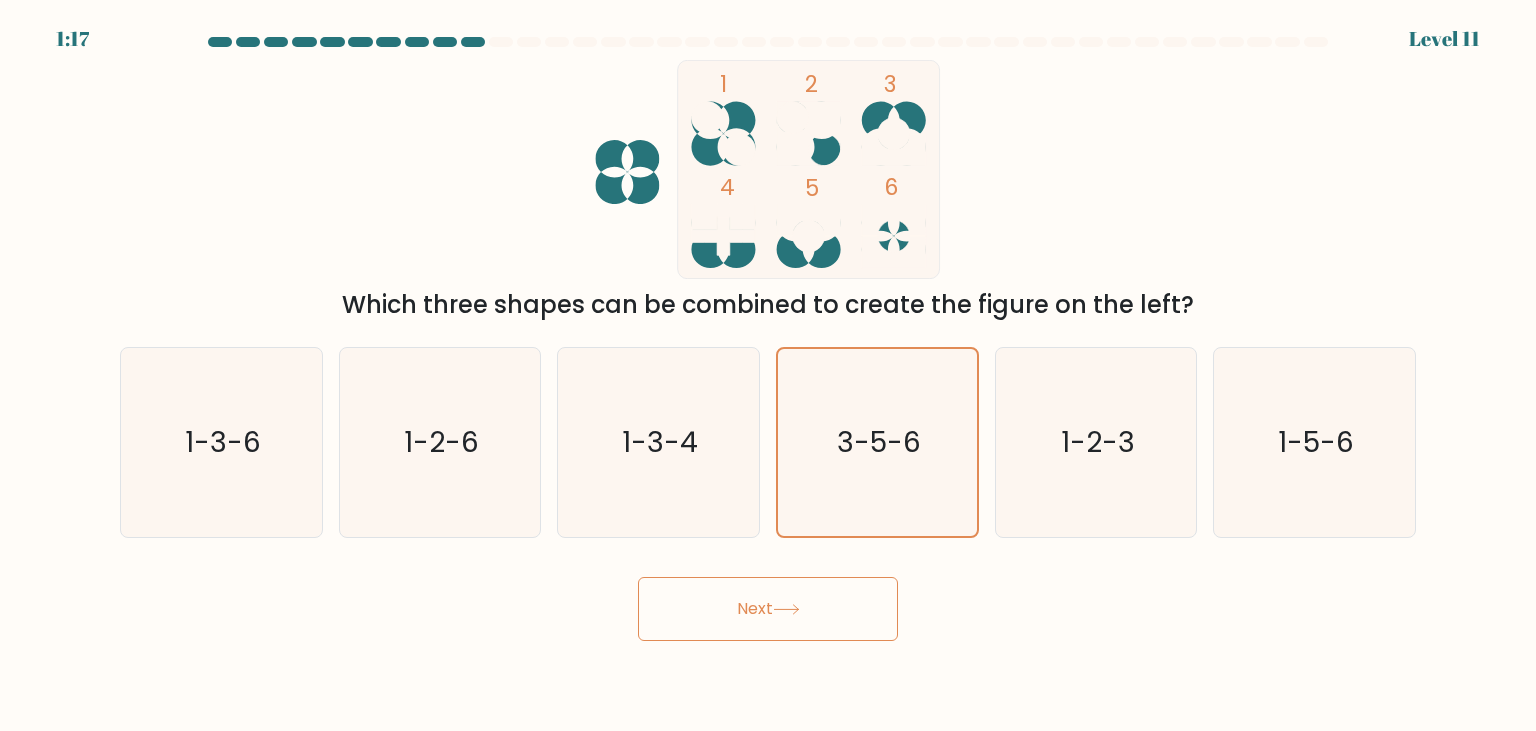 click on "Next" at bounding box center (768, 609) 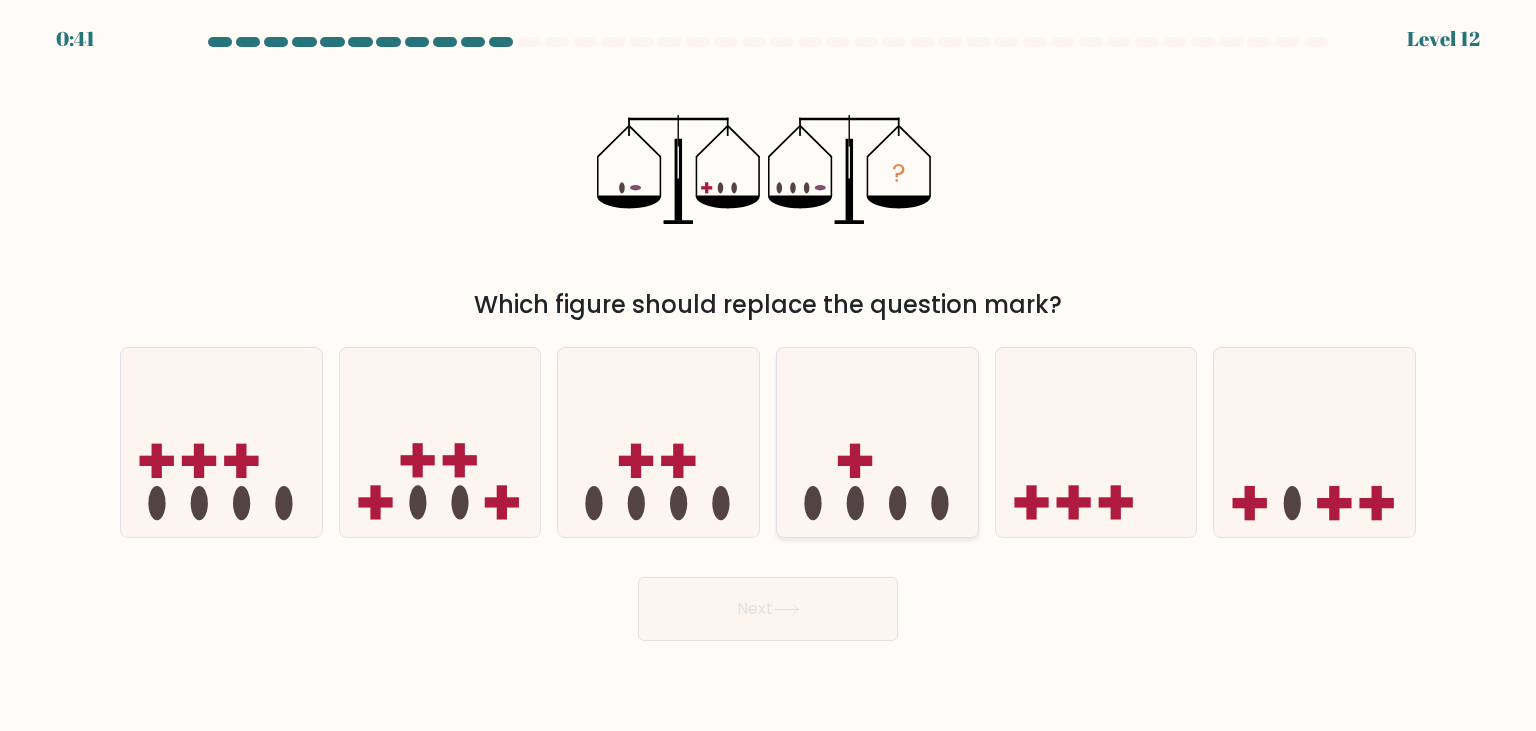 click 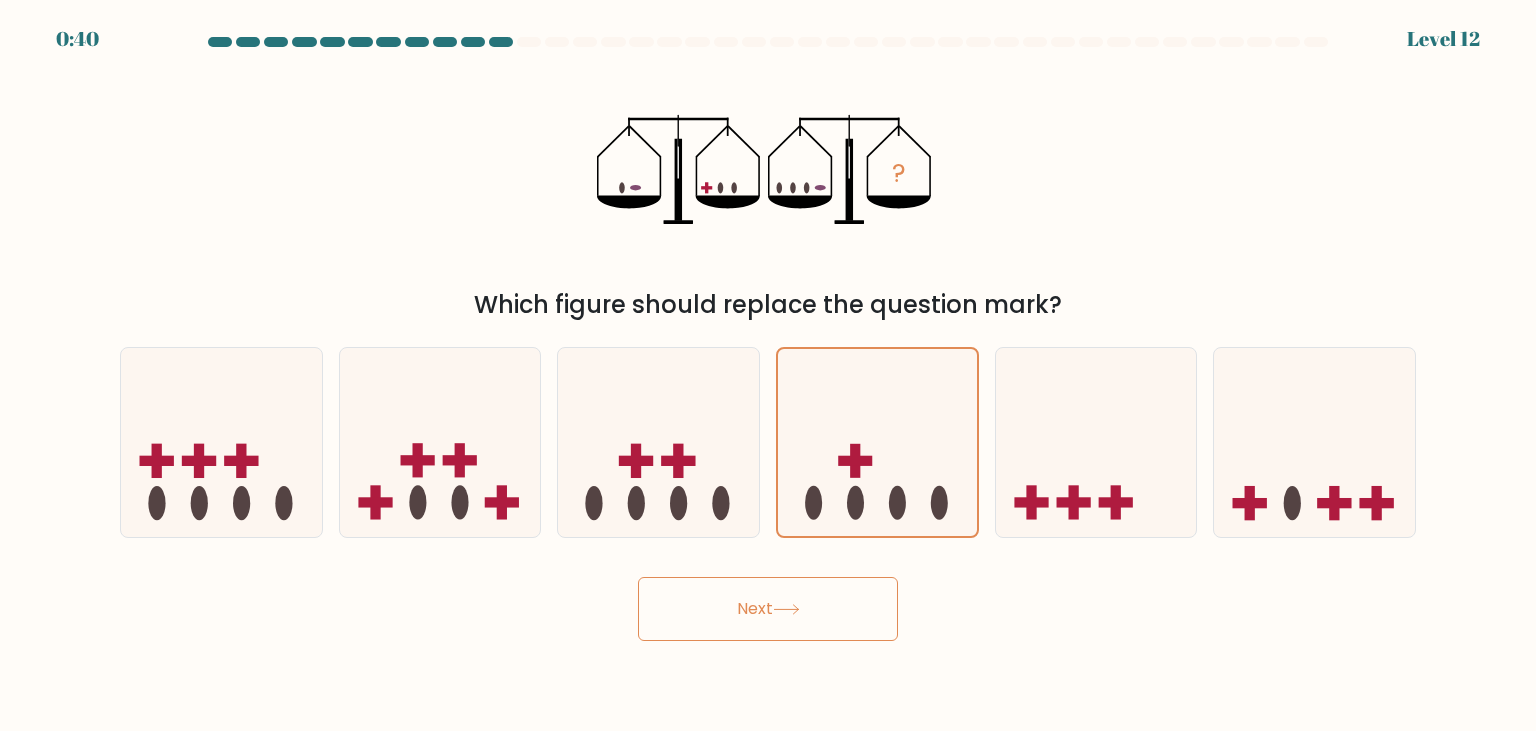 click on "Next" at bounding box center (768, 609) 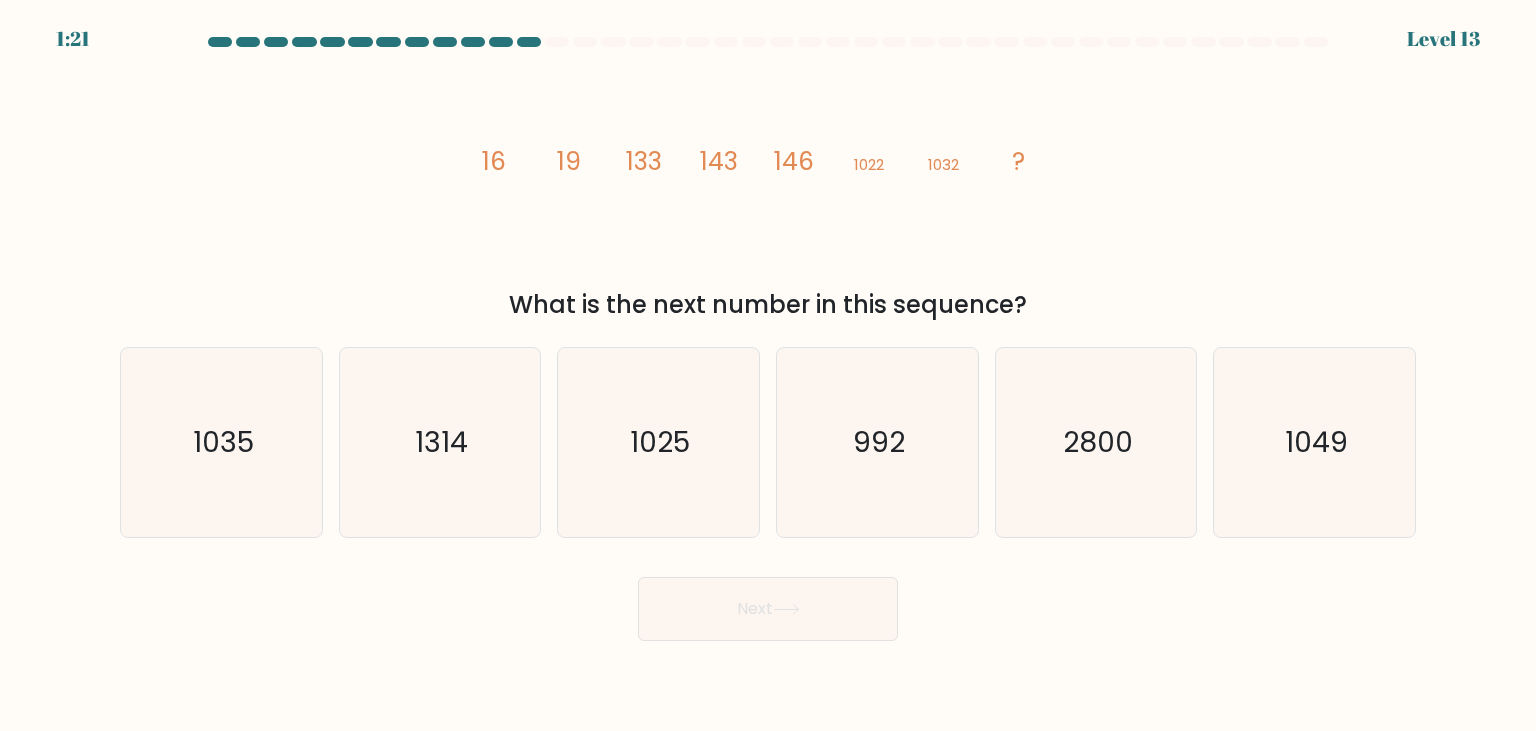 click on "?" 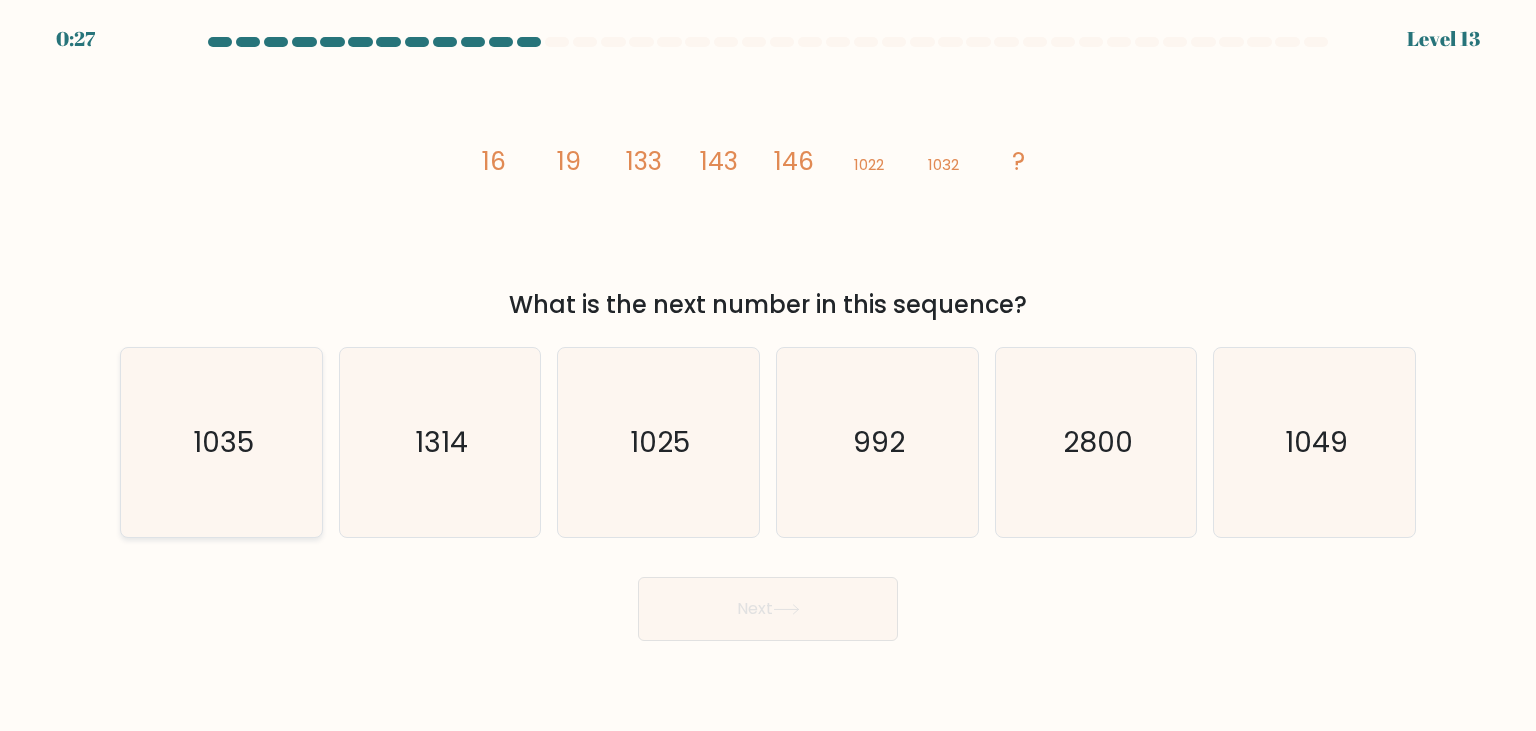 click on "1035" 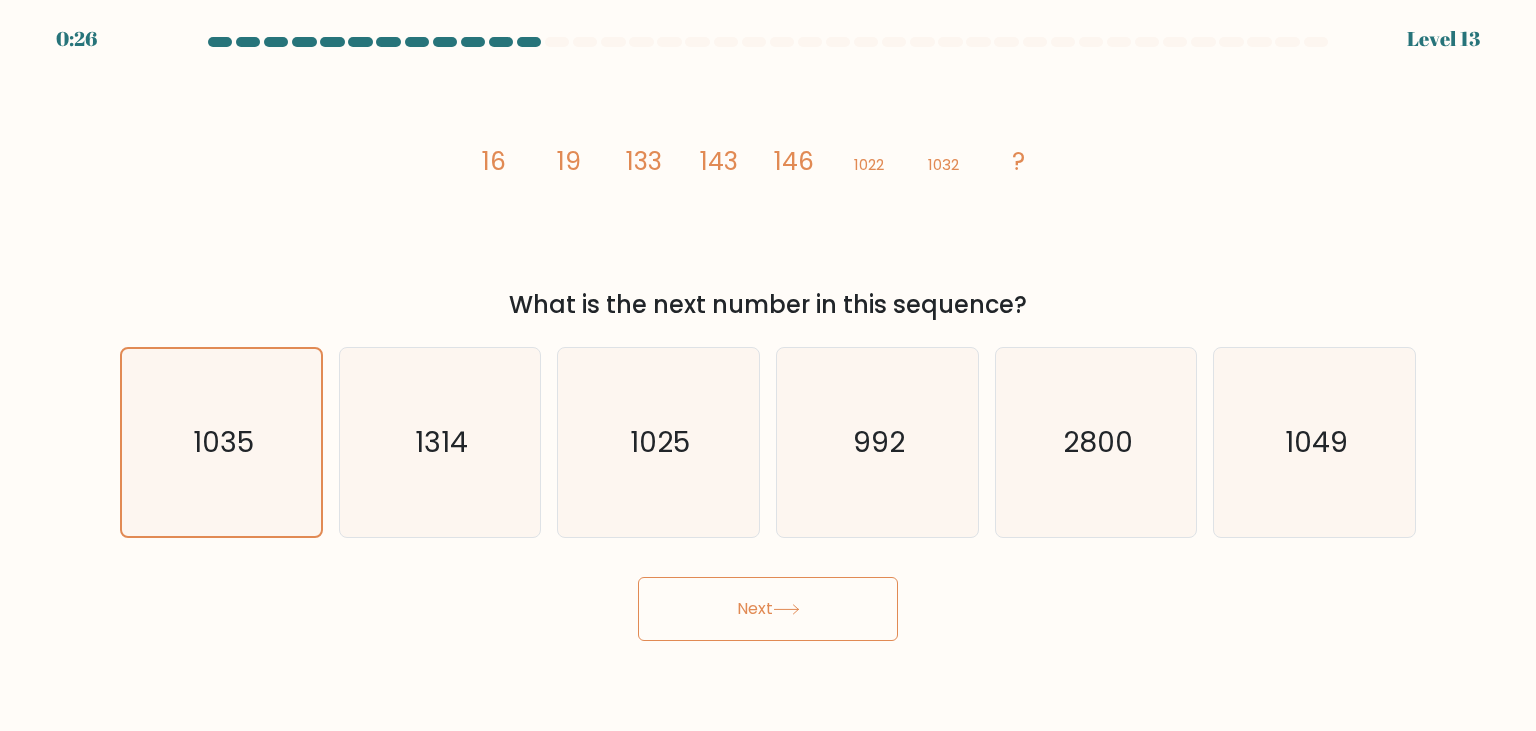 click on "Next" at bounding box center [768, 609] 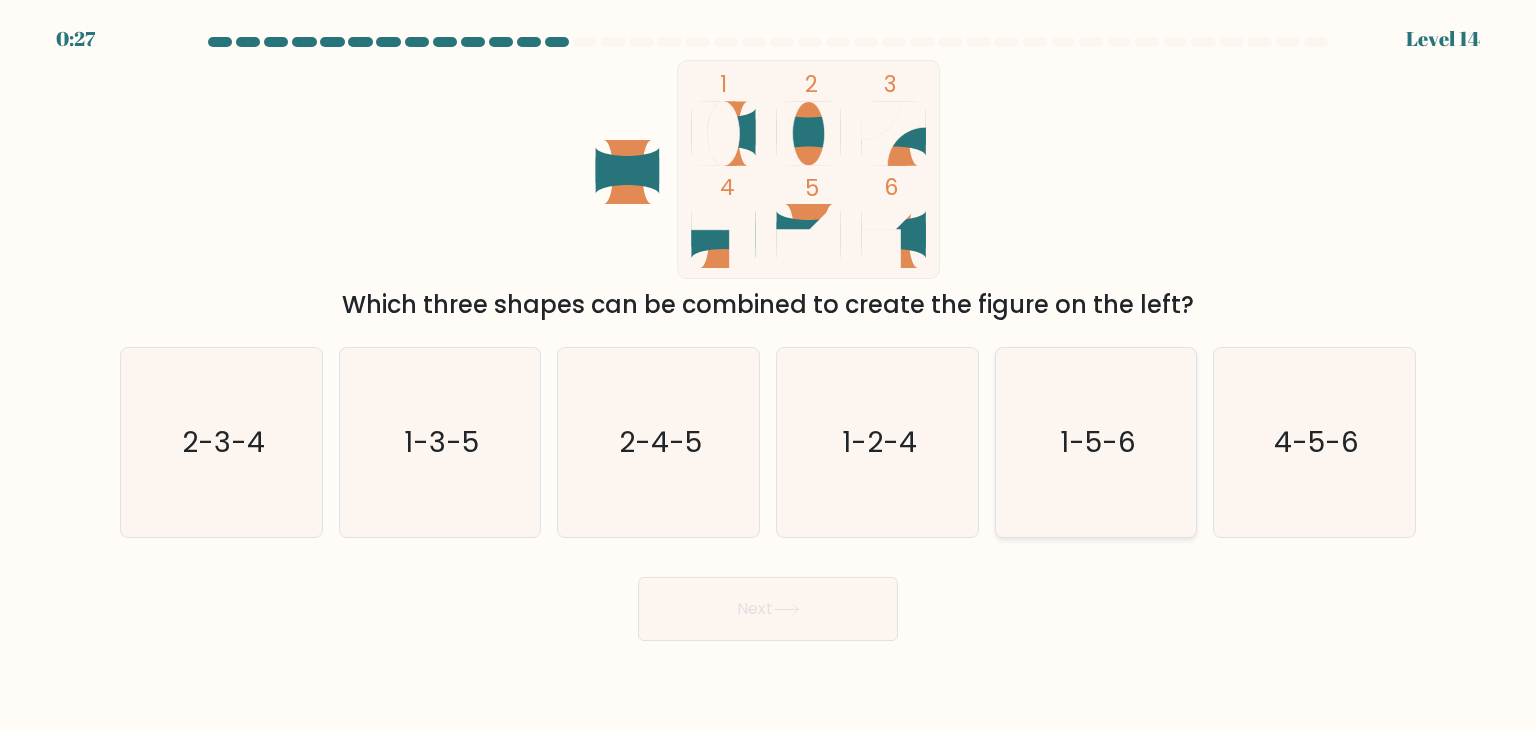drag, startPoint x: 1134, startPoint y: 423, endPoint x: 1063, endPoint y: 445, distance: 74.330345 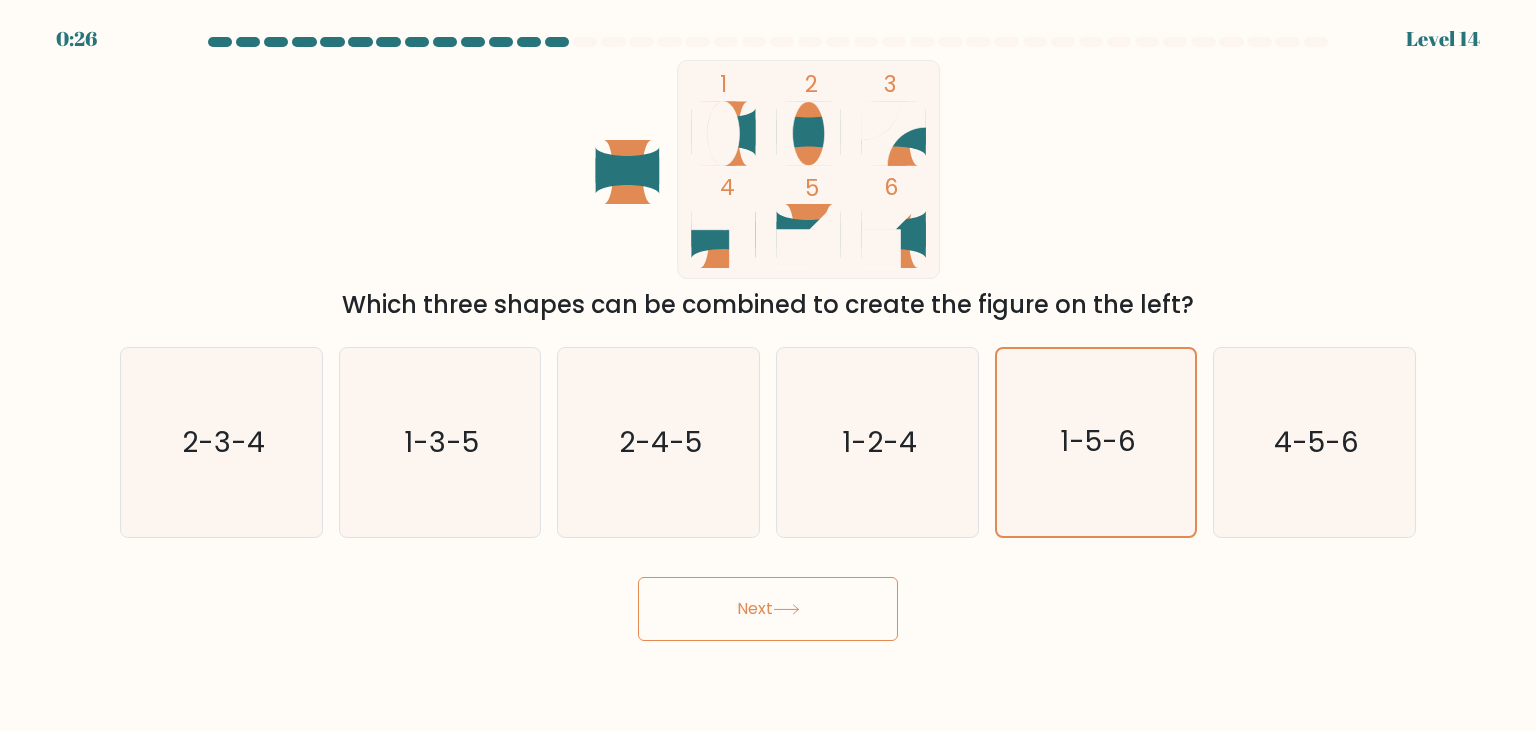 click on "Next" at bounding box center (768, 609) 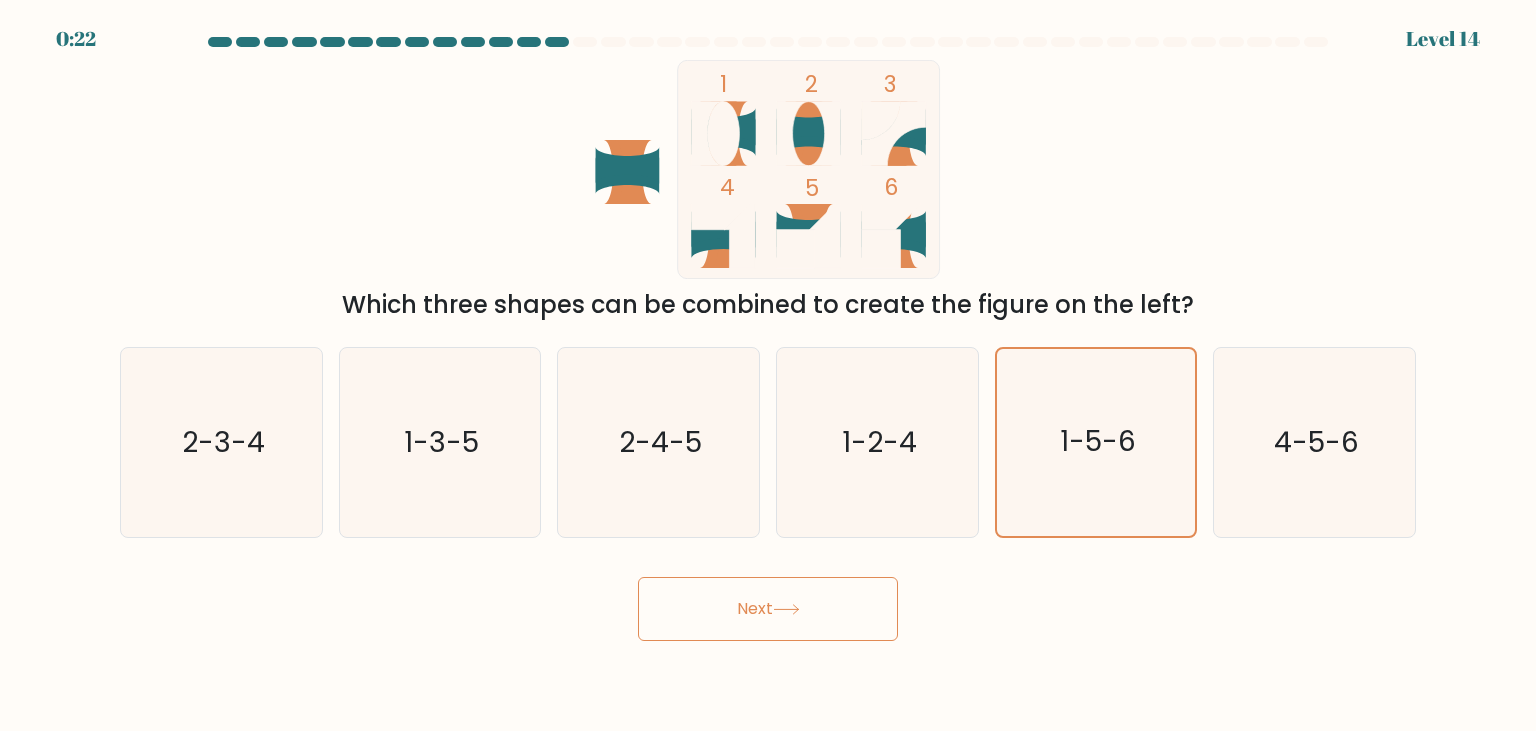 click on "0:22
Level 14" at bounding box center [768, 365] 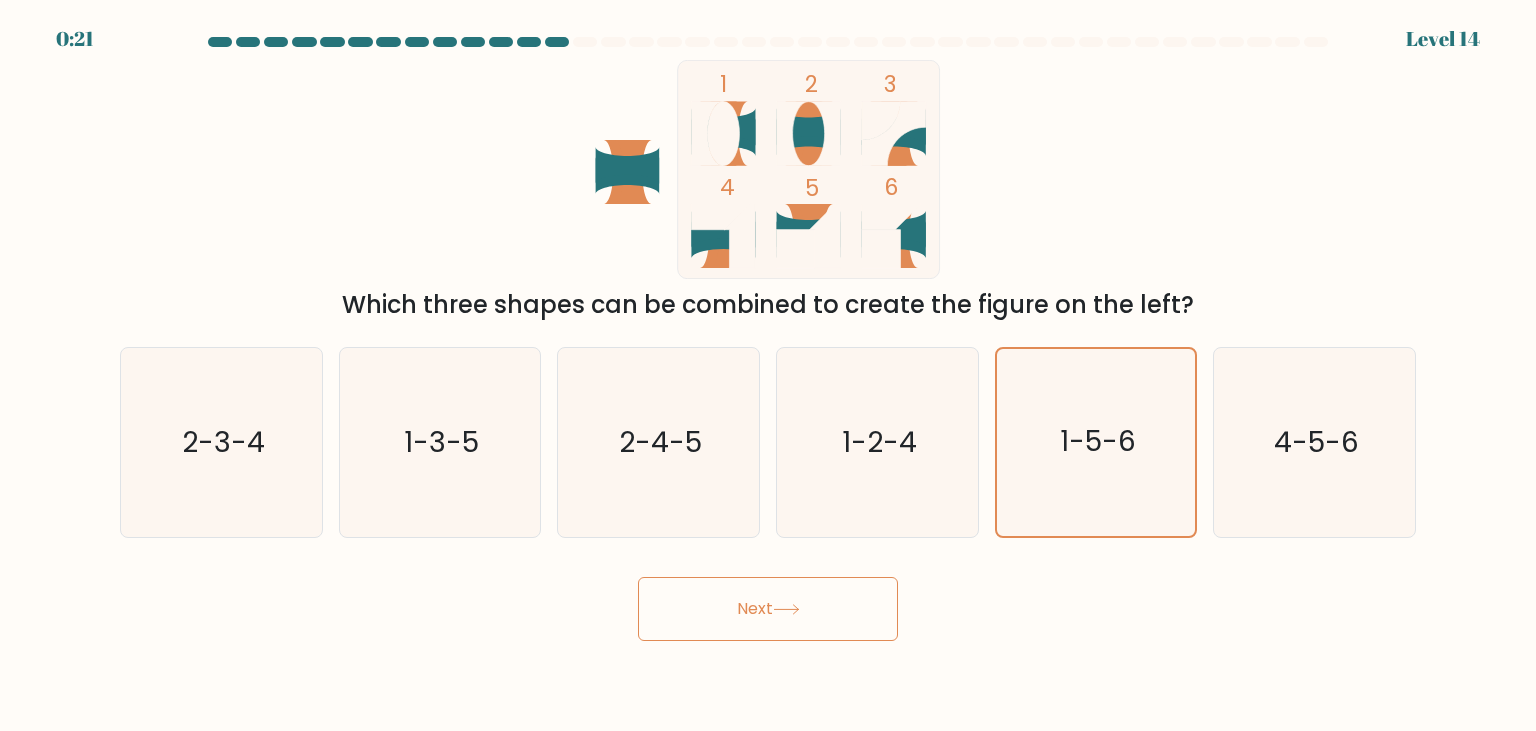 click 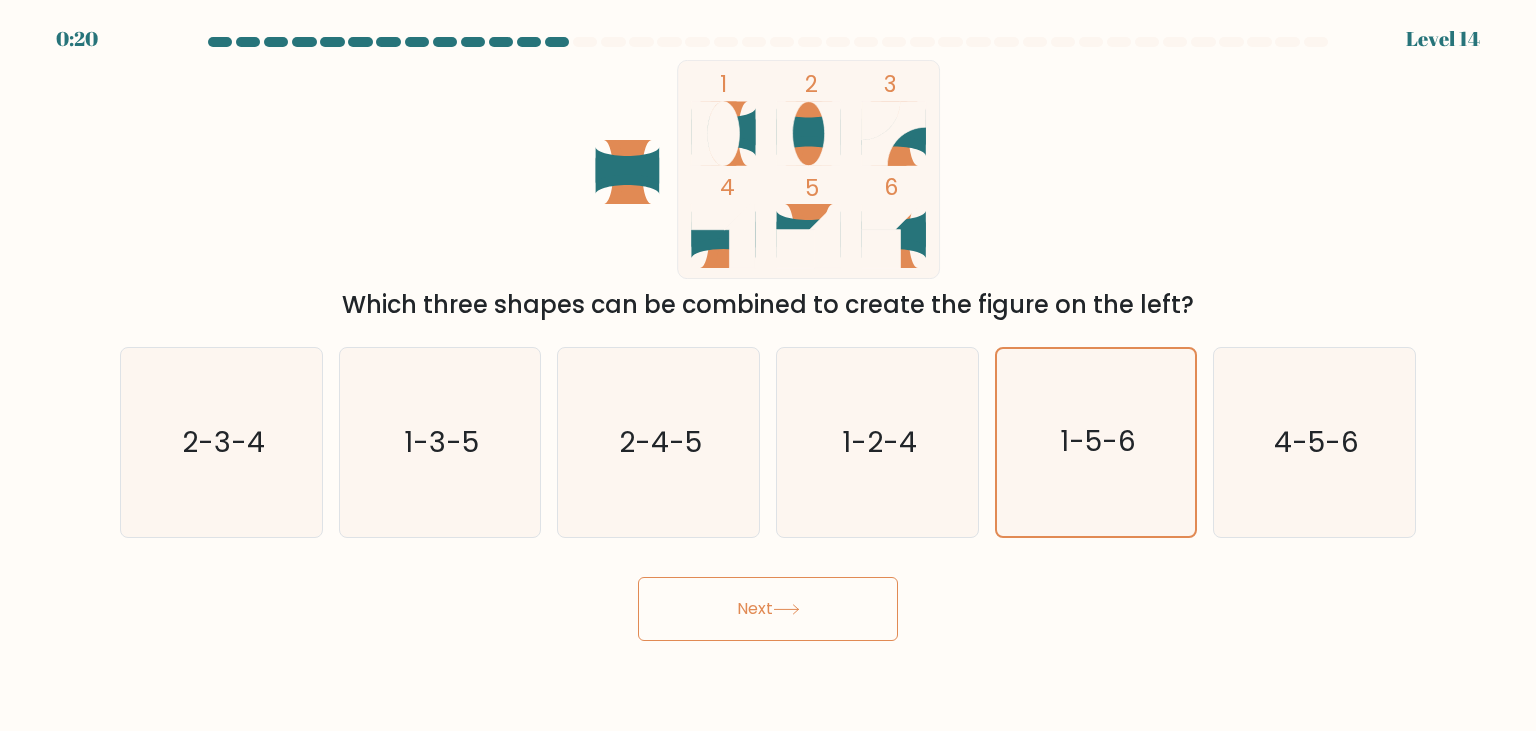 click on "a.
2-3-4
b.
1-3-5
c.
2-4-5
d.
1-2-4" at bounding box center (768, 434) 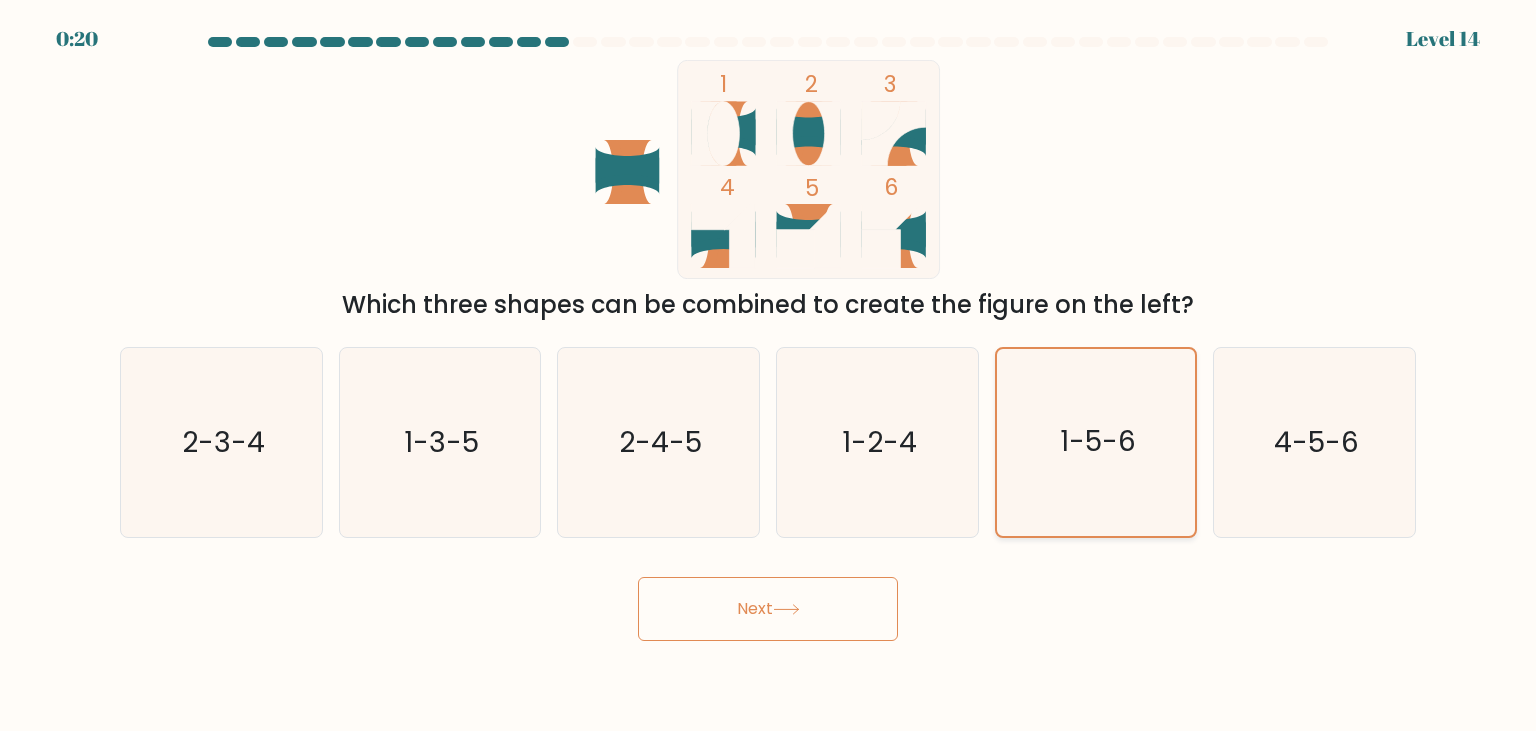 click on "1-5-6" 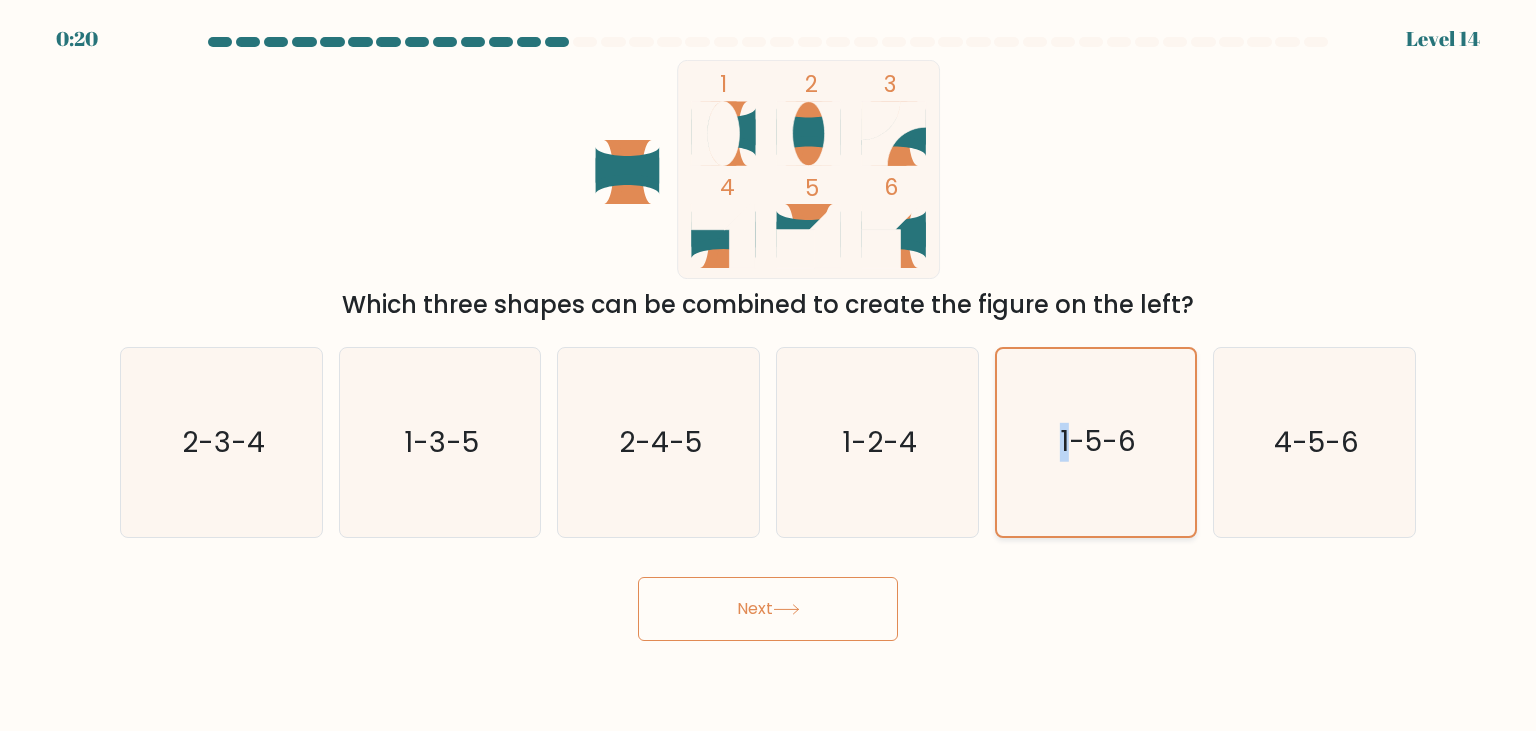 click on "1-5-6" 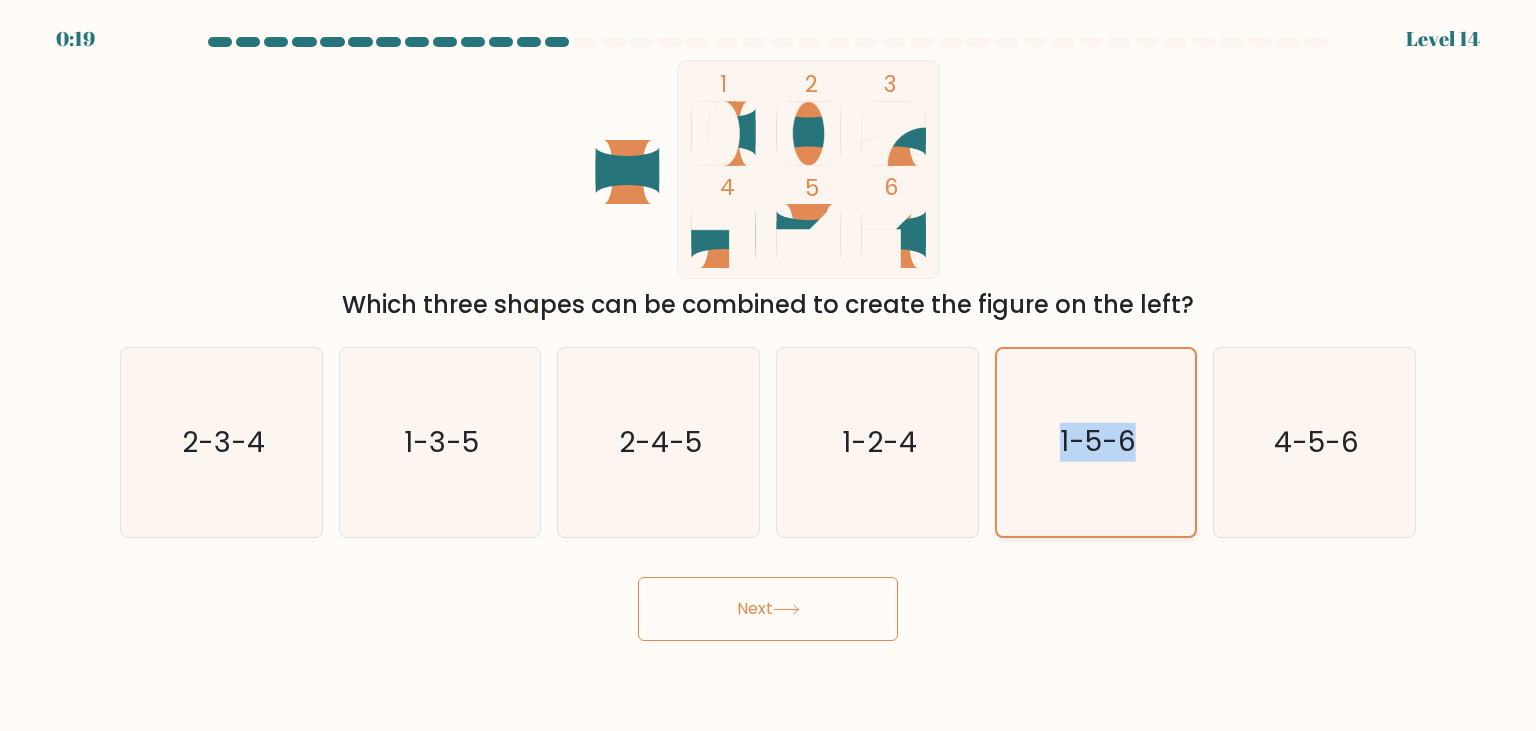click on "1-5-6" 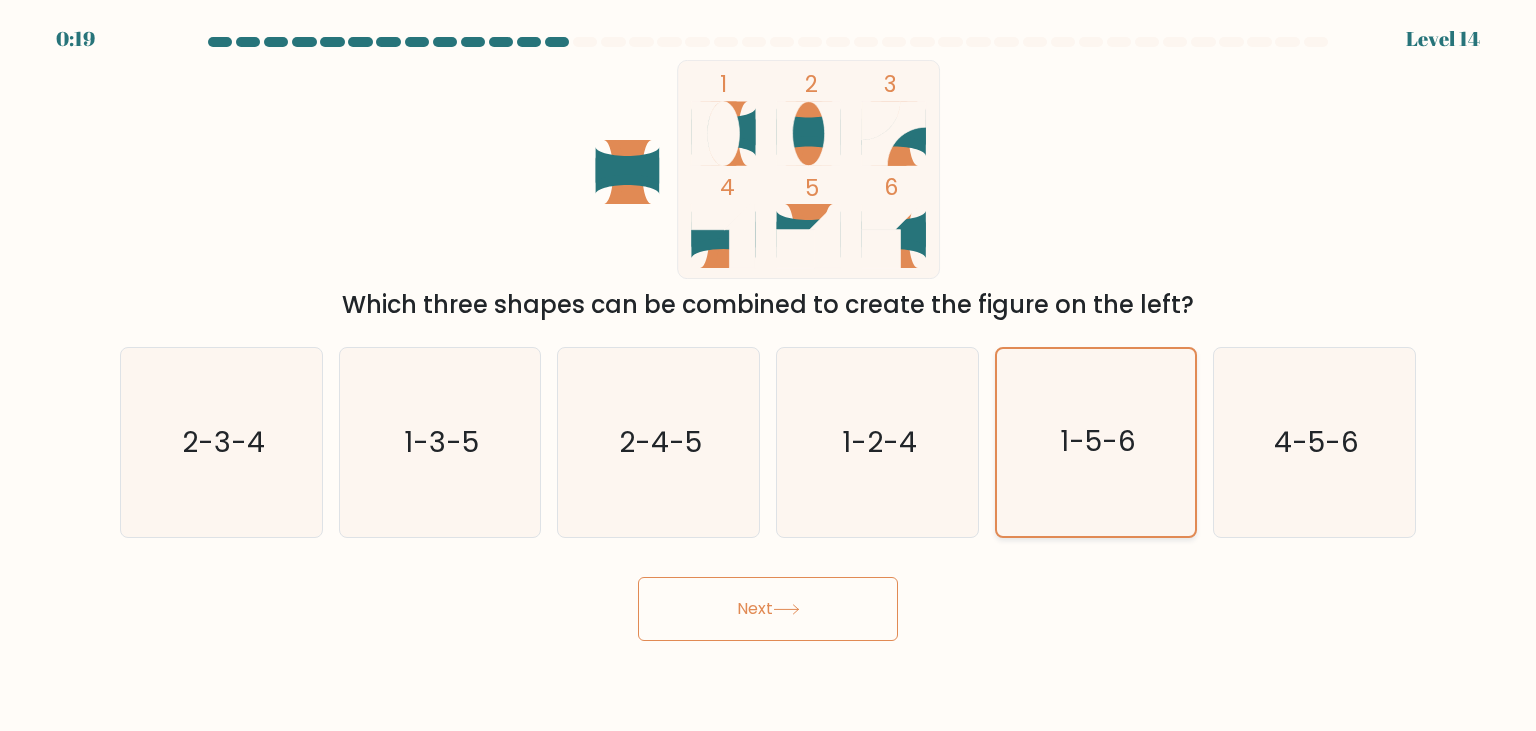 click on "1-5-6" 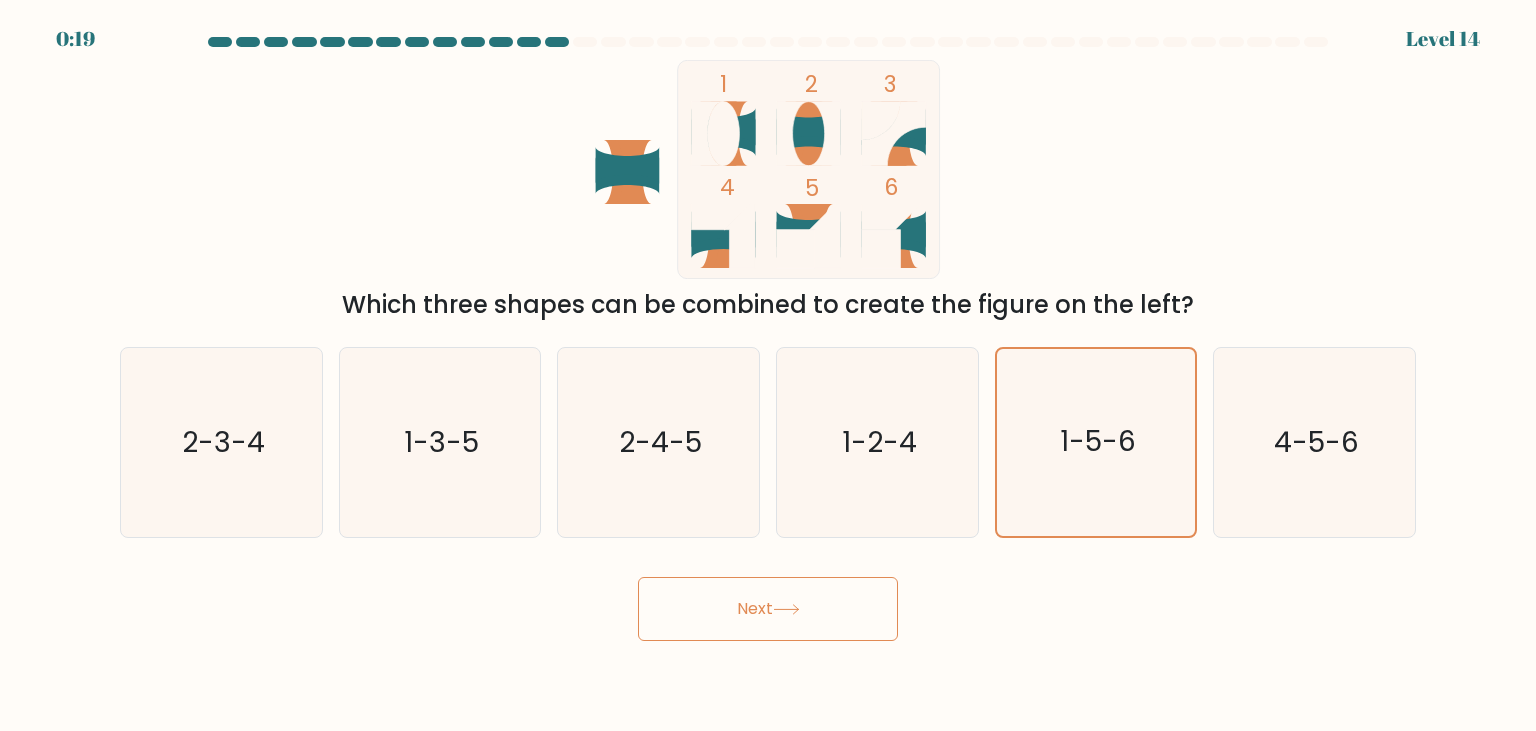click on "Which three shapes can be combined to create the figure on the left?" at bounding box center [768, 305] 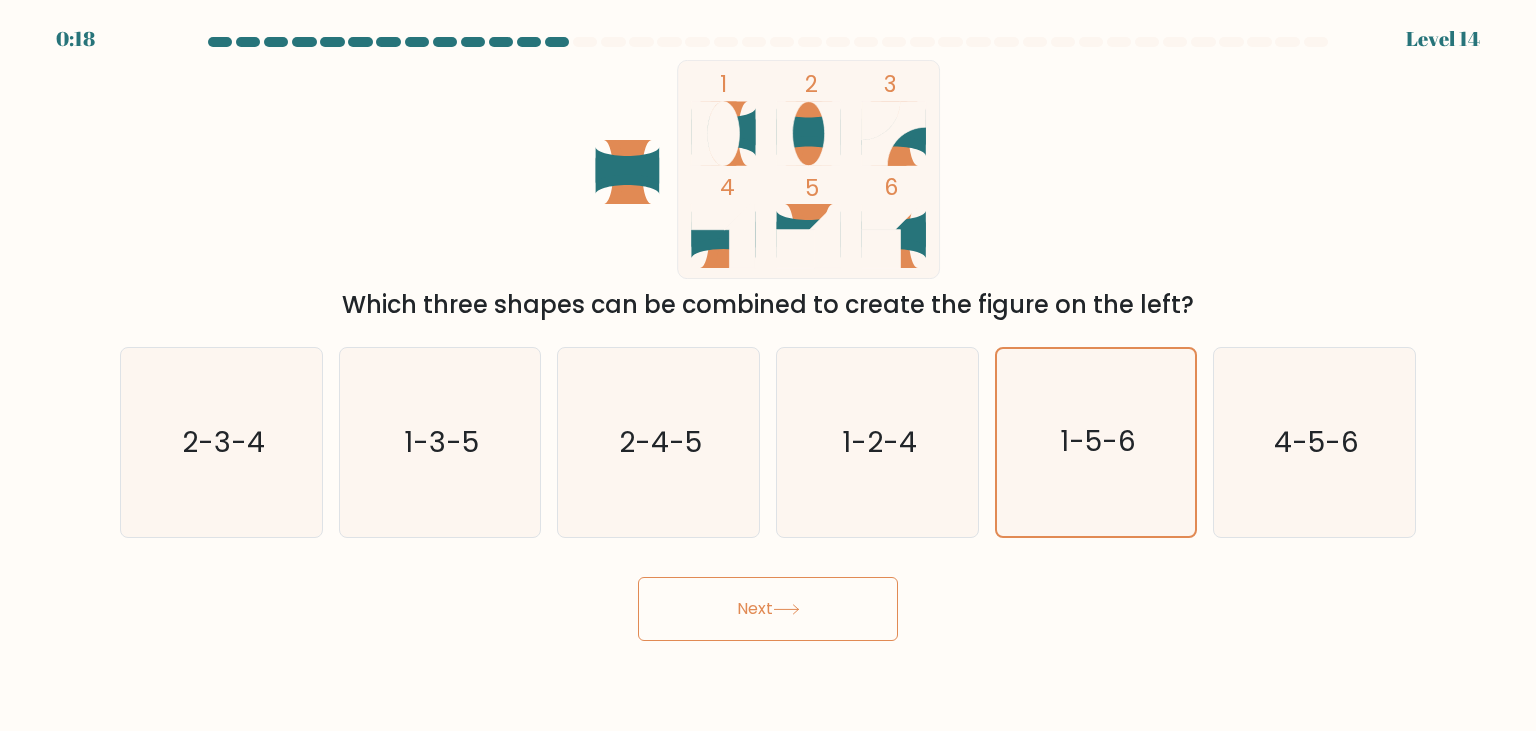 click on "Next" at bounding box center [768, 609] 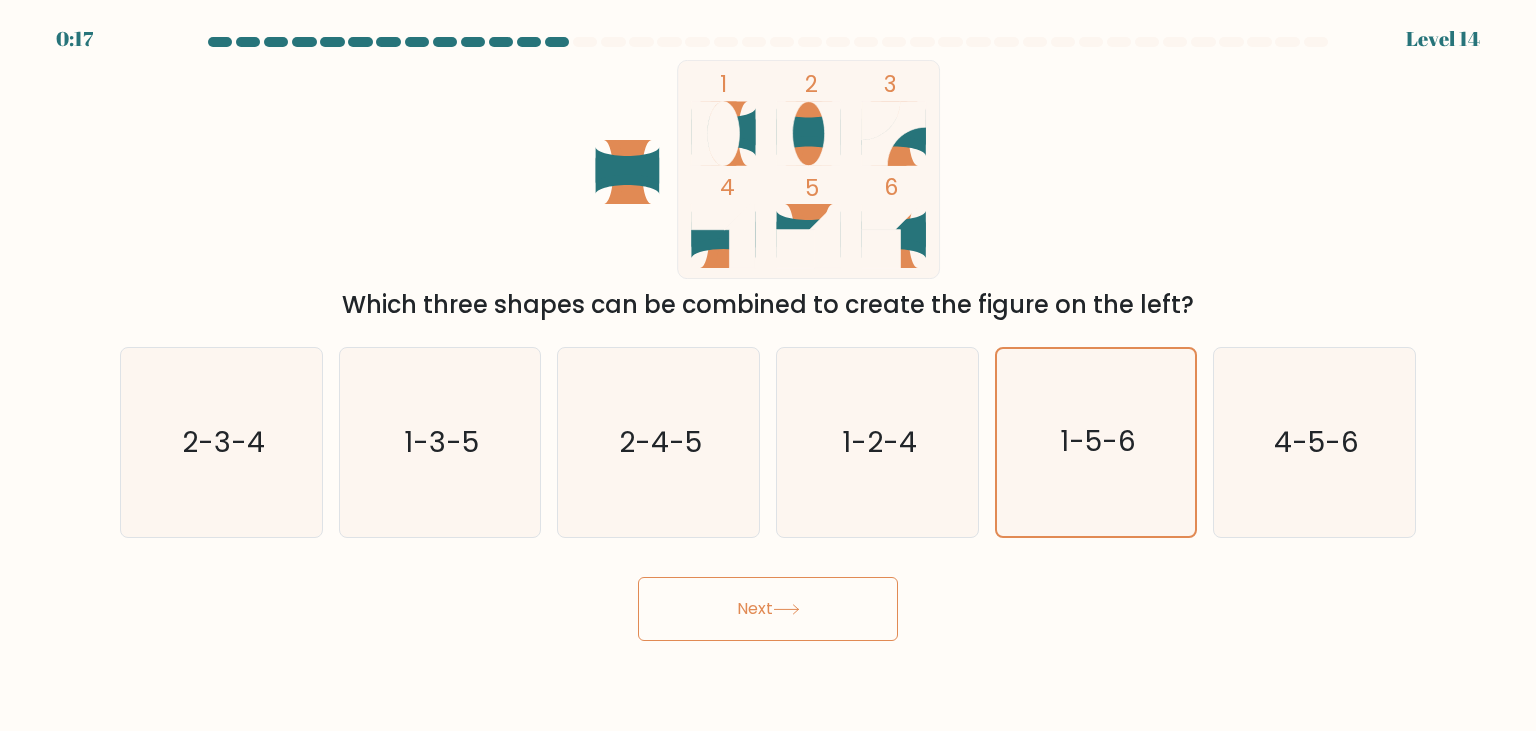 click on "Next" at bounding box center [768, 609] 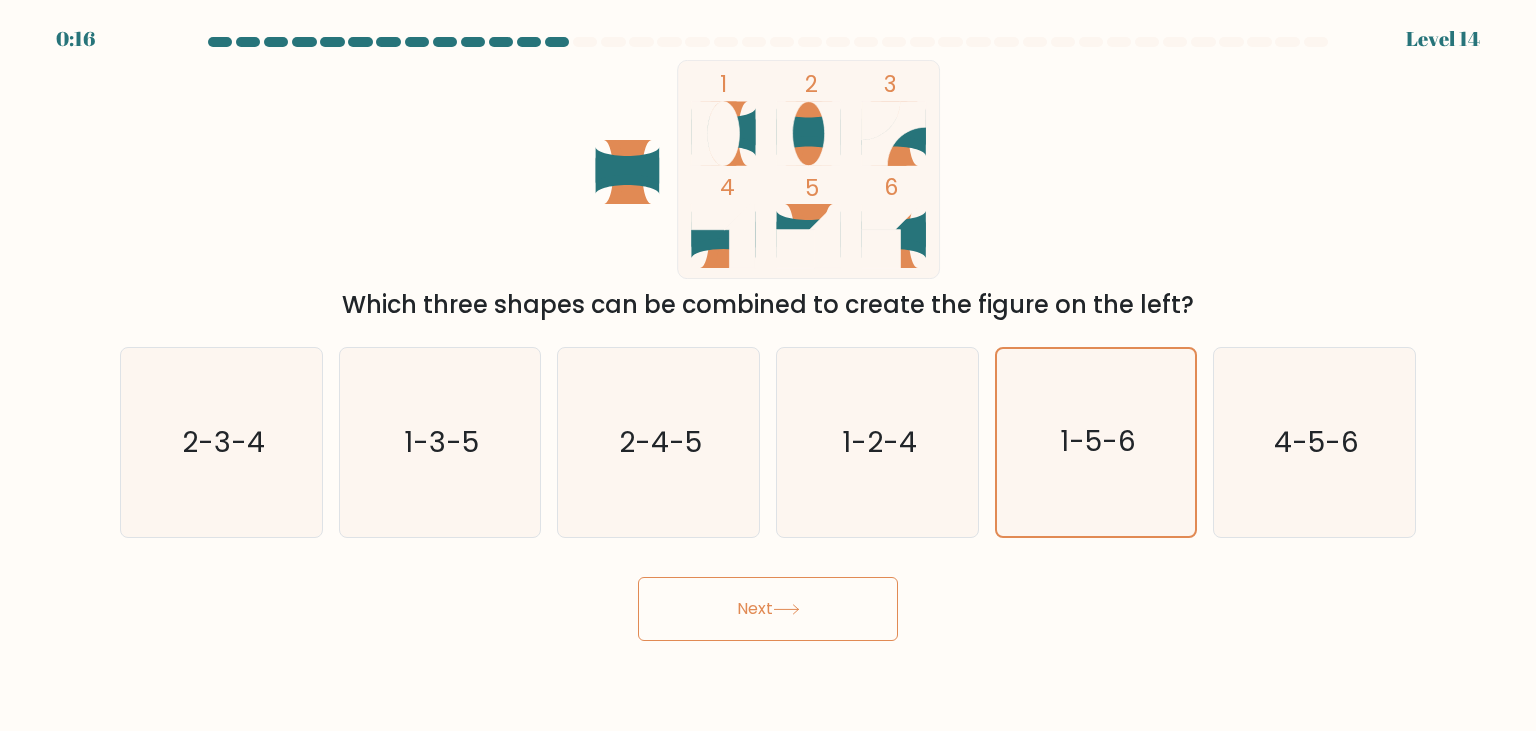 drag, startPoint x: 821, startPoint y: 626, endPoint x: 794, endPoint y: 606, distance: 33.600594 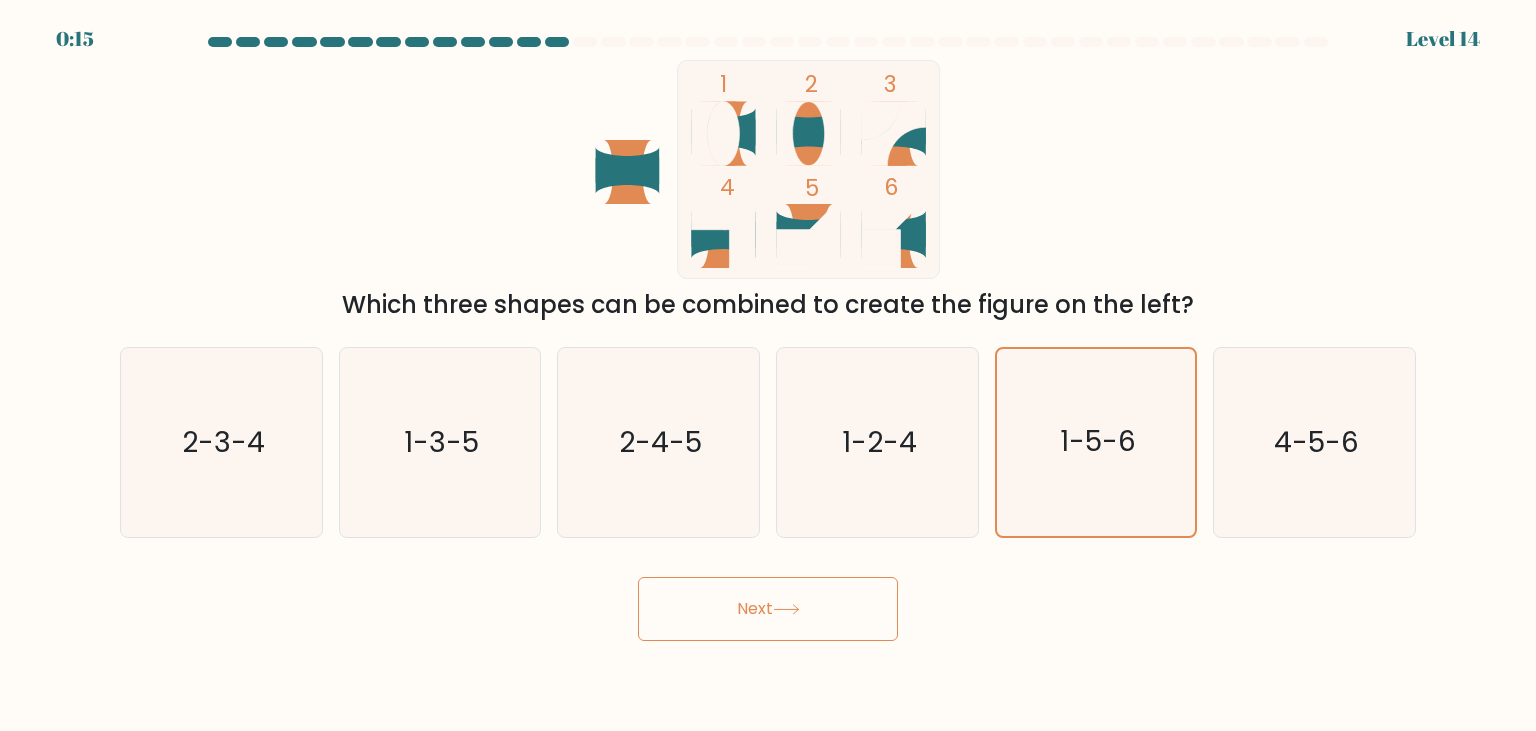 click on "Next" at bounding box center [768, 609] 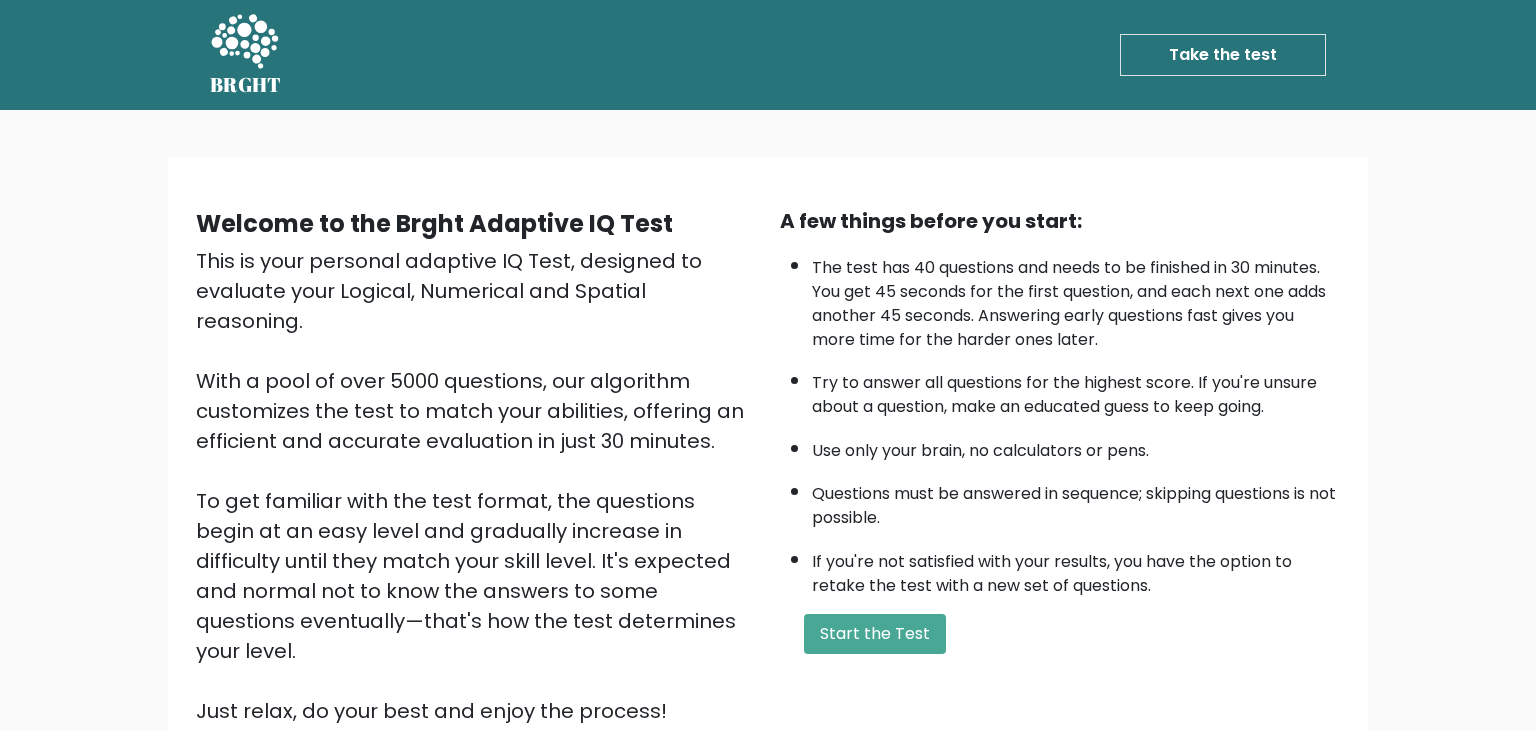 scroll, scrollTop: 105, scrollLeft: 0, axis: vertical 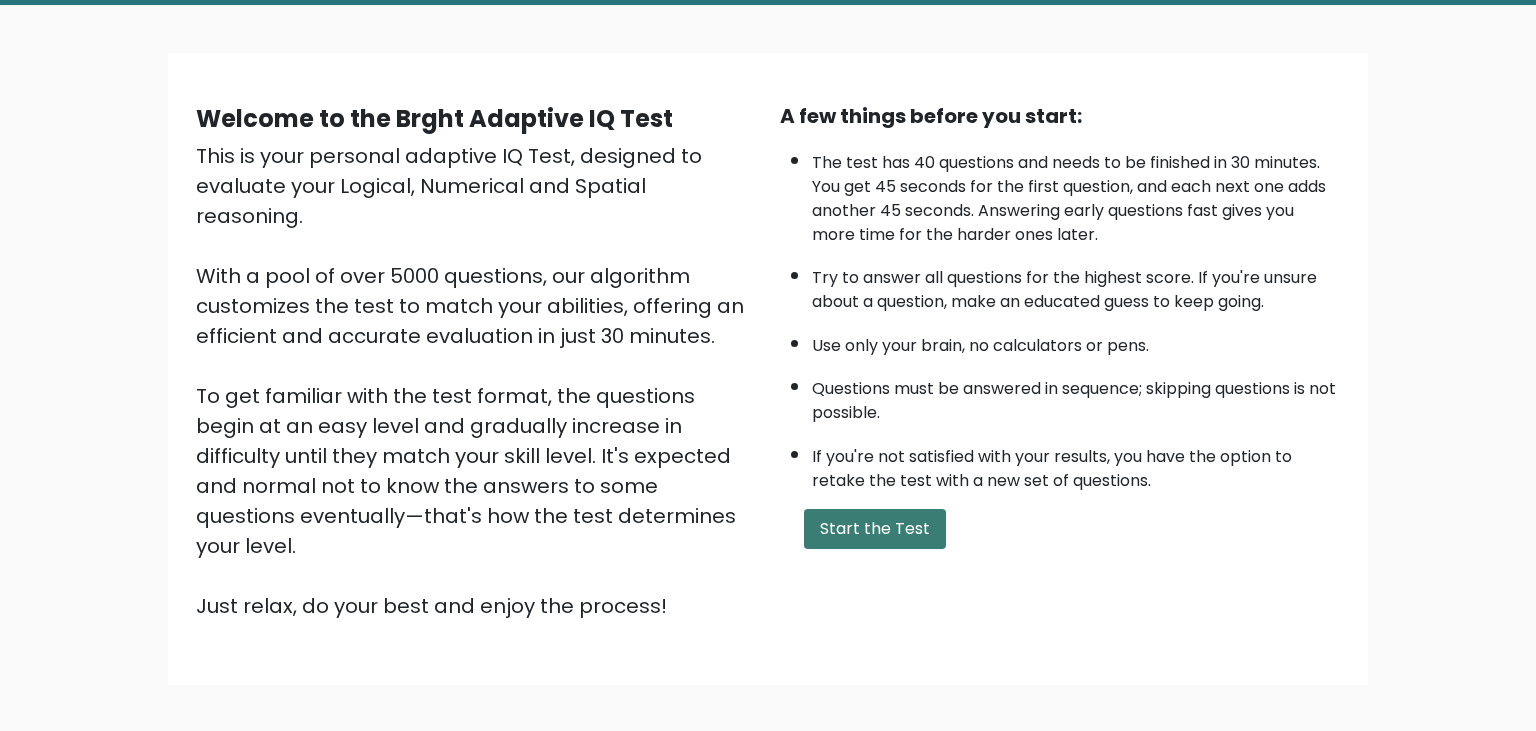click on "Start the Test" at bounding box center [875, 529] 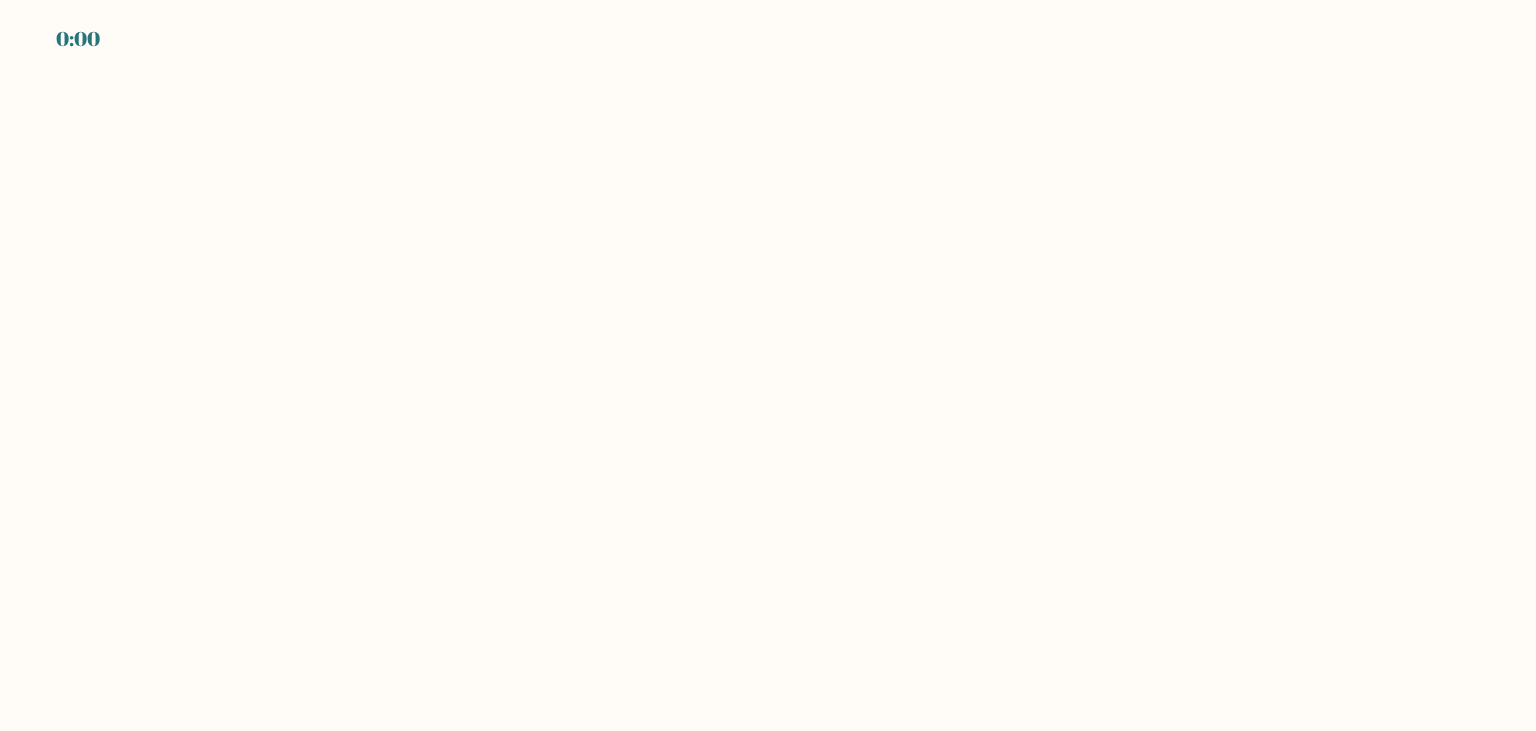 scroll, scrollTop: 0, scrollLeft: 0, axis: both 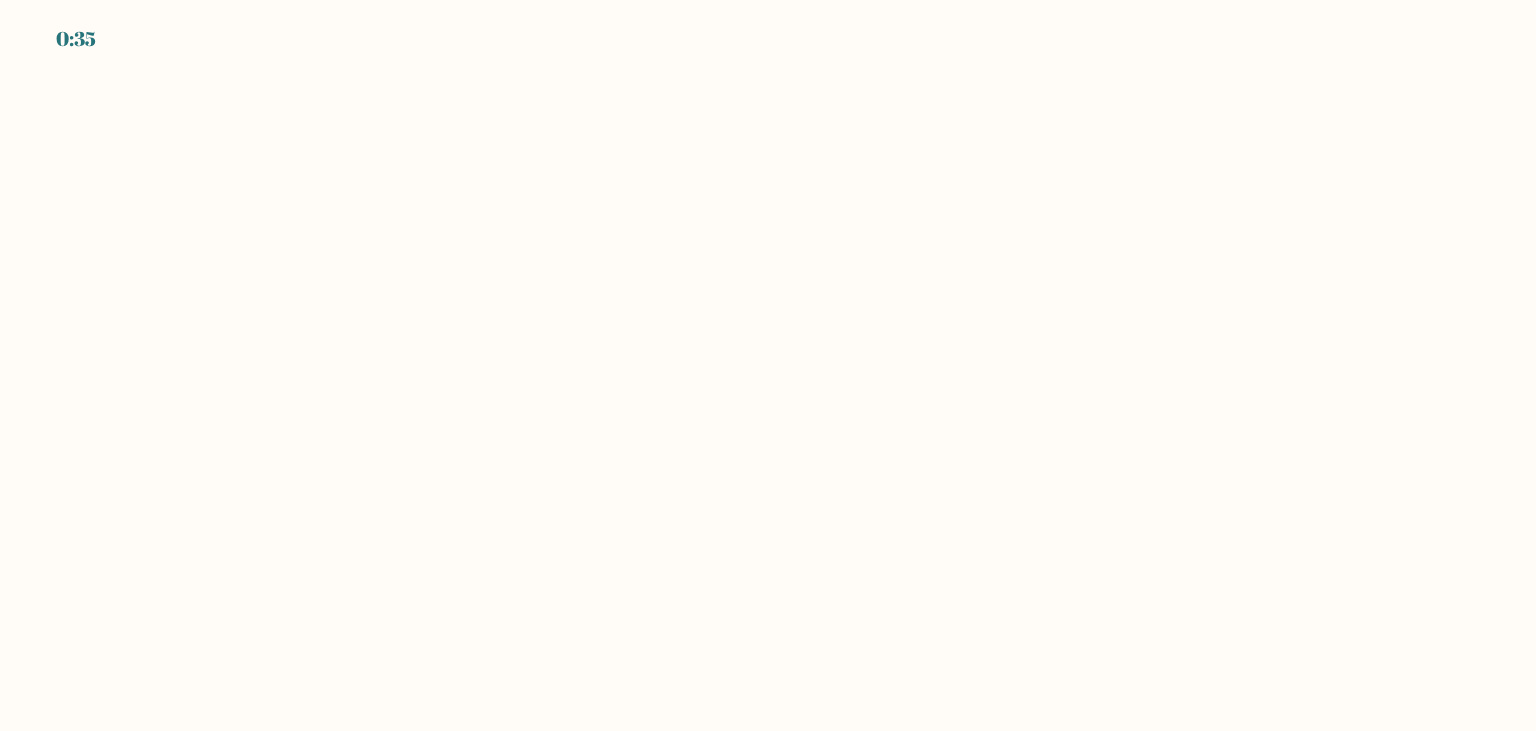 click on "0:35" at bounding box center [768, 365] 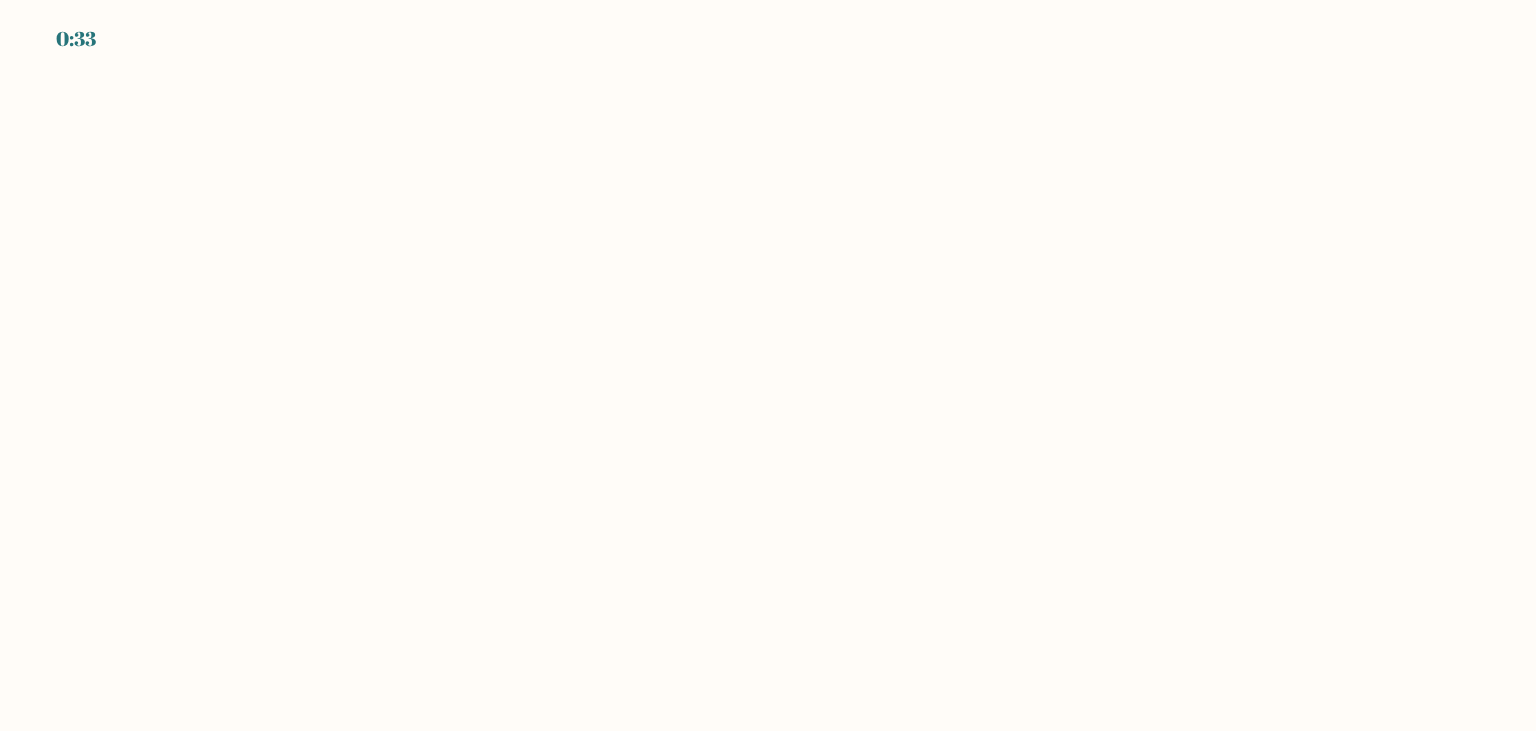 click on "0:33" at bounding box center [768, 365] 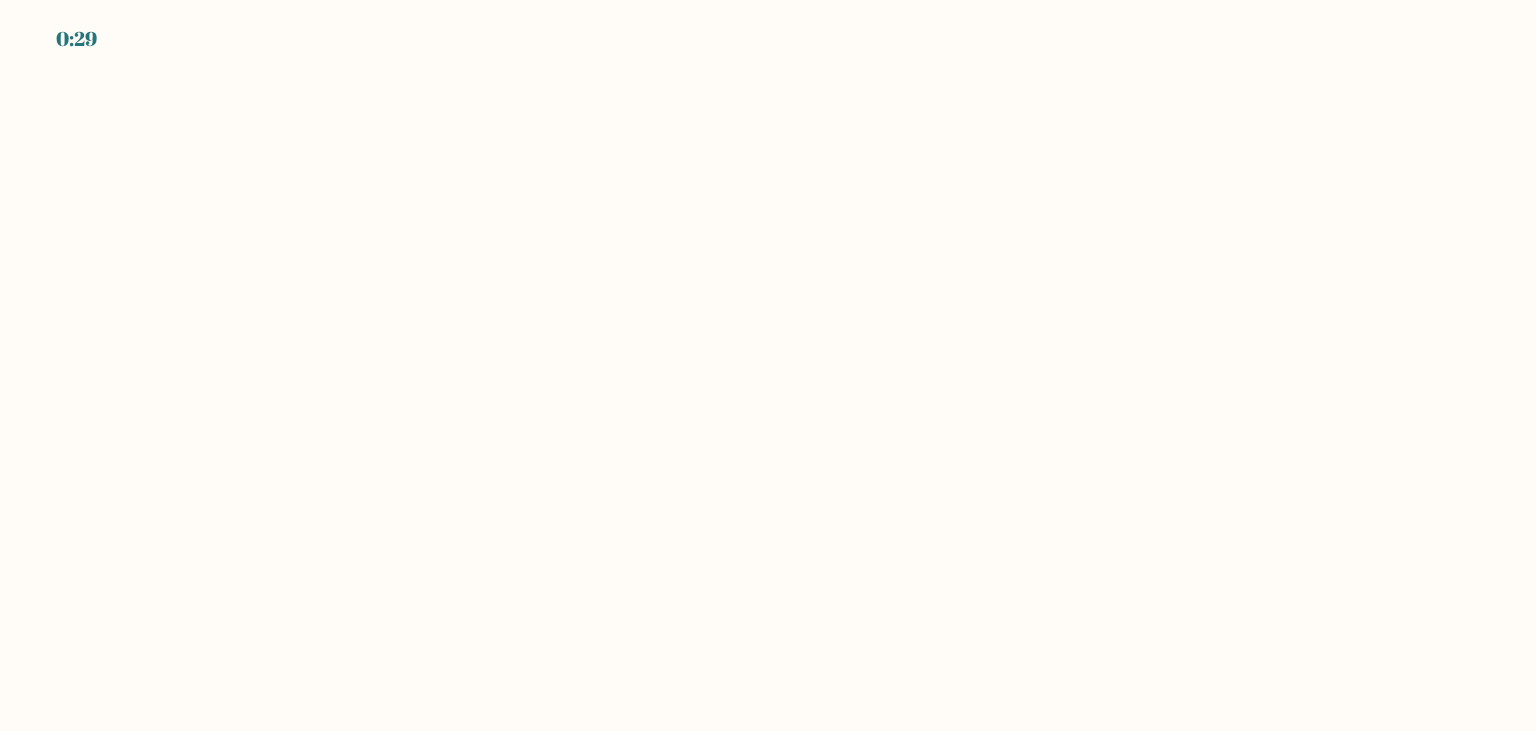 click on "0:29" at bounding box center (768, 365) 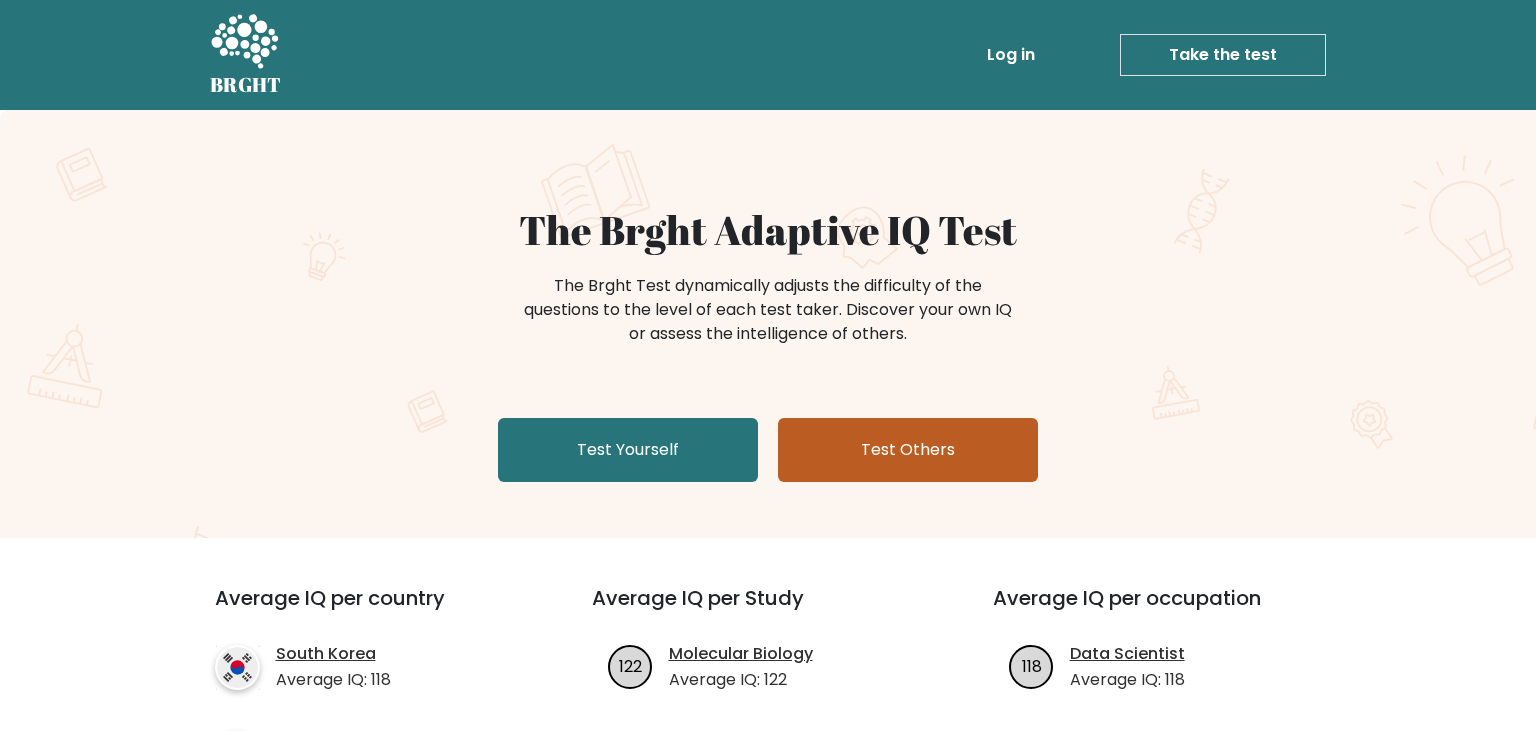 scroll, scrollTop: 0, scrollLeft: 0, axis: both 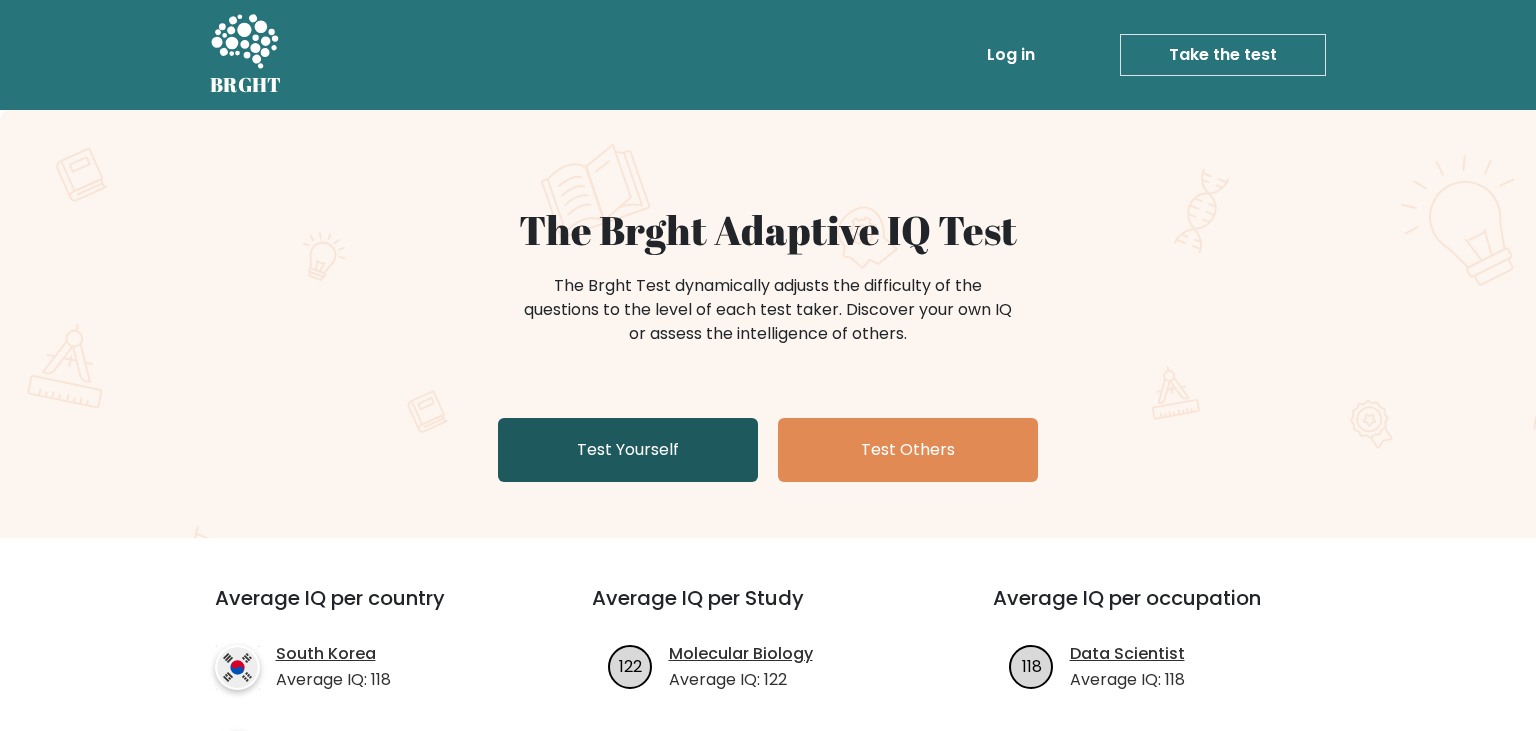 click on "Test Yourself" at bounding box center [628, 450] 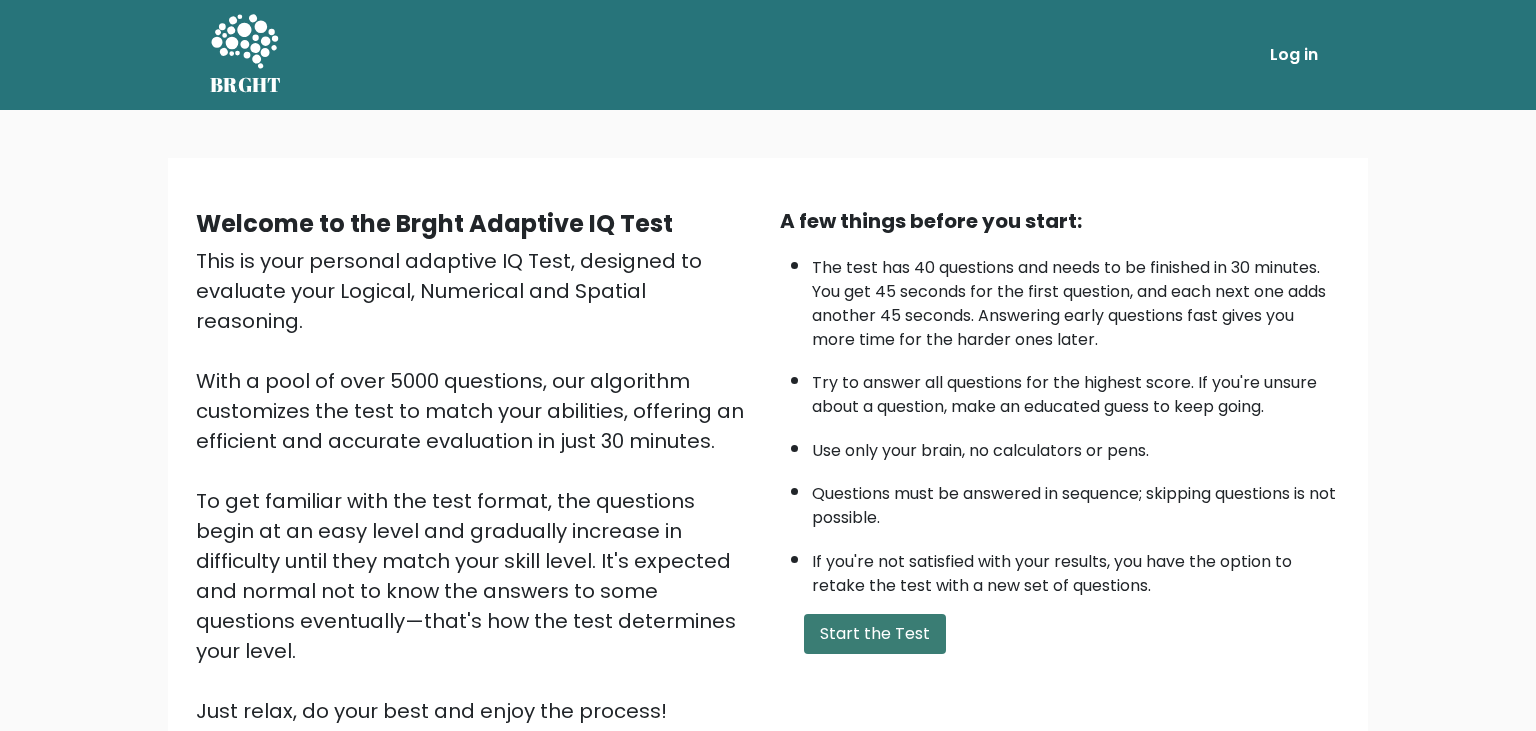 scroll, scrollTop: 0, scrollLeft: 0, axis: both 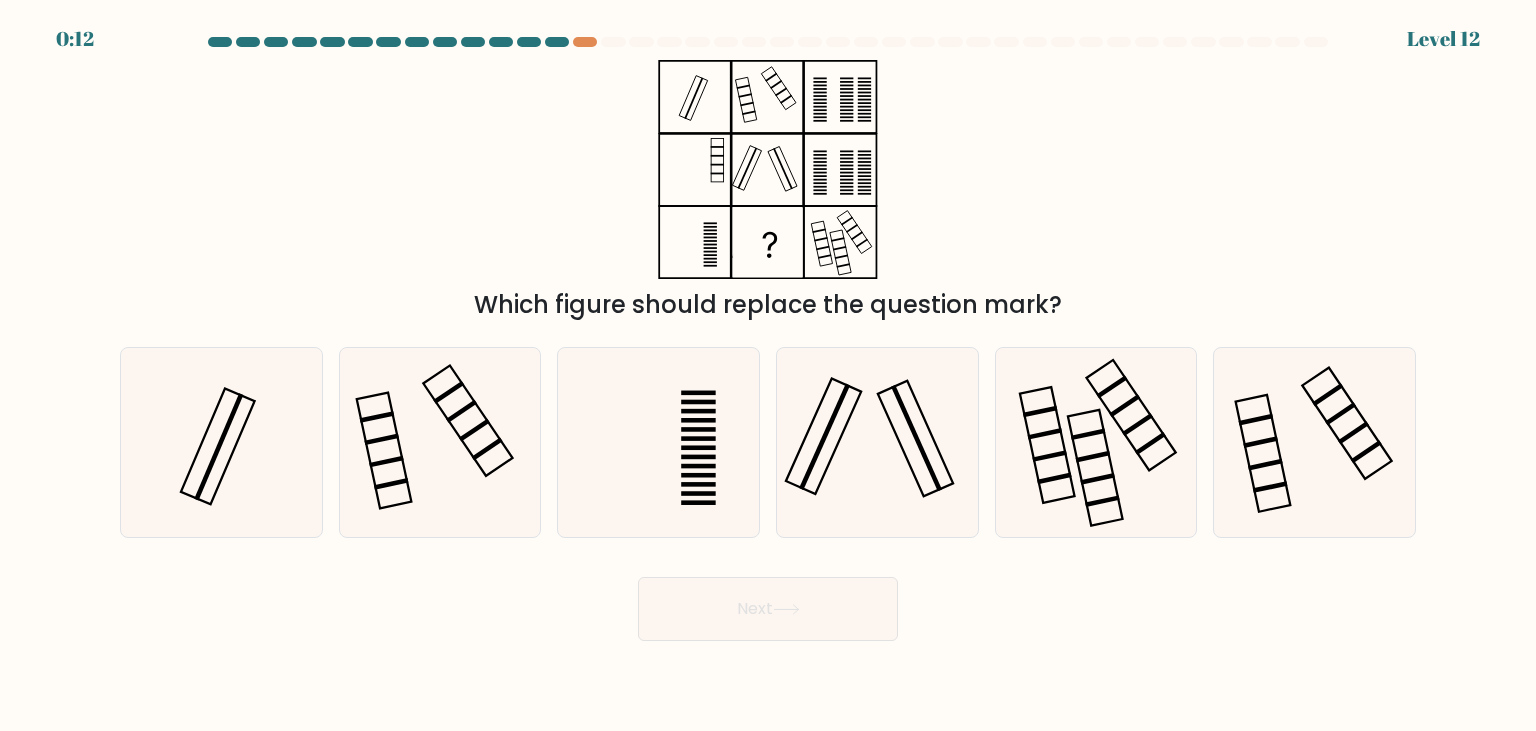 drag, startPoint x: 685, startPoint y: 118, endPoint x: 697, endPoint y: 75, distance: 44.64303 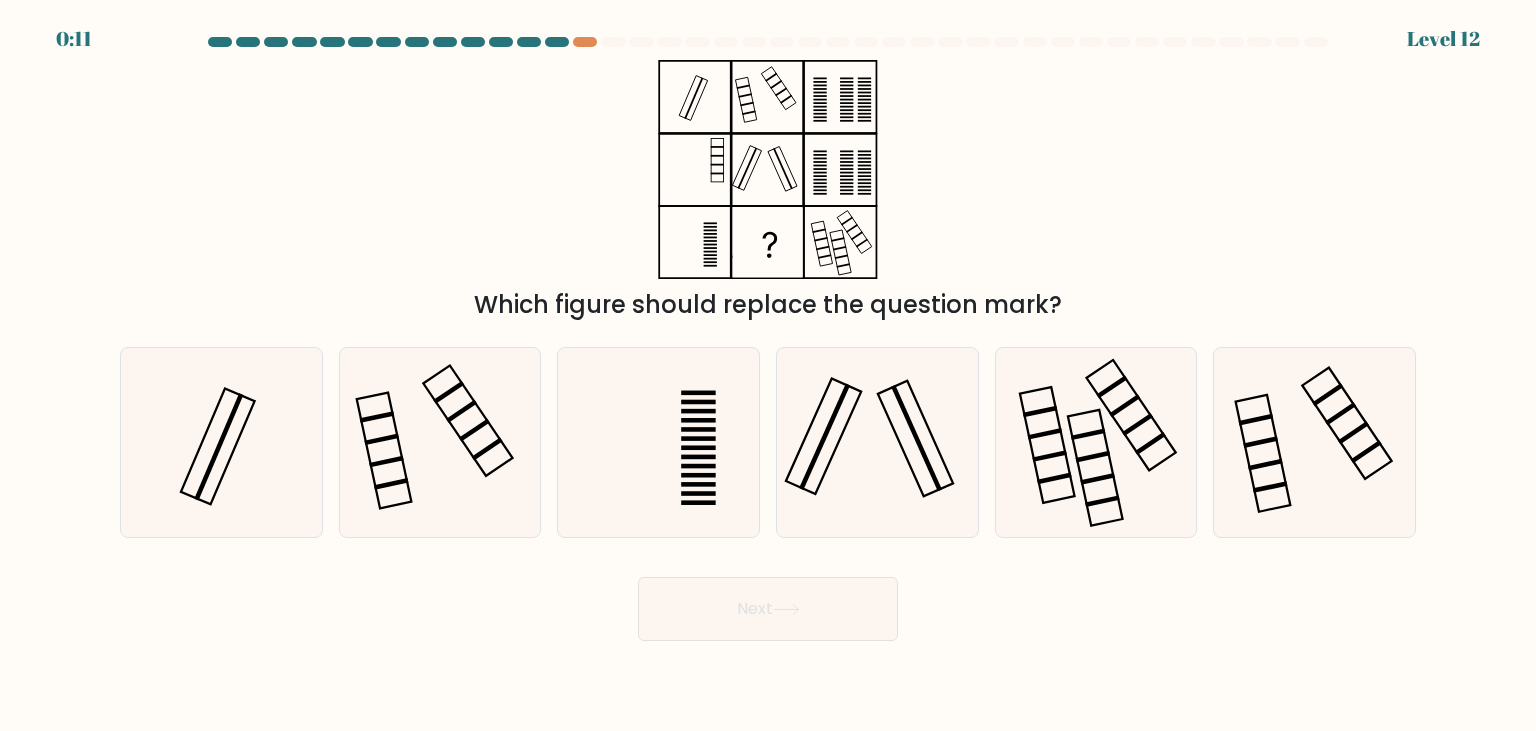 drag, startPoint x: 836, startPoint y: 6, endPoint x: 824, endPoint y: 47, distance: 42.72002 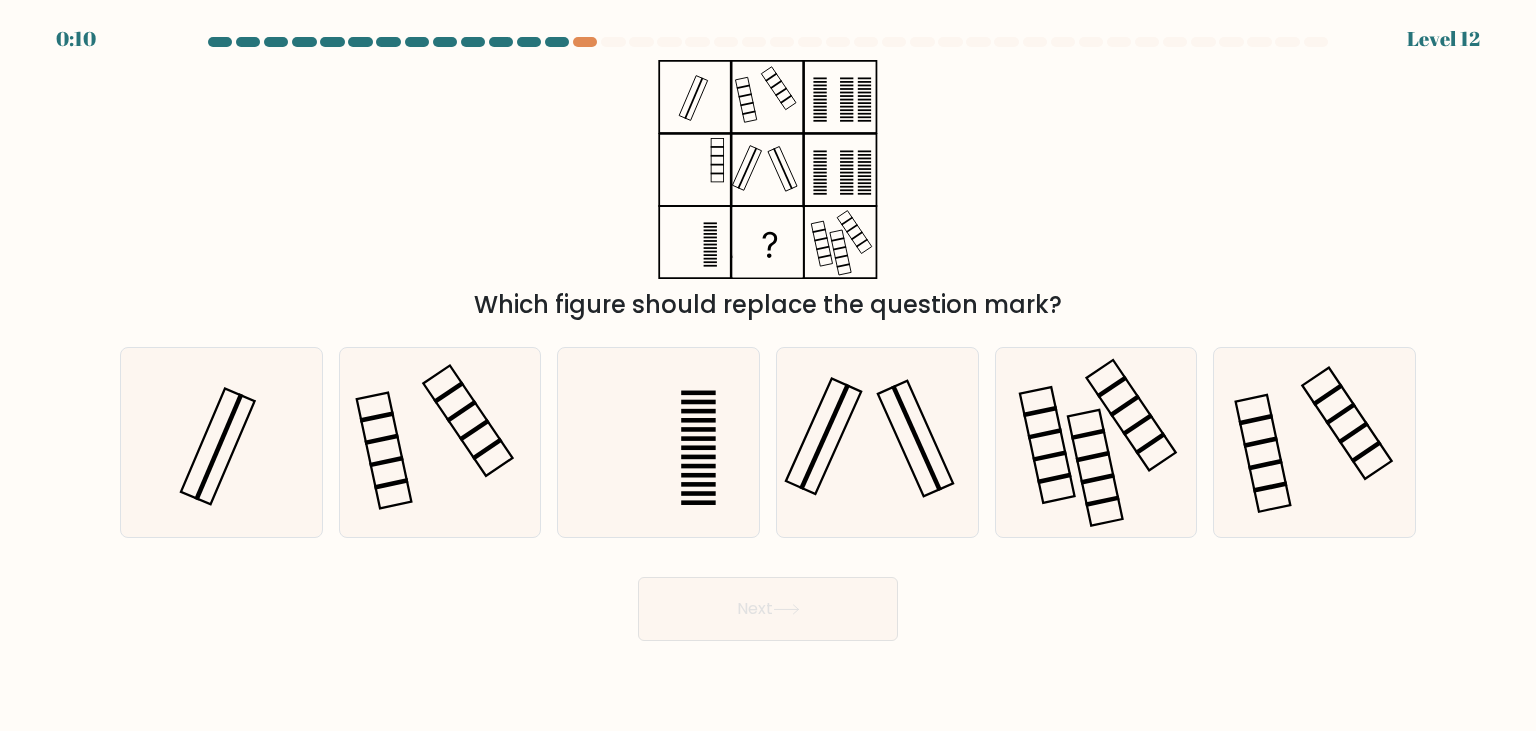 drag, startPoint x: 845, startPoint y: 90, endPoint x: 908, endPoint y: 97, distance: 63.387695 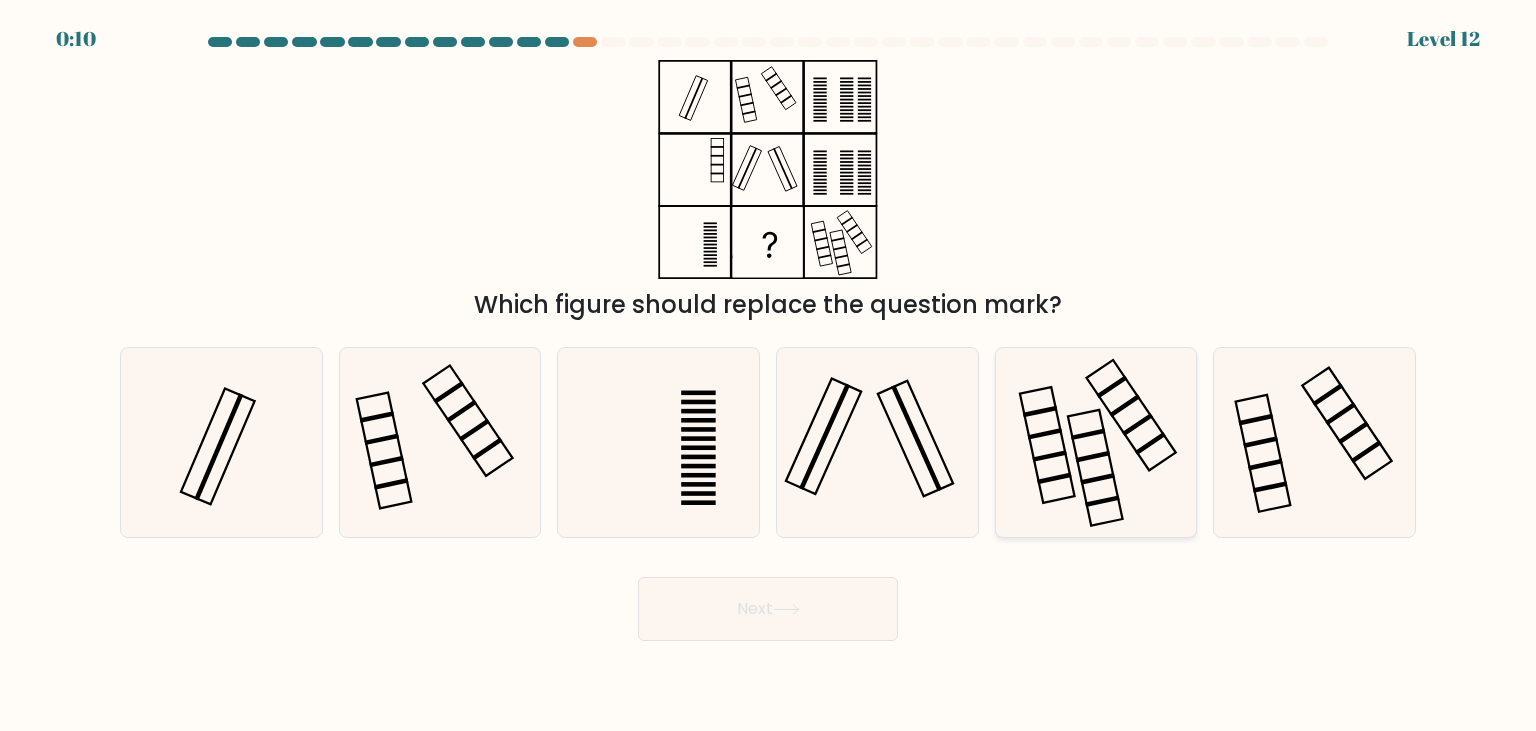 click 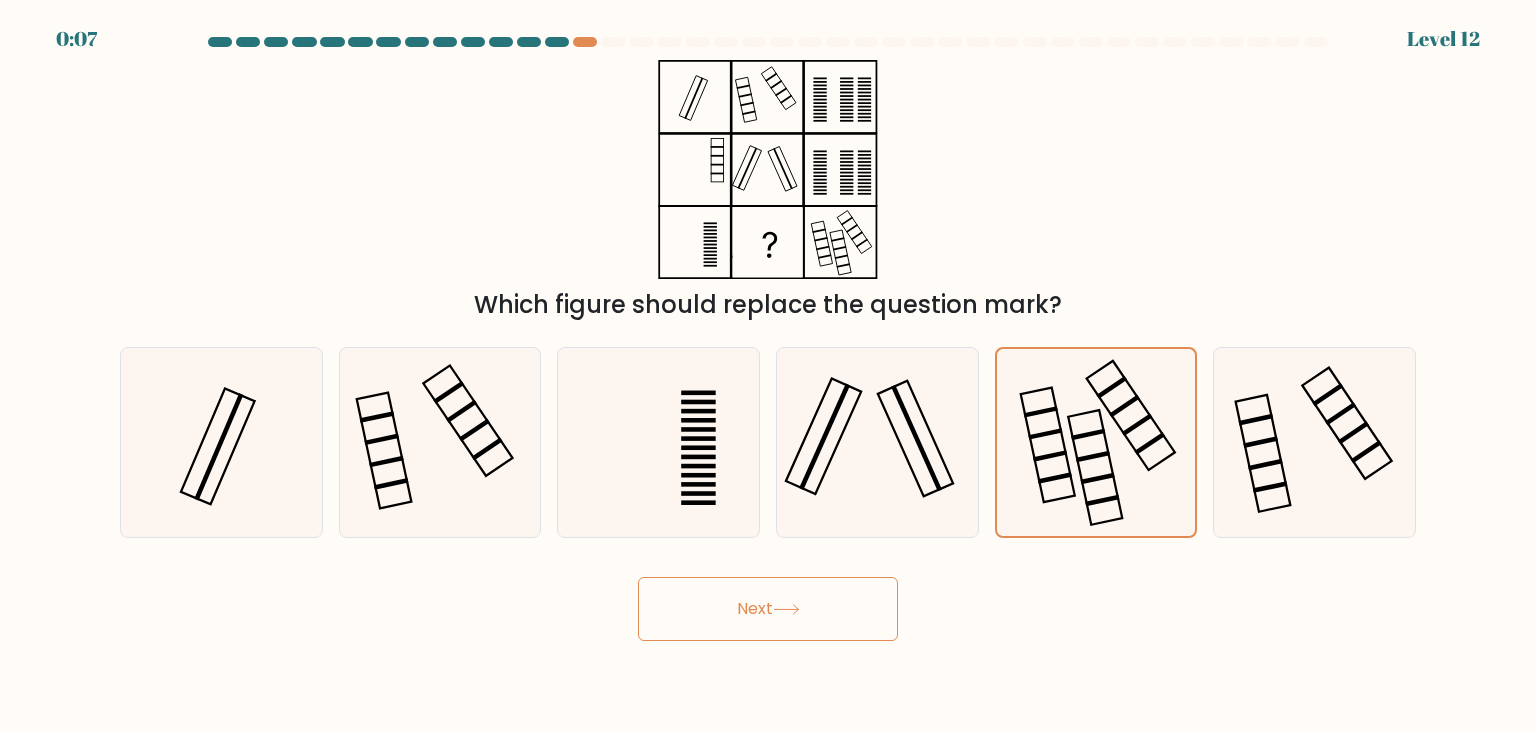 click on "Next" at bounding box center [768, 609] 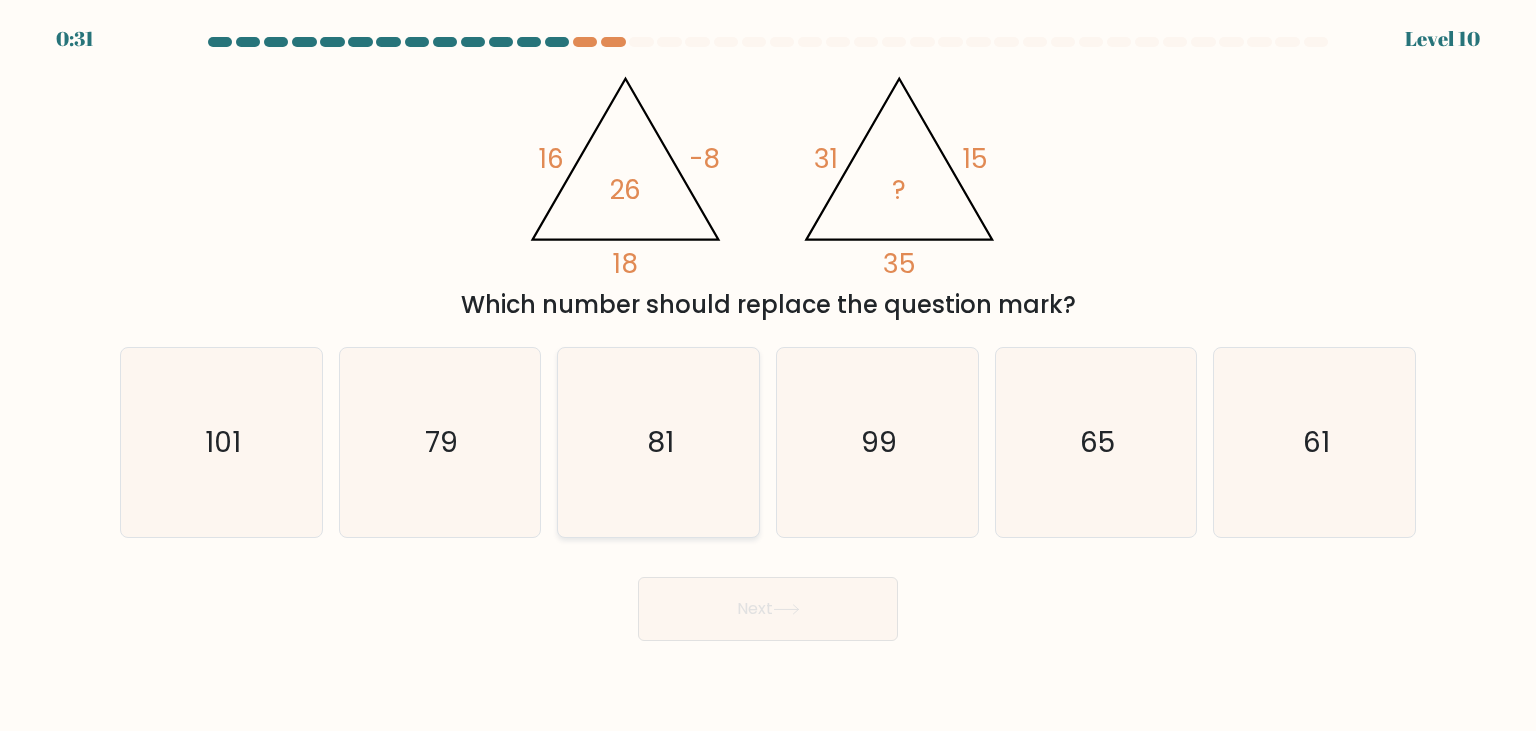 click on "81" 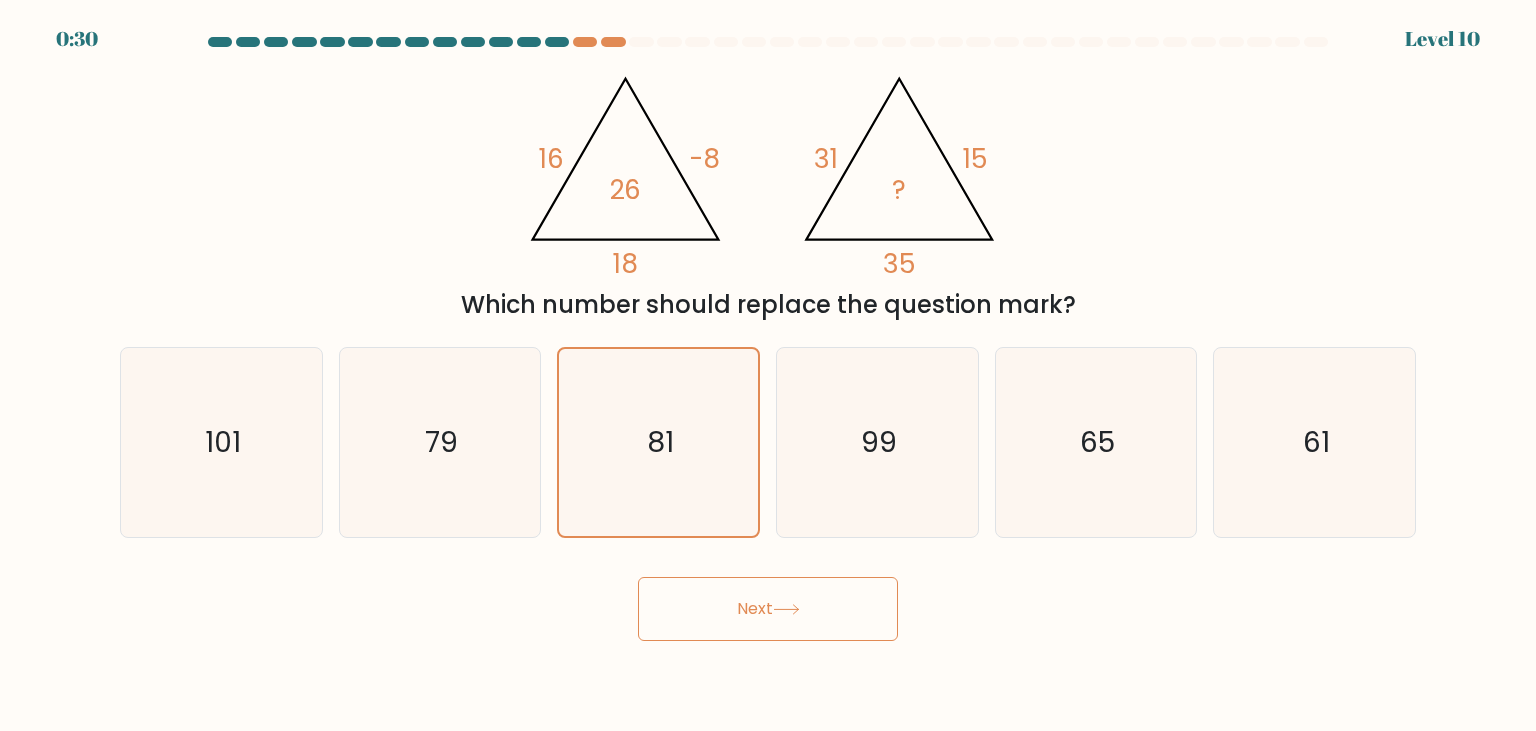 click on "Next" at bounding box center (768, 609) 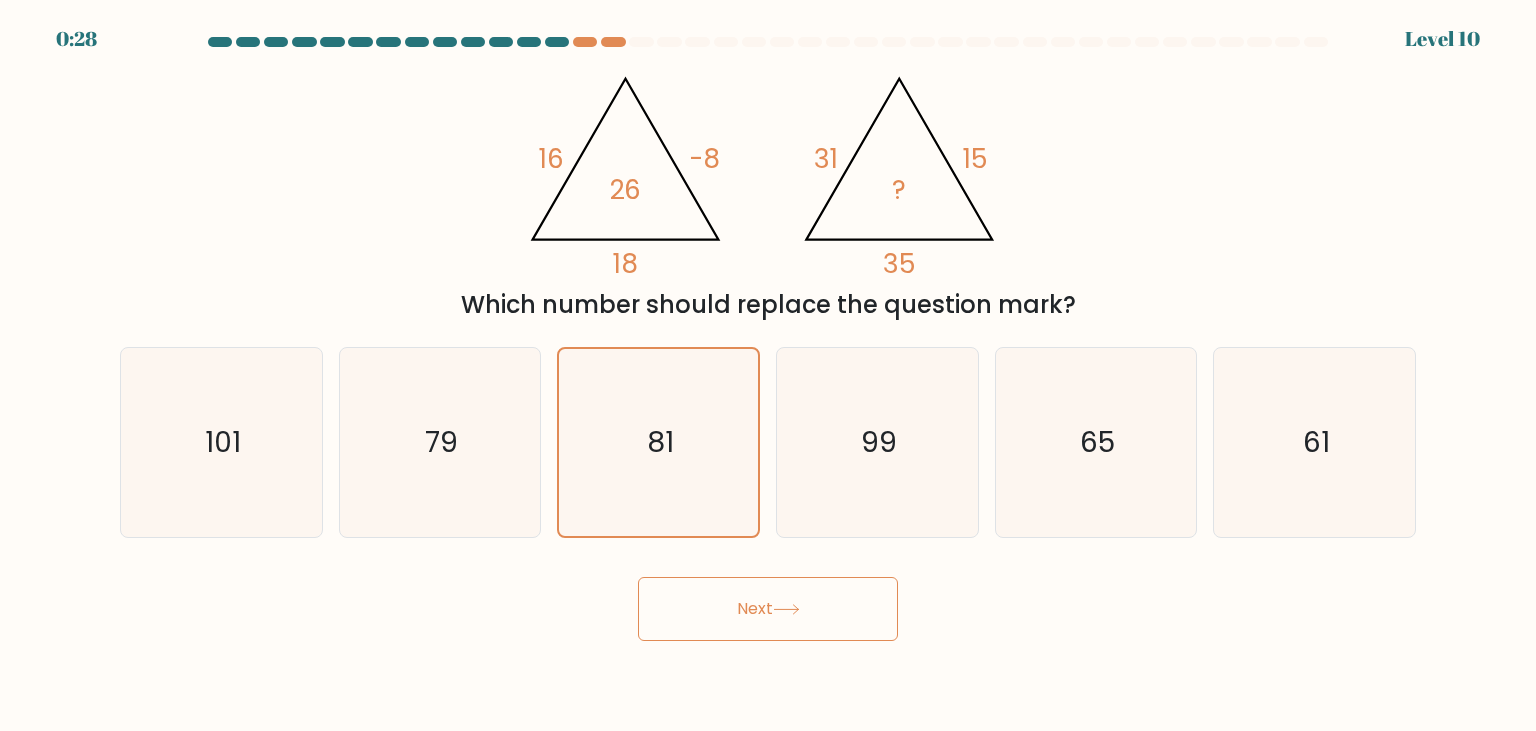 click on "Next" at bounding box center (768, 609) 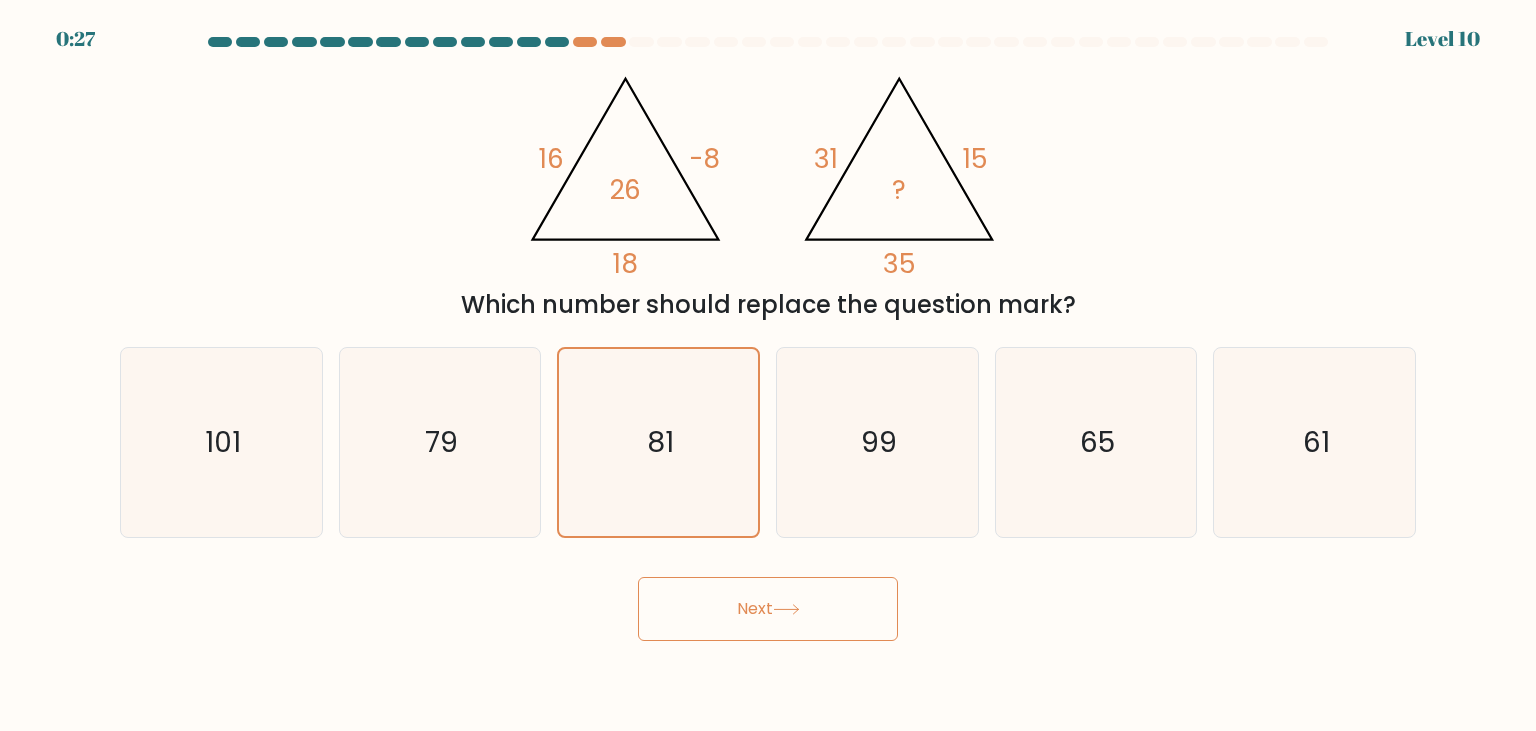 click on "Next" at bounding box center [768, 609] 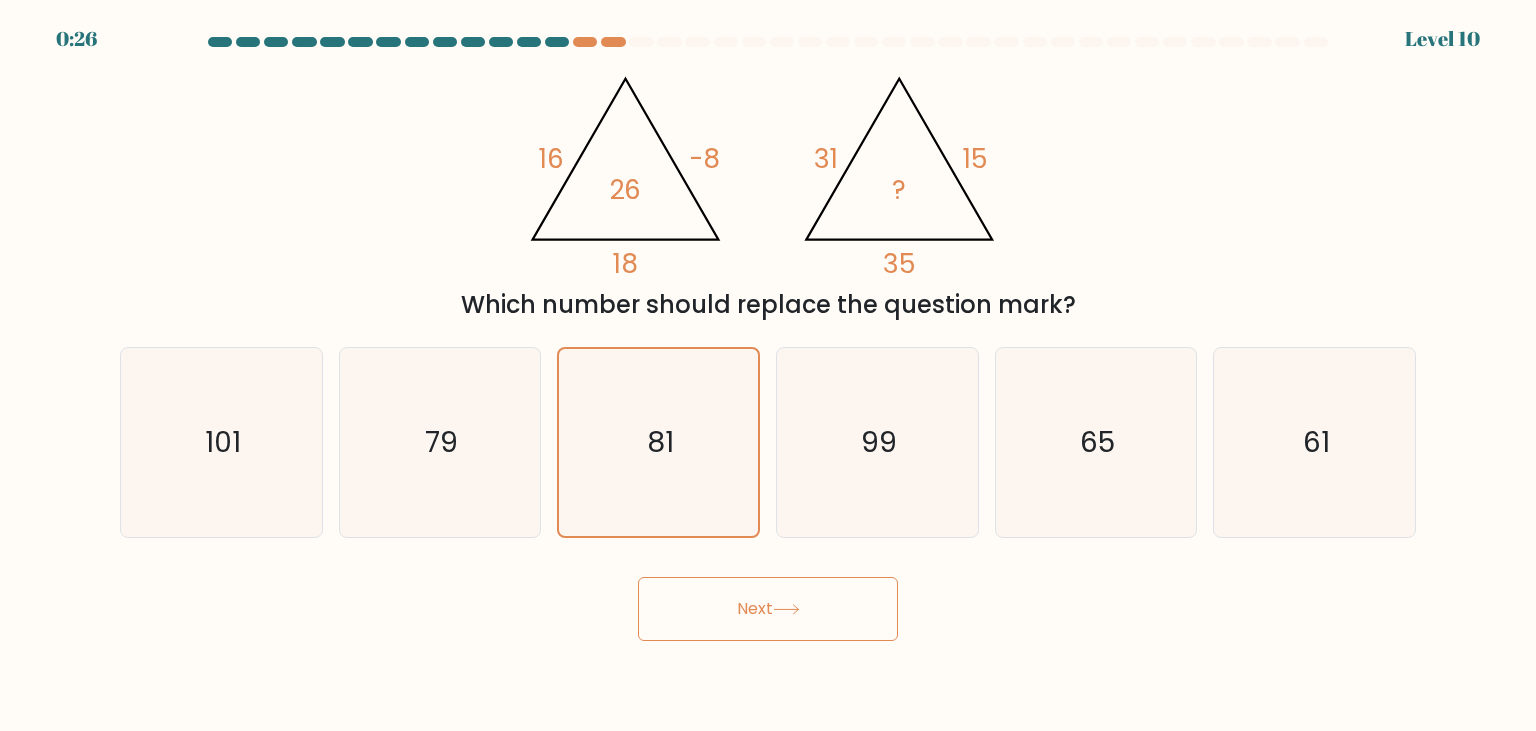 click on "Next" at bounding box center (768, 609) 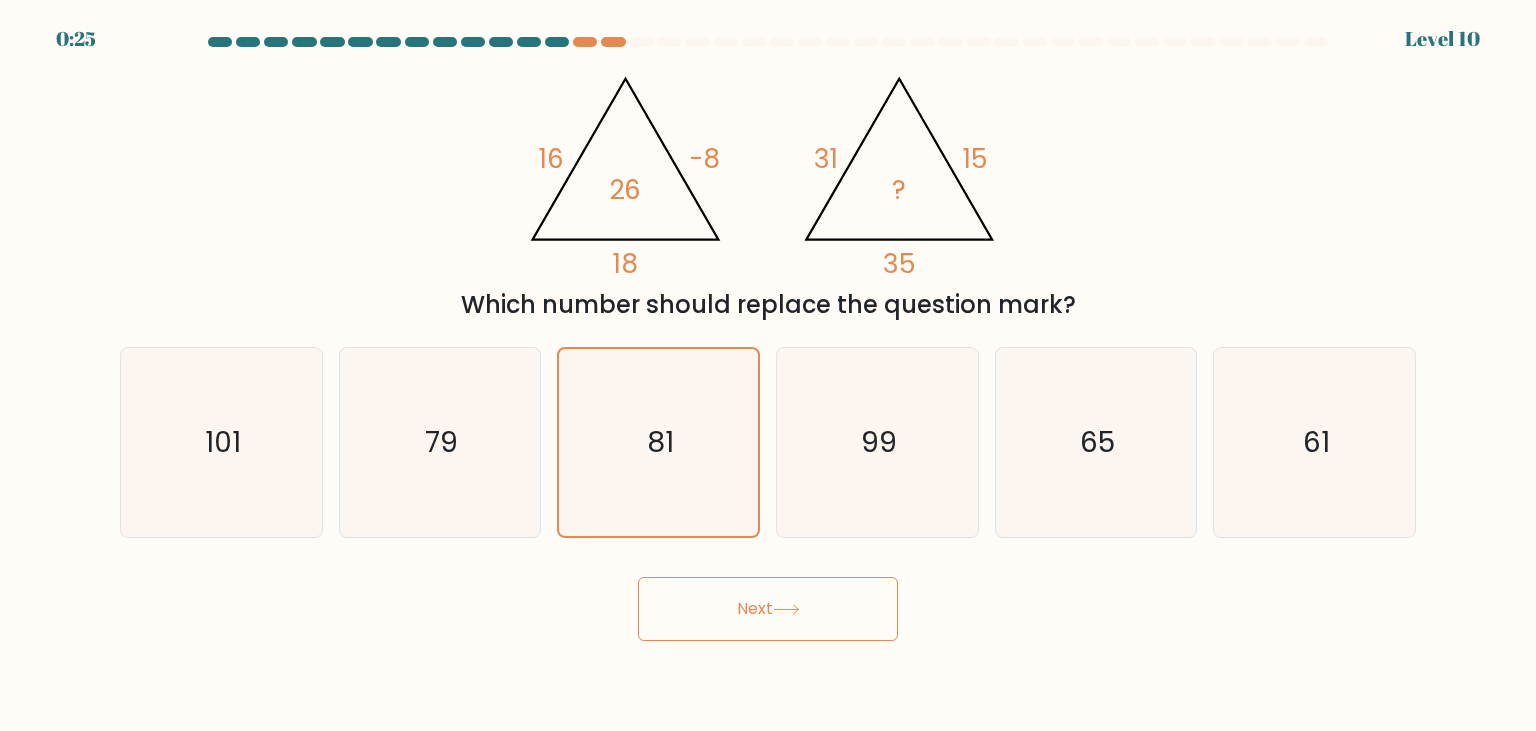 click on "Next" at bounding box center (768, 609) 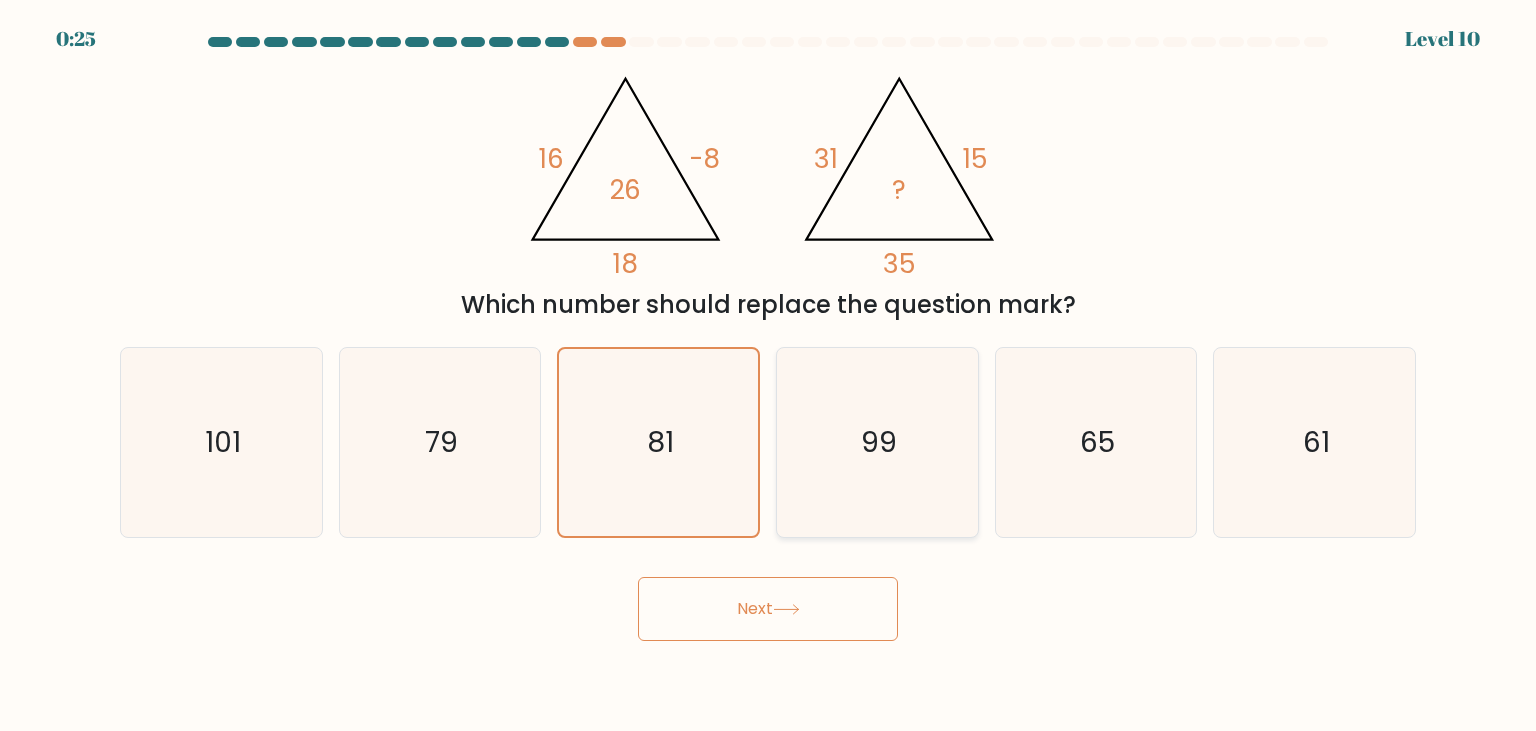 click on "99" 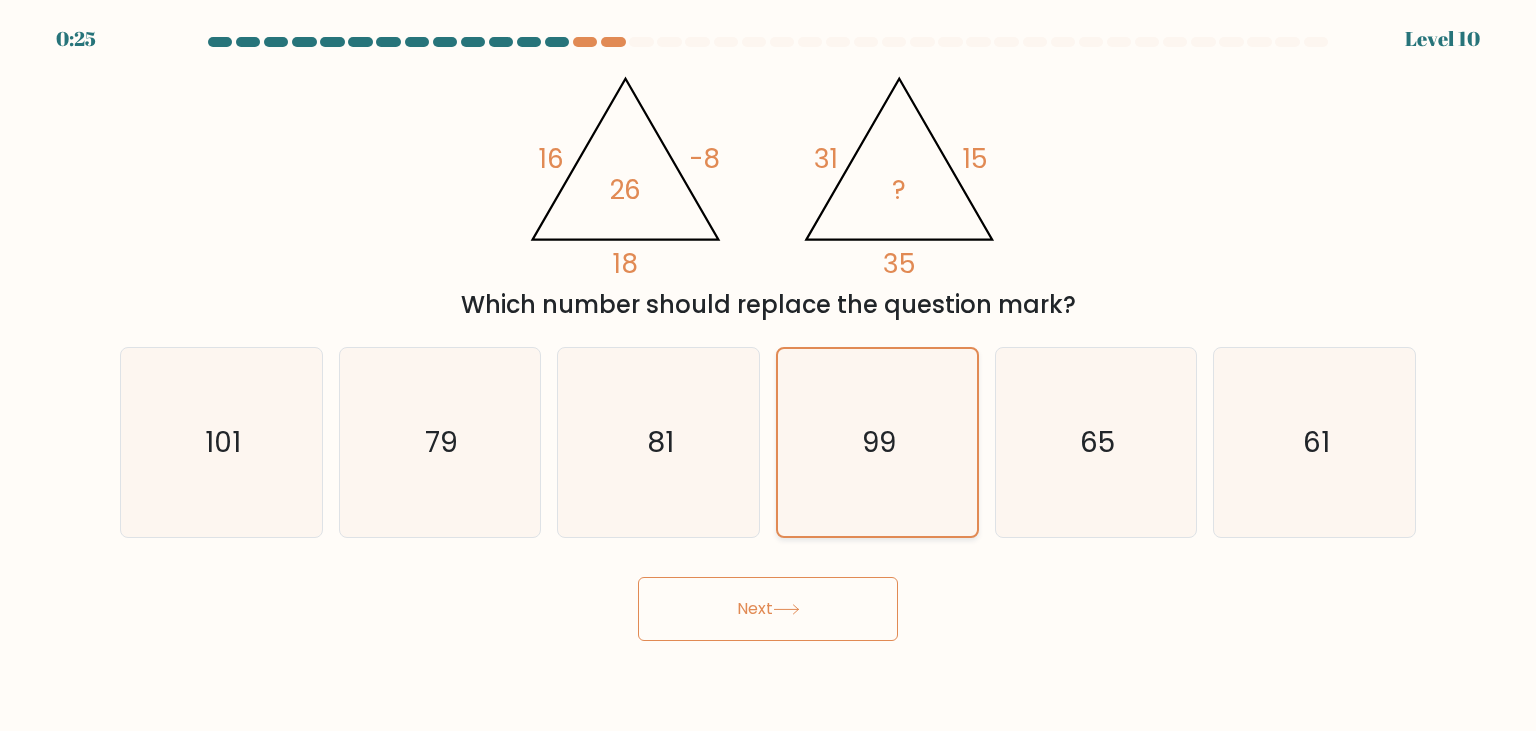 click on "99" 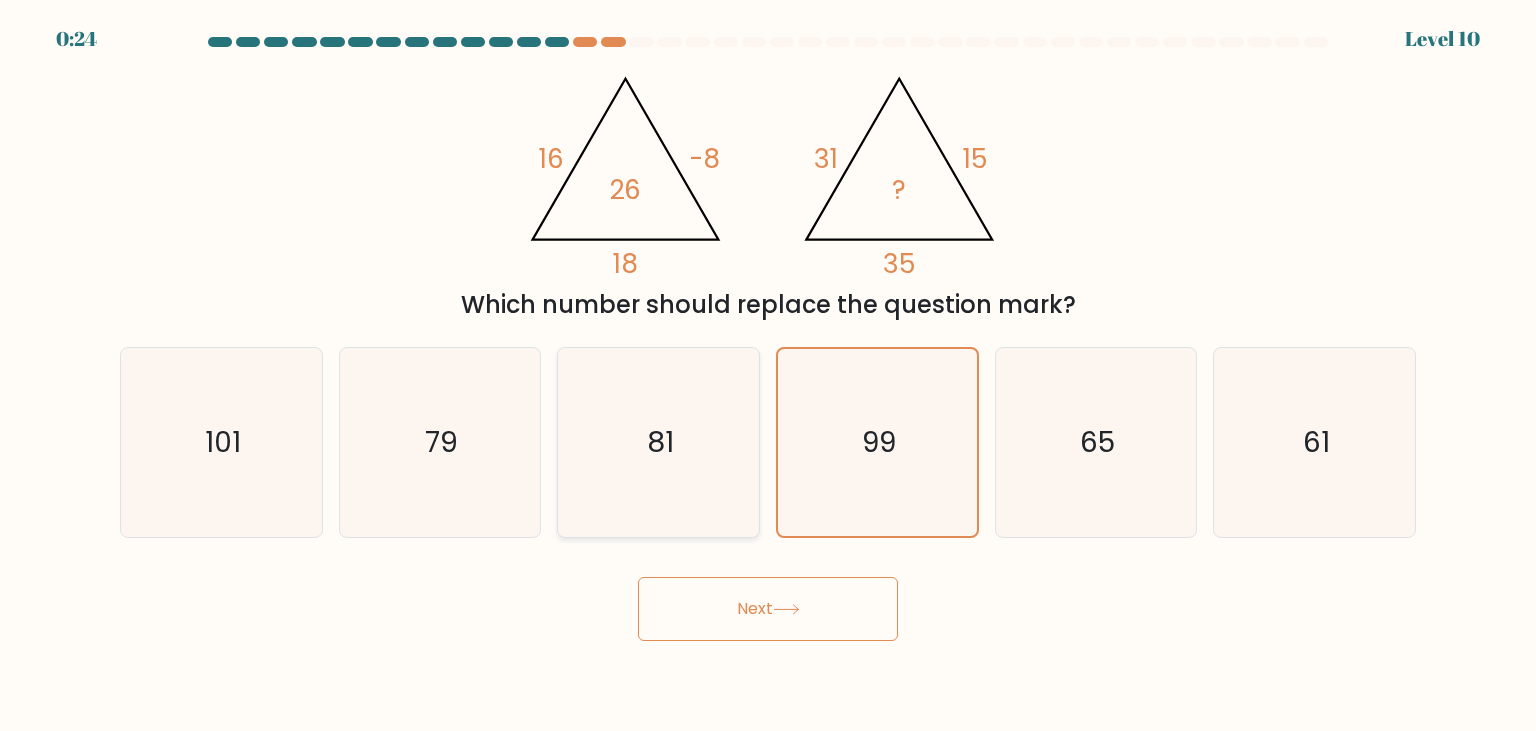 click on "81" 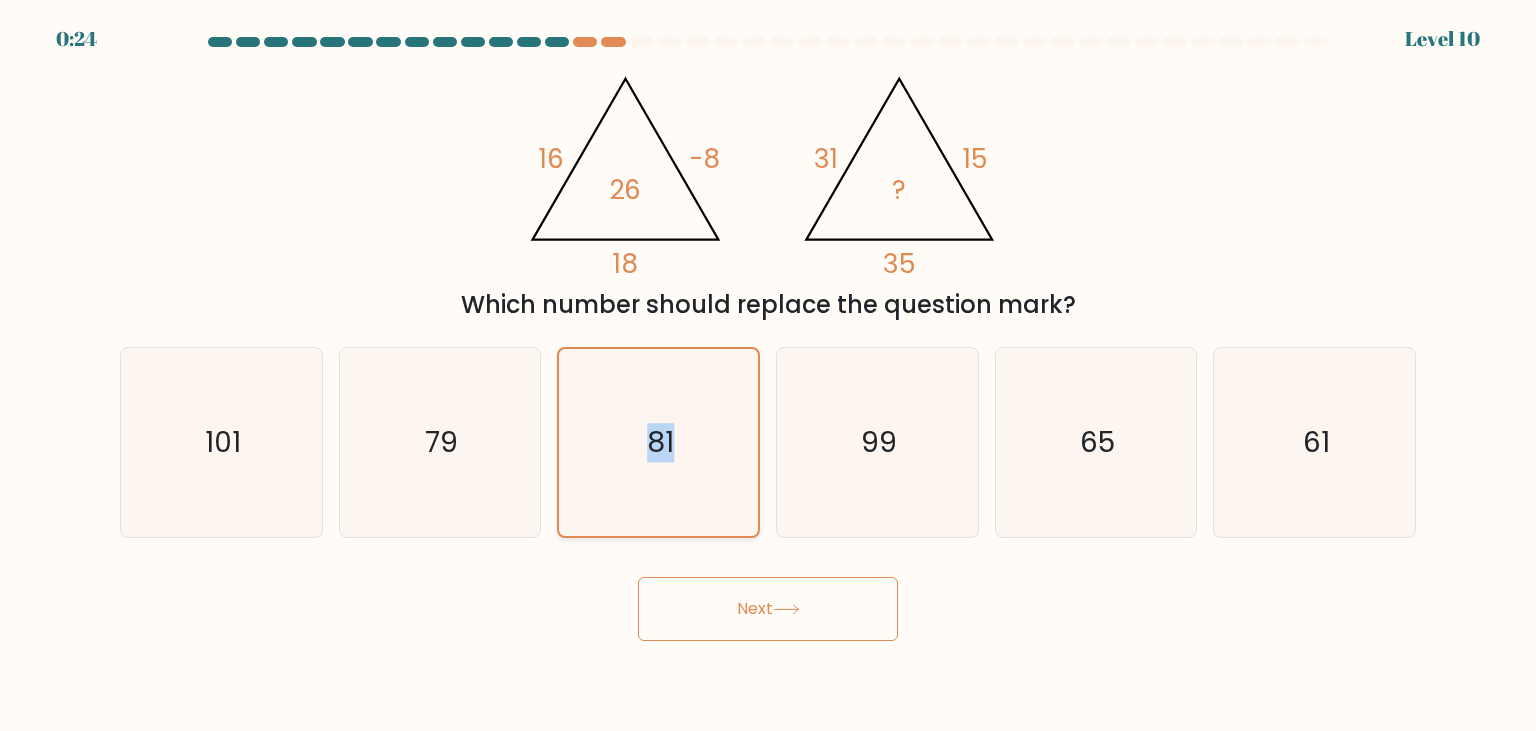 click on "81" 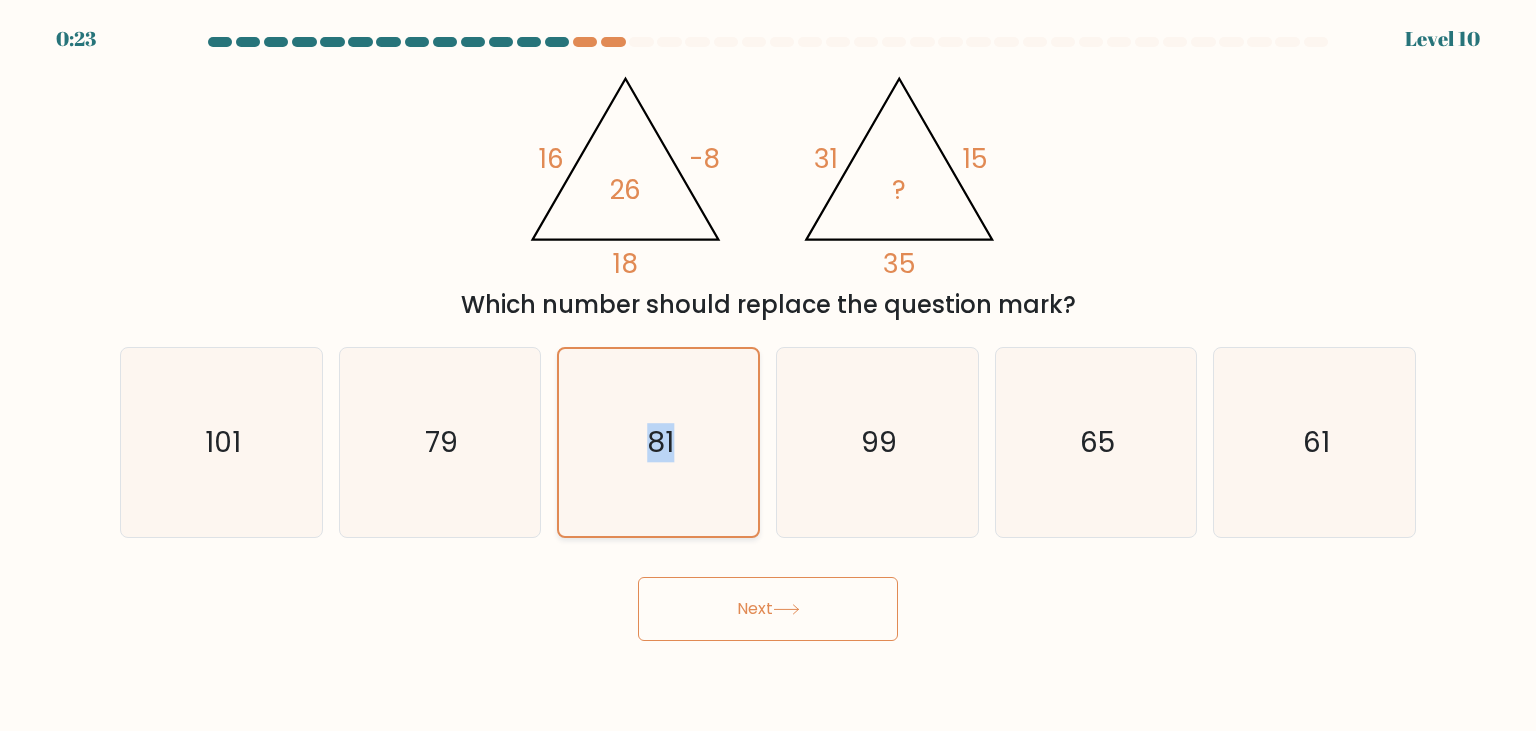 click on "81" 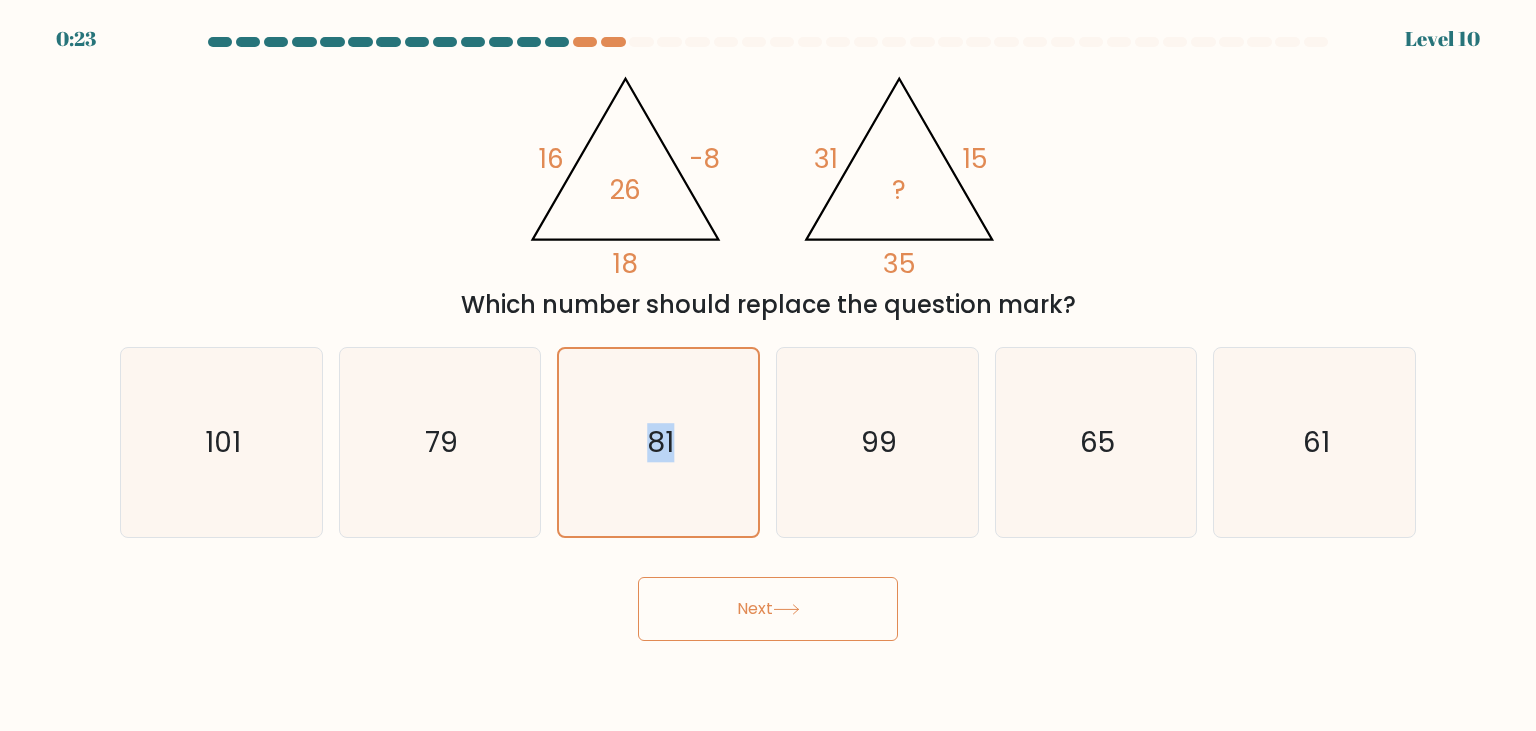 click 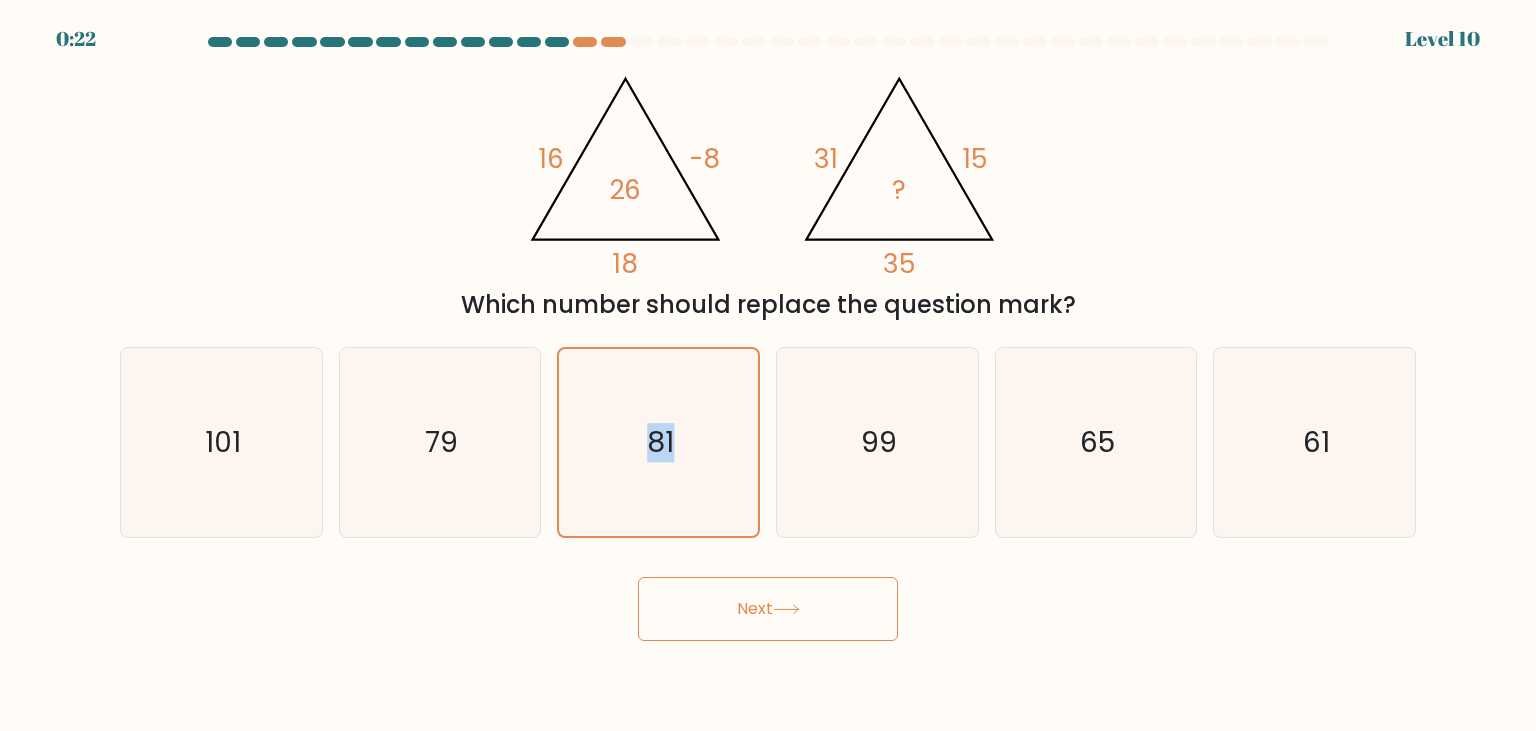 click 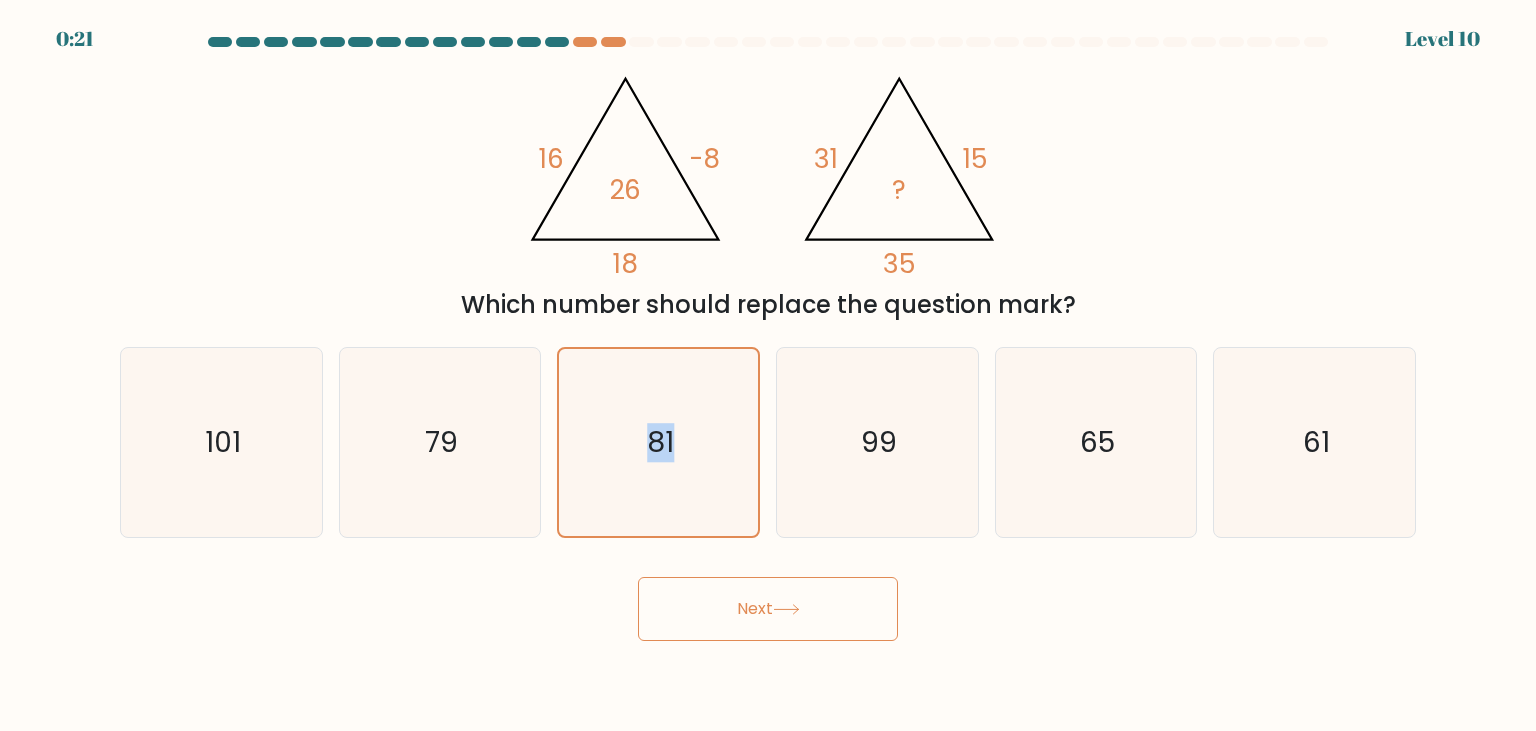 click 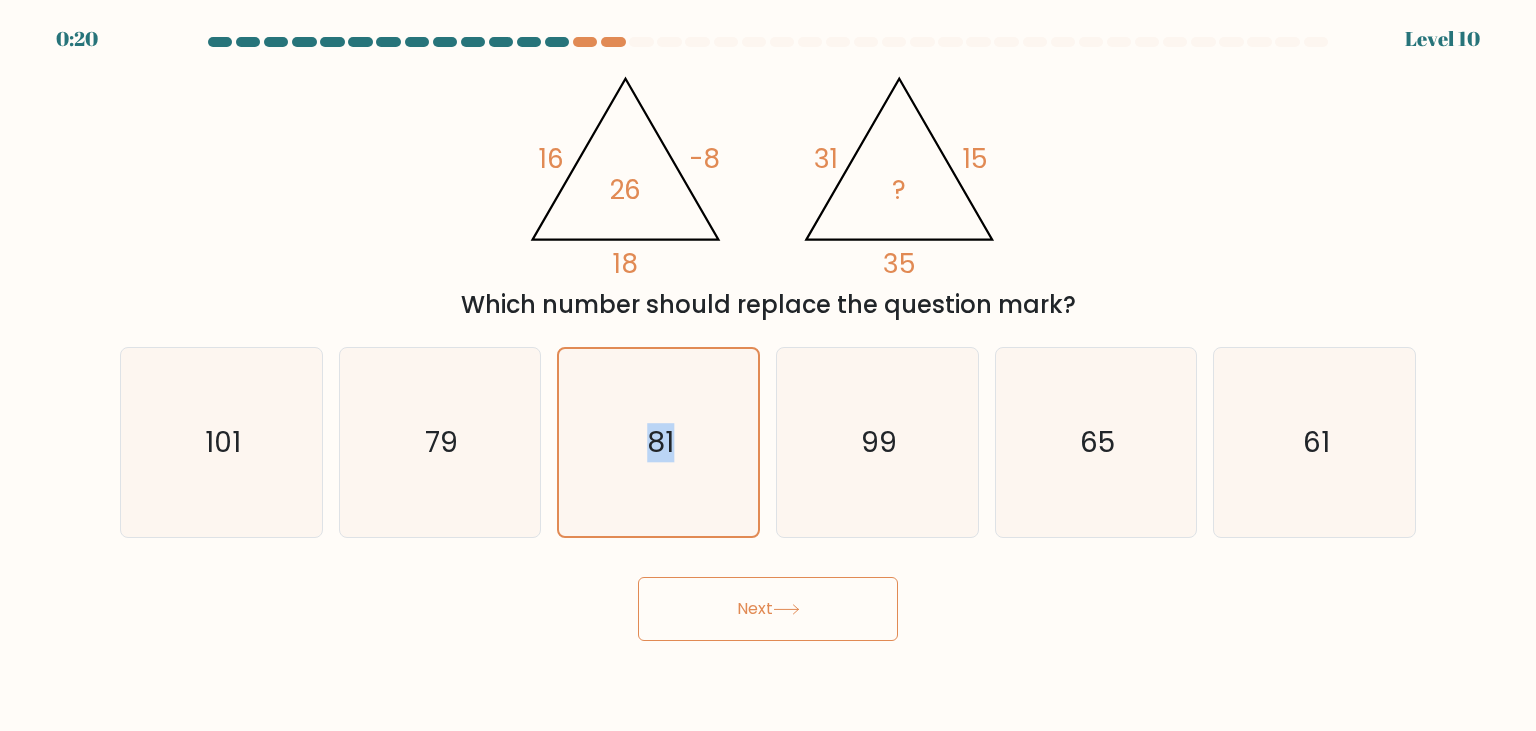 click 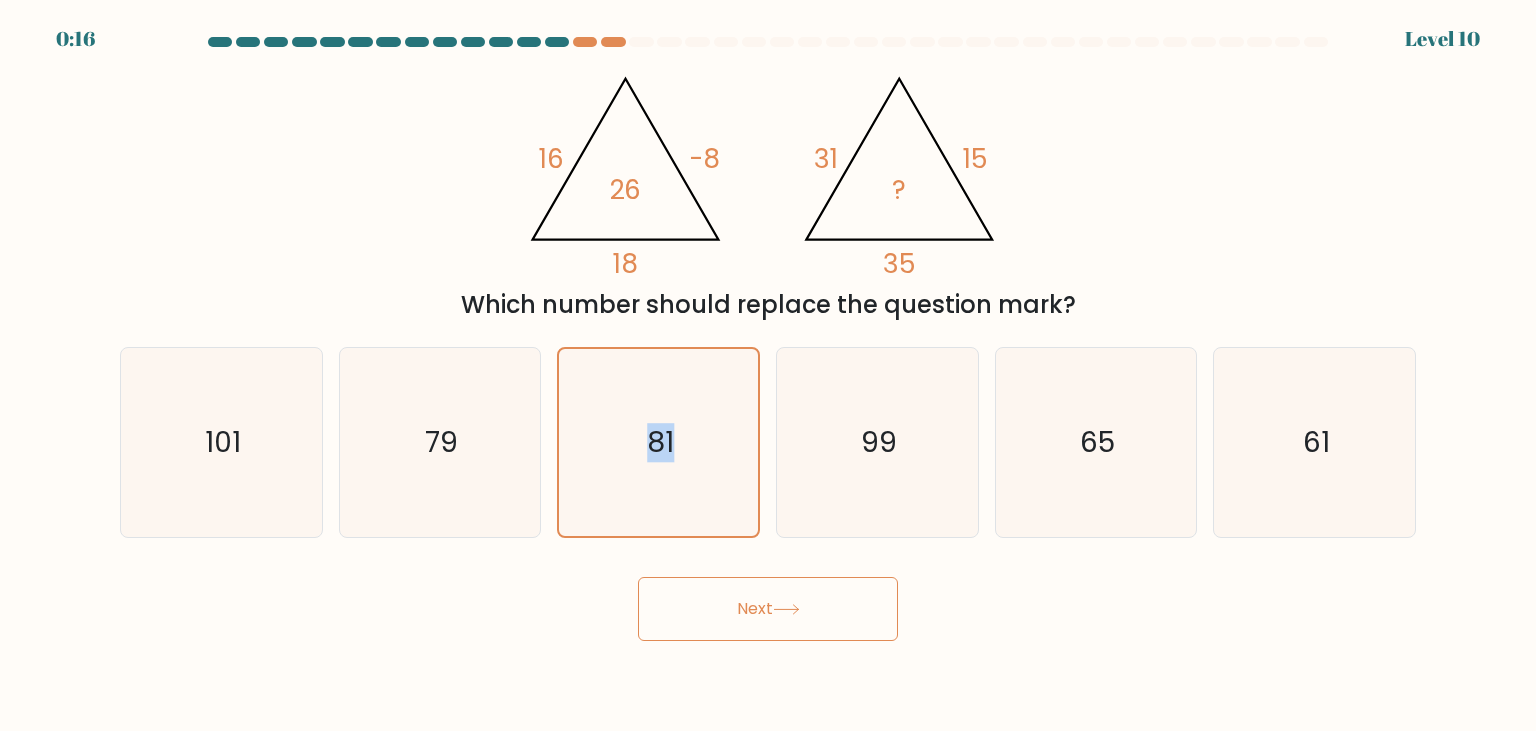 click on "Next" at bounding box center [768, 609] 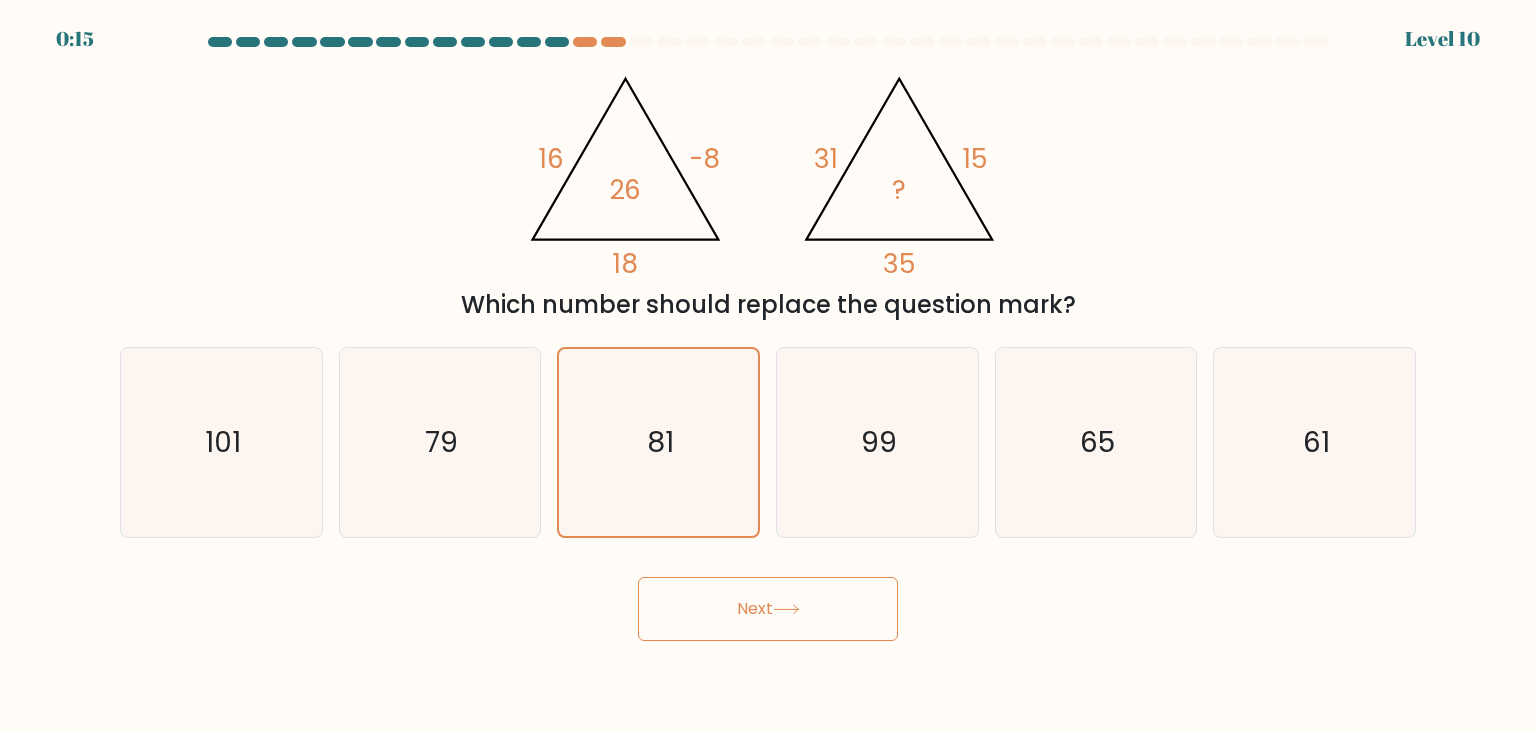 click on "@import url('https://fonts.googleapis.com/css?family=Abril+Fatface:400,100,100italic,300,300italic,400italic,500,500italic,700,700italic,900,900italic');                        16       -8       18       26                                       @import url('https://fonts.googleapis.com/css?family=Abril+Fatface:400,100,100italic,300,300italic,400italic,500,500italic,700,700italic,900,900italic');                        31       15       35       ?" 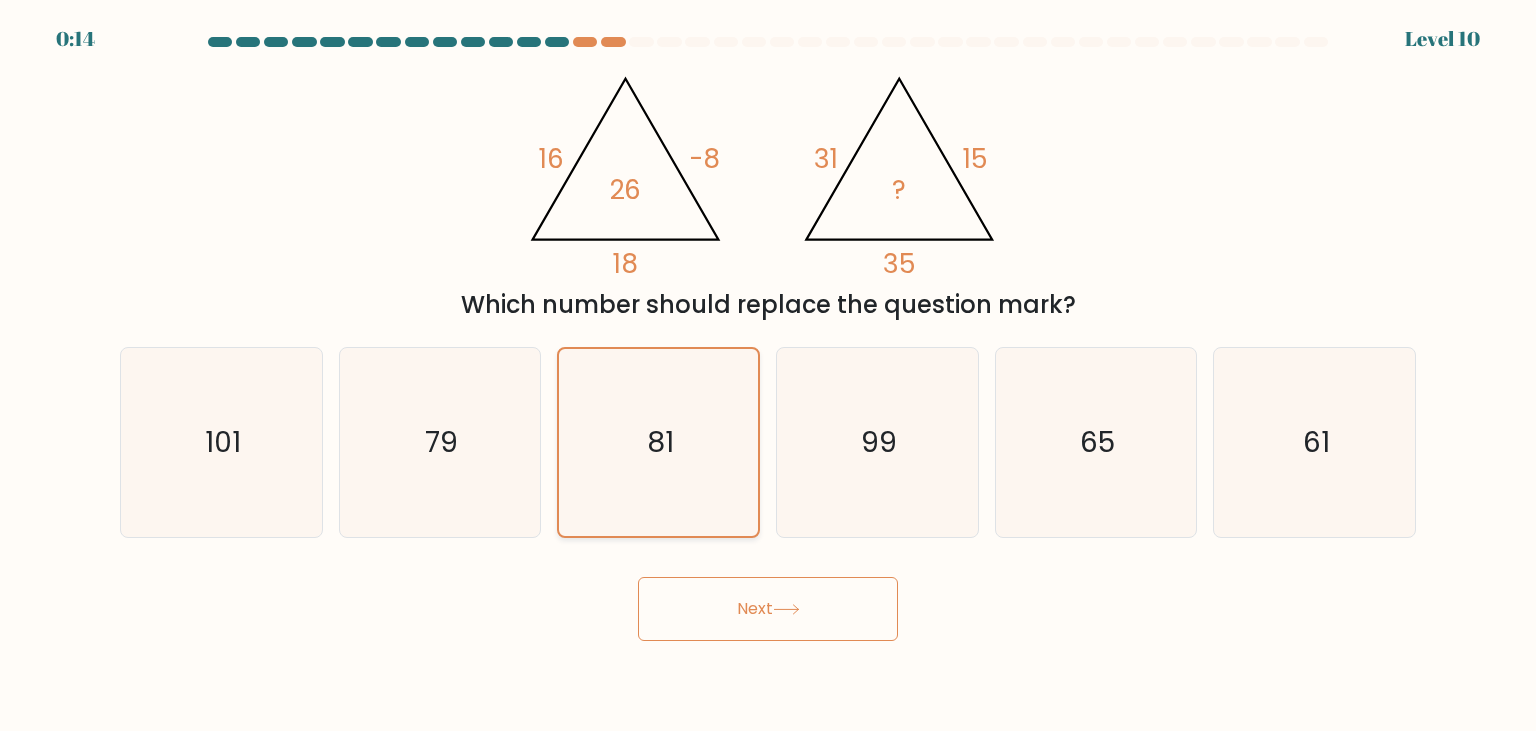 click on "81" 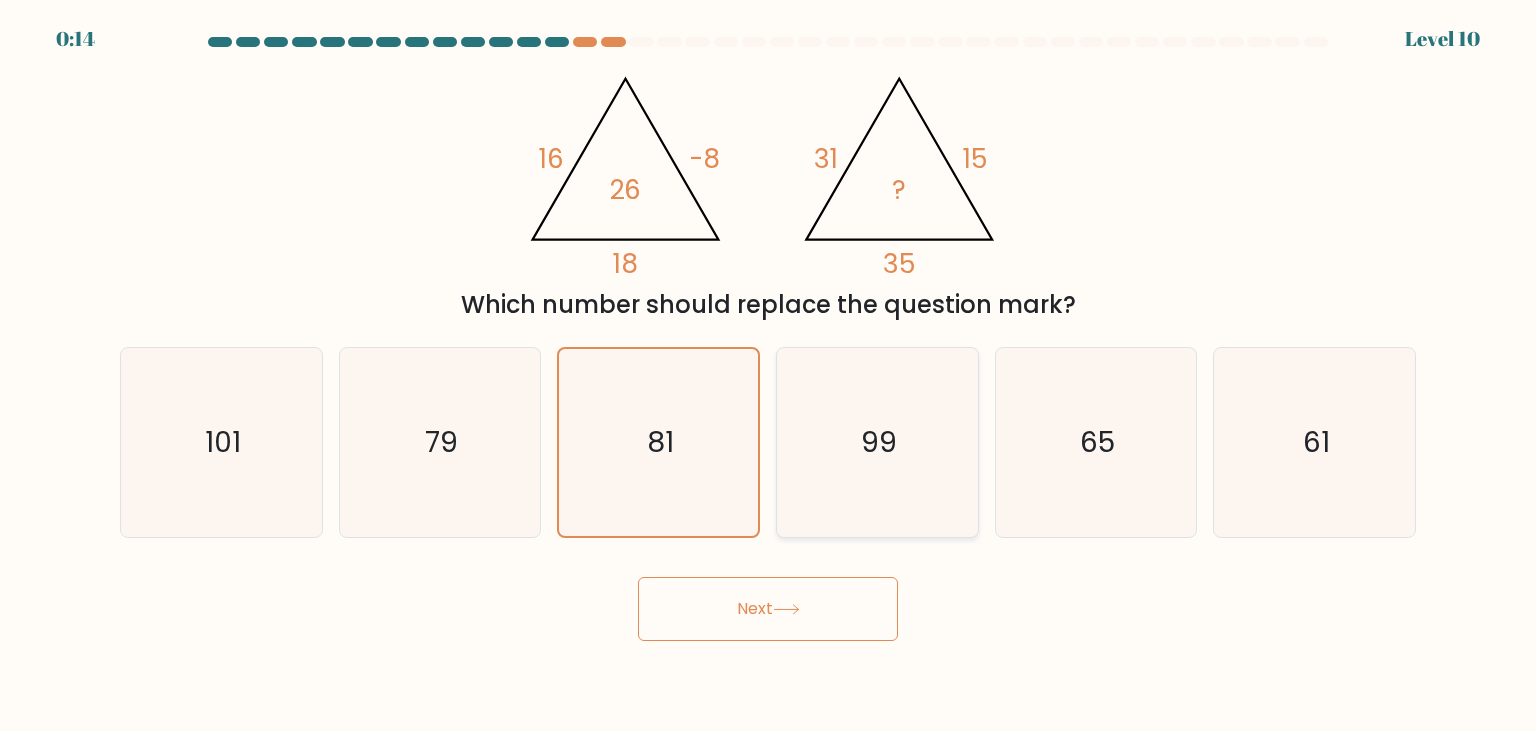 click on "99" 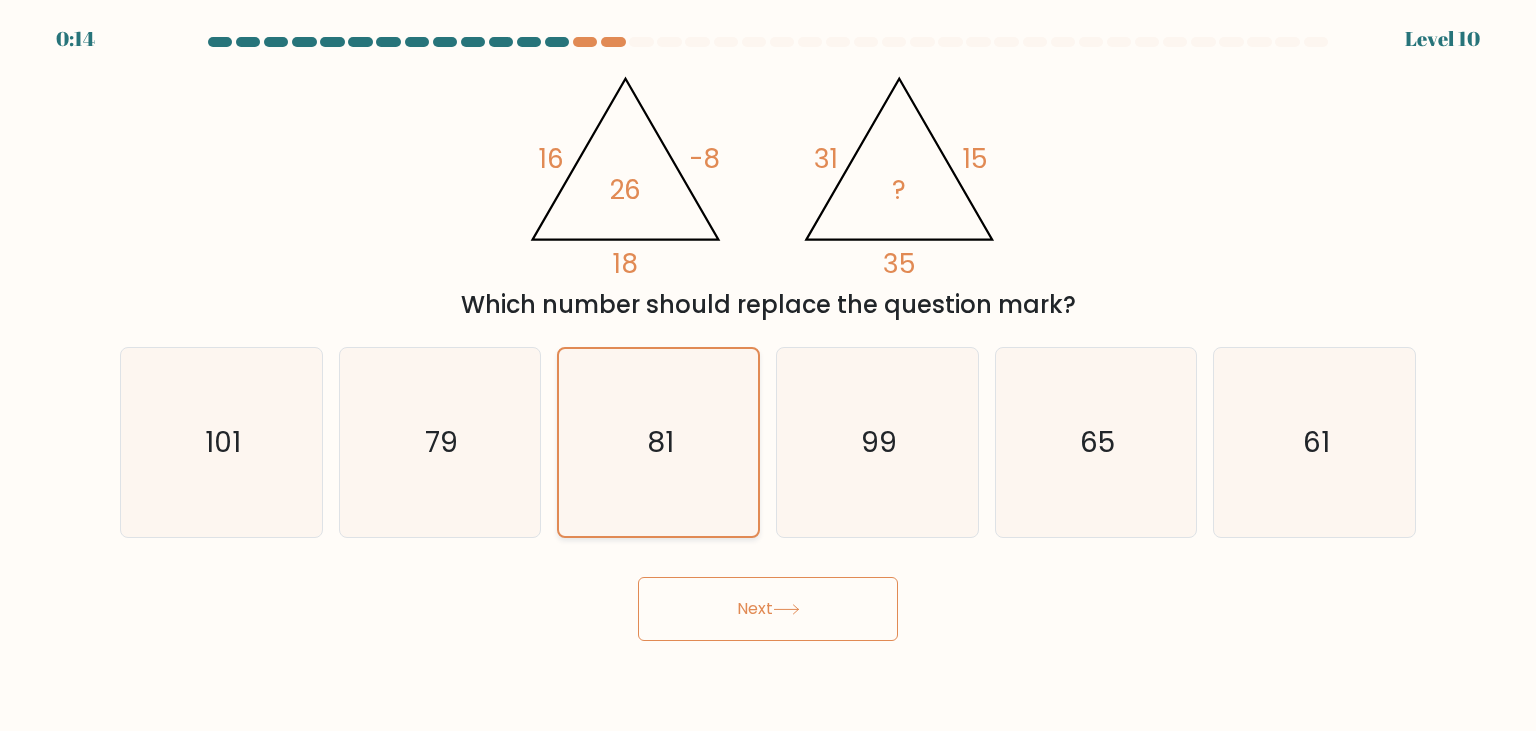 click on "81" 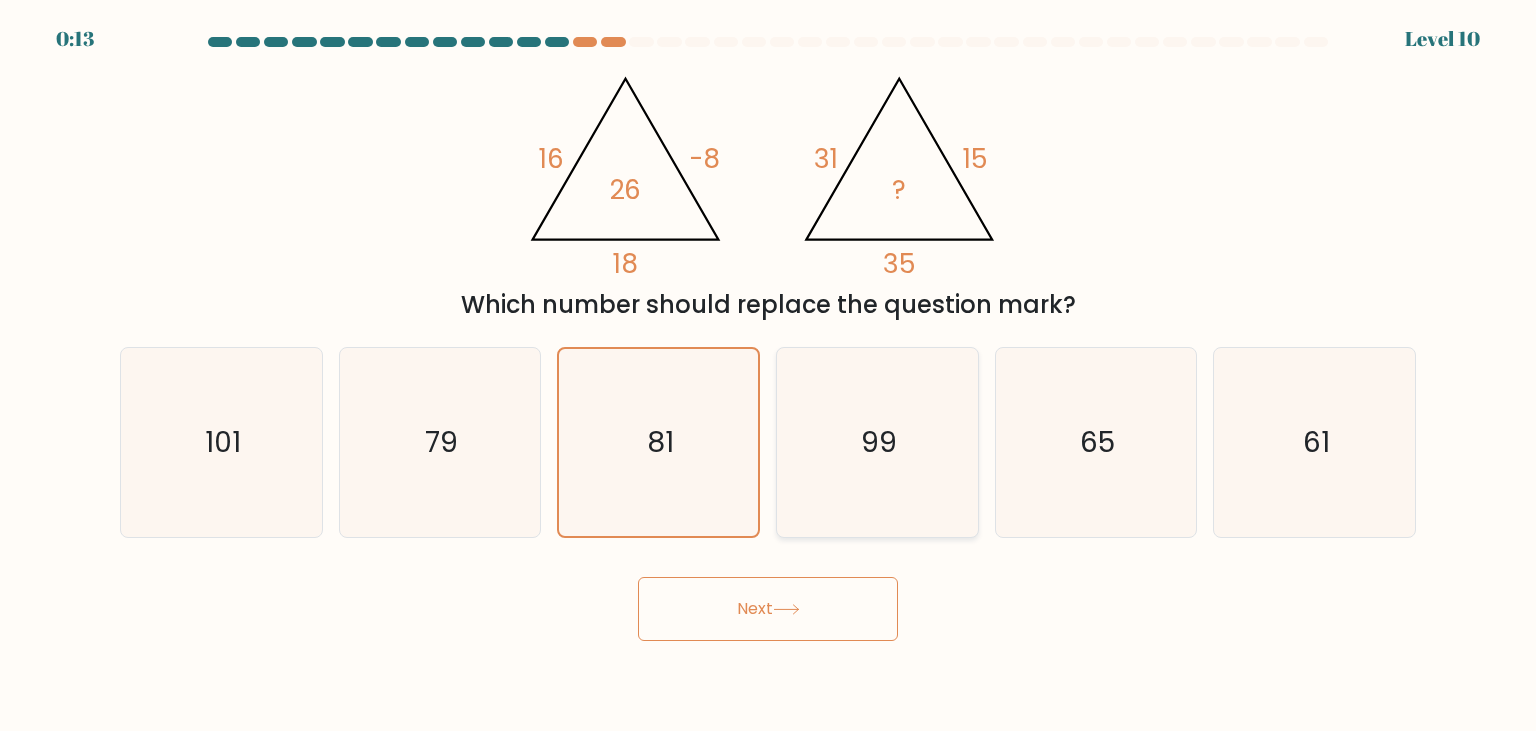 click on "99" 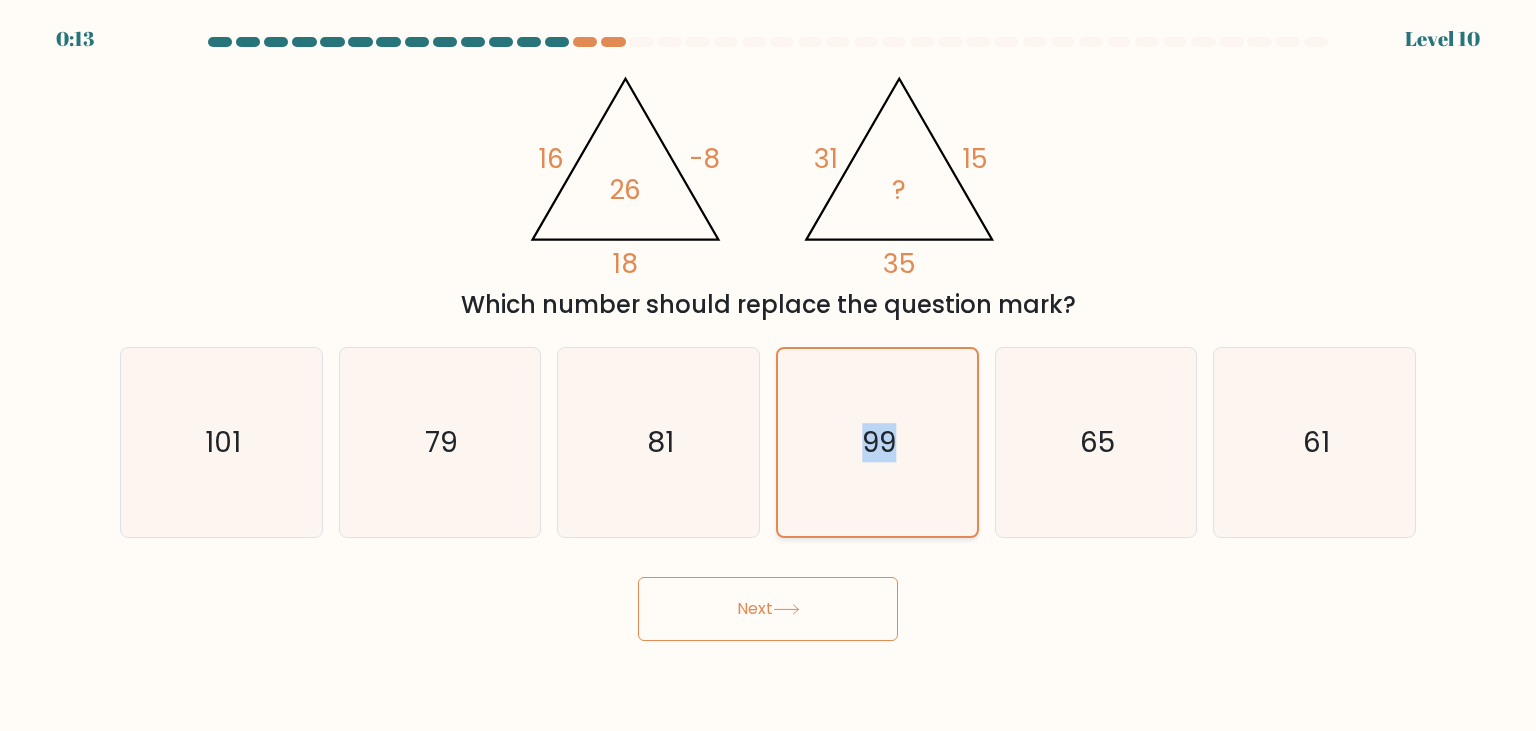 click on "99" 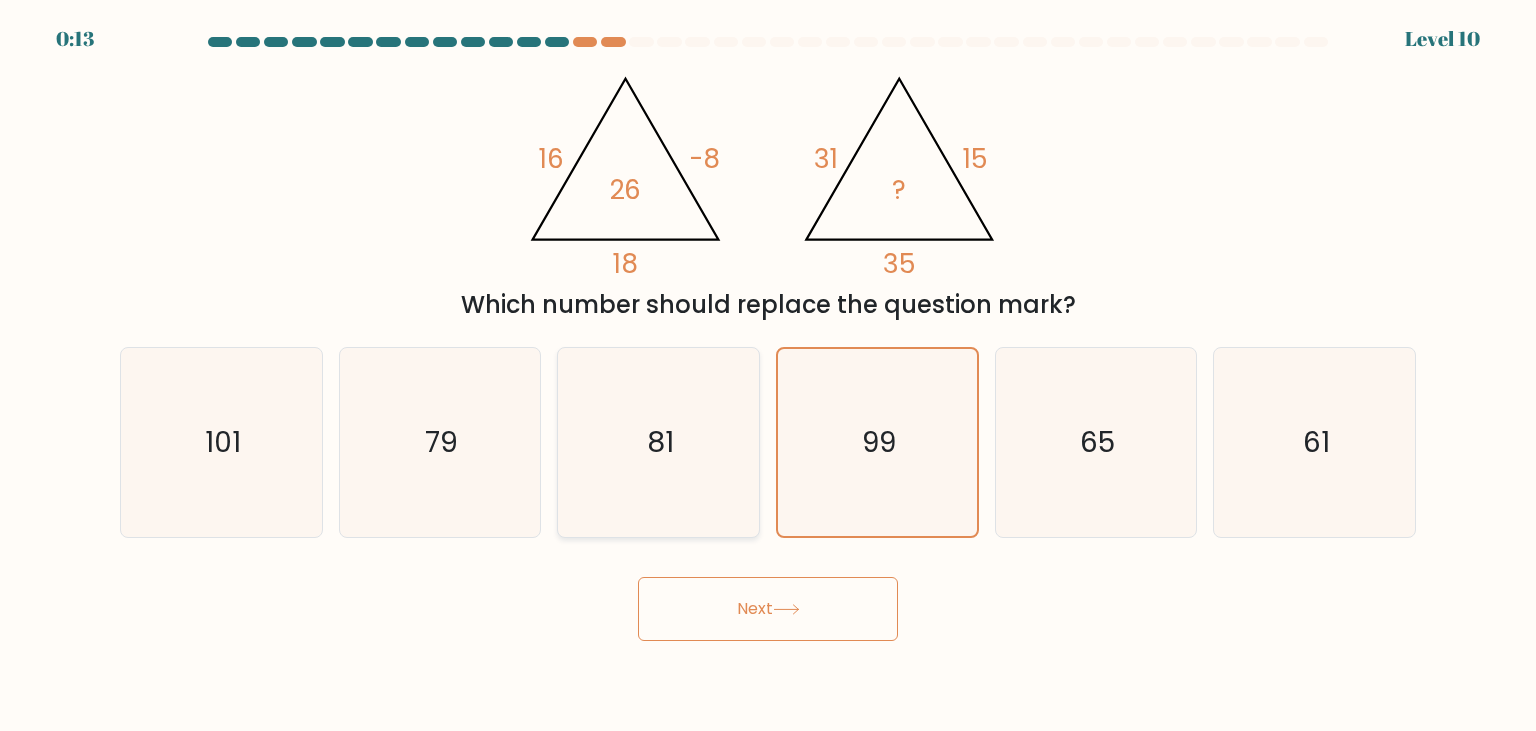 click on "81" 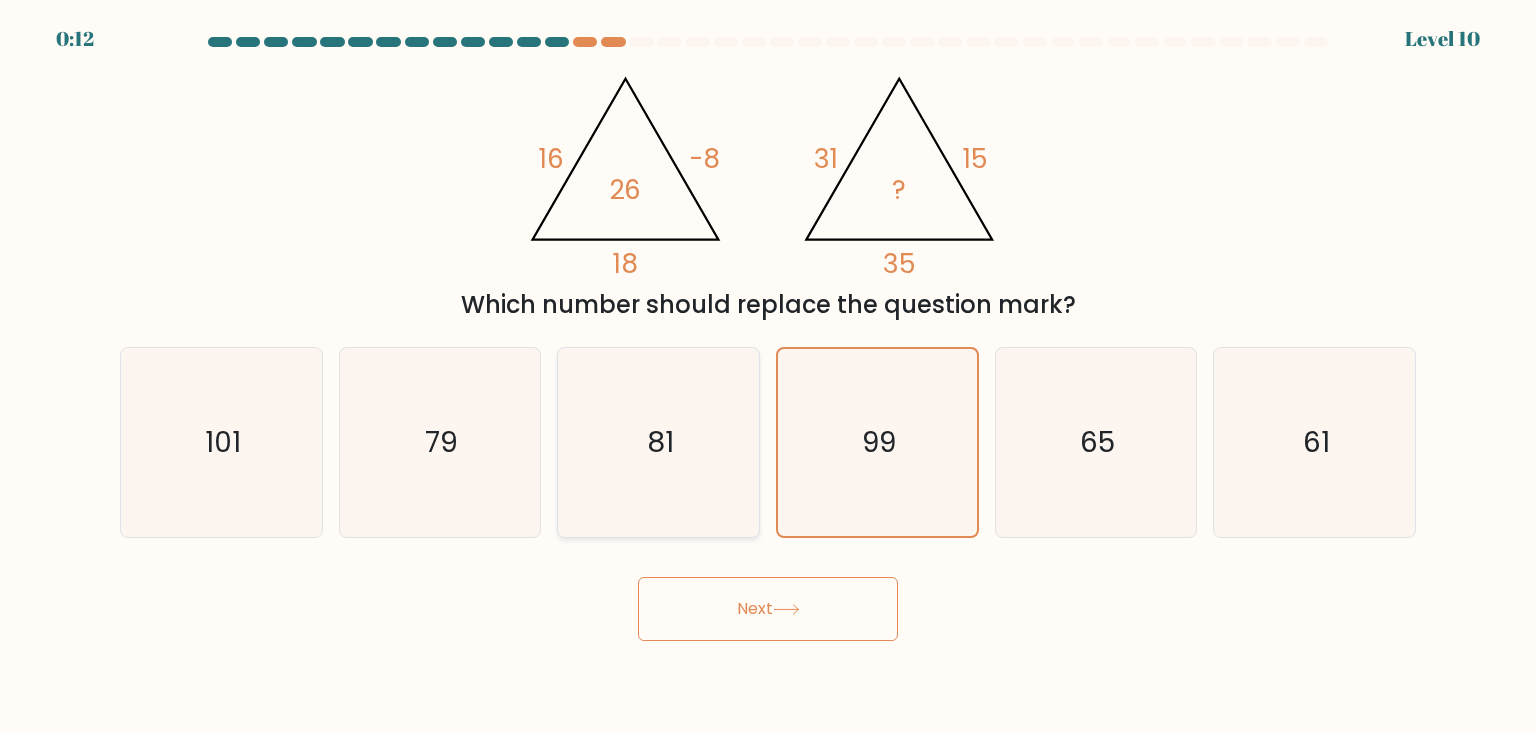click on "81" 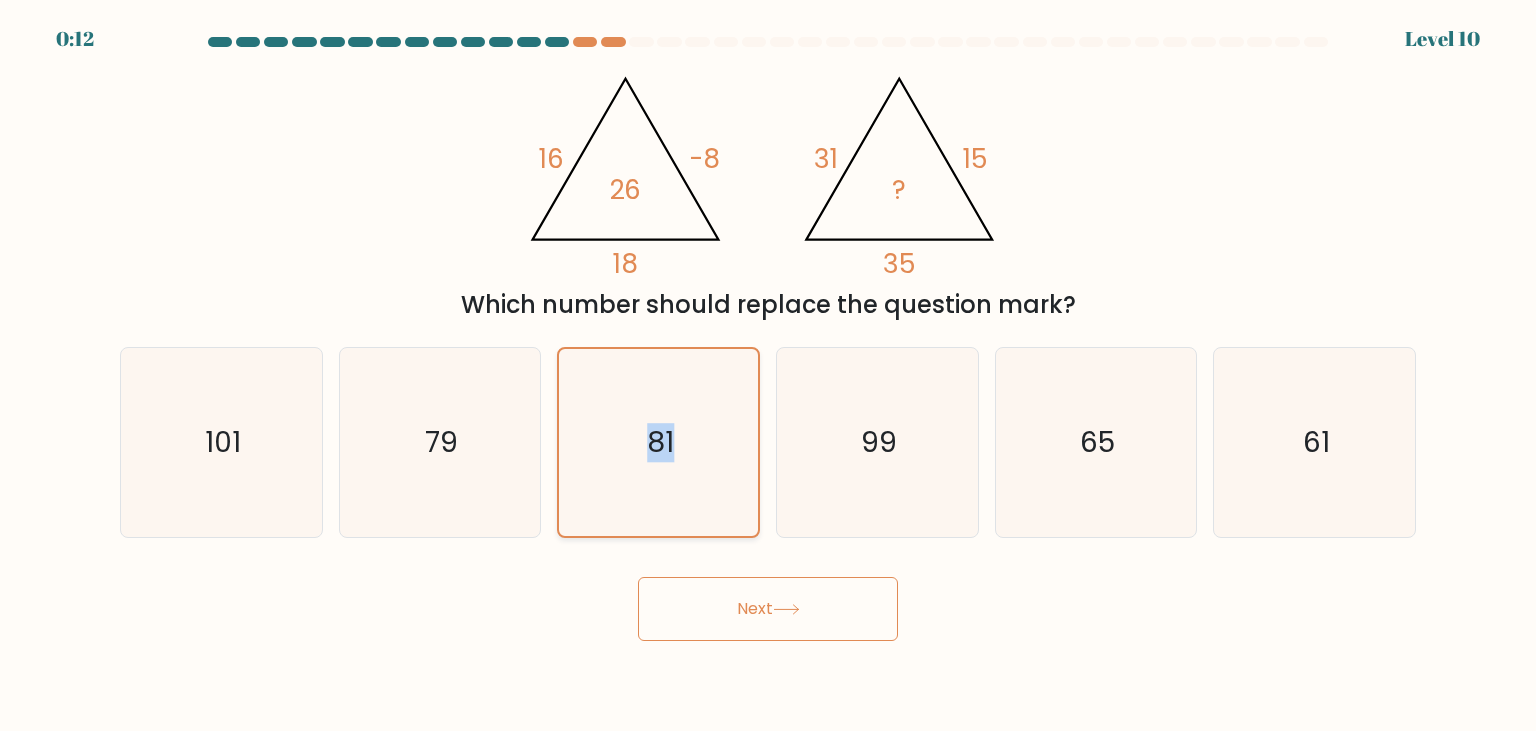 click on "81" 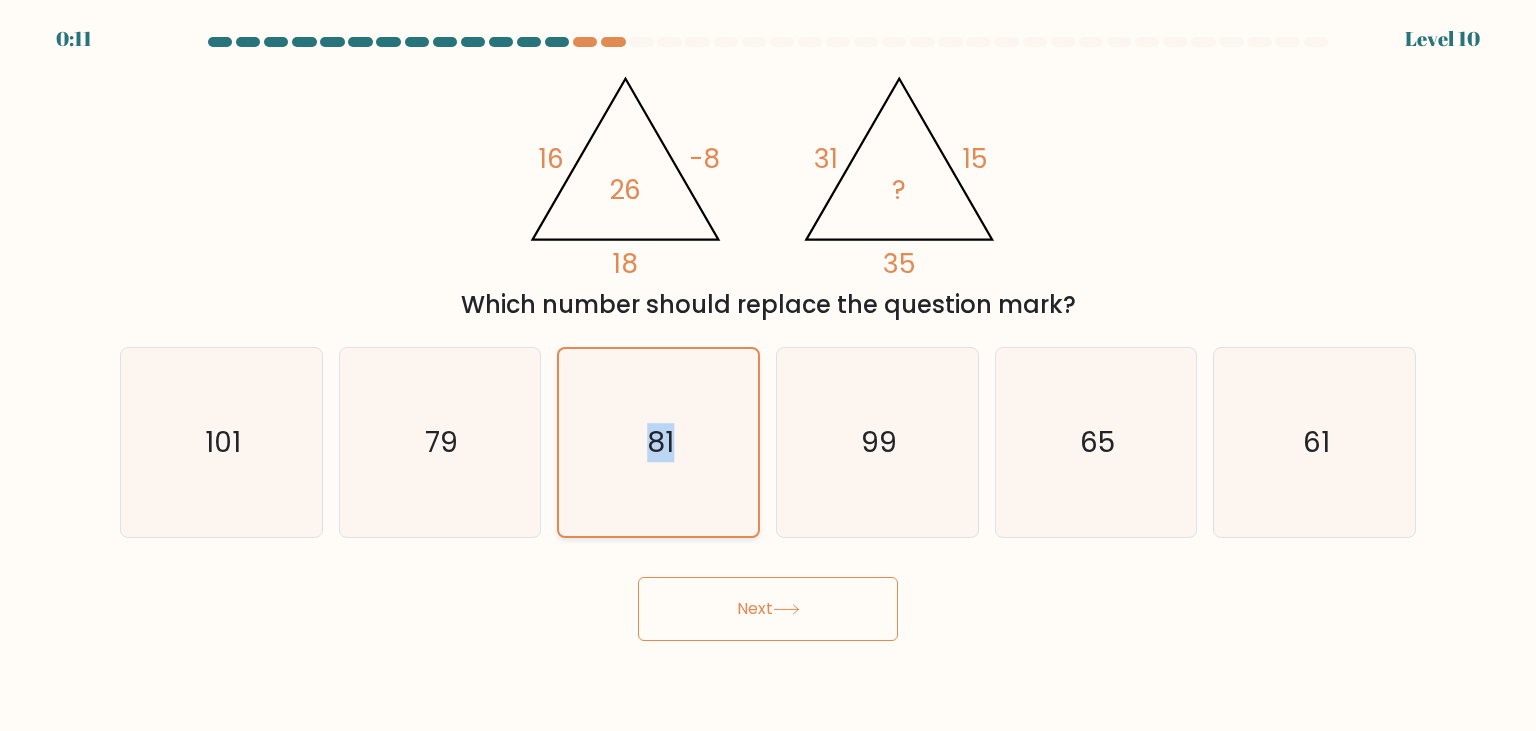 click on "81" 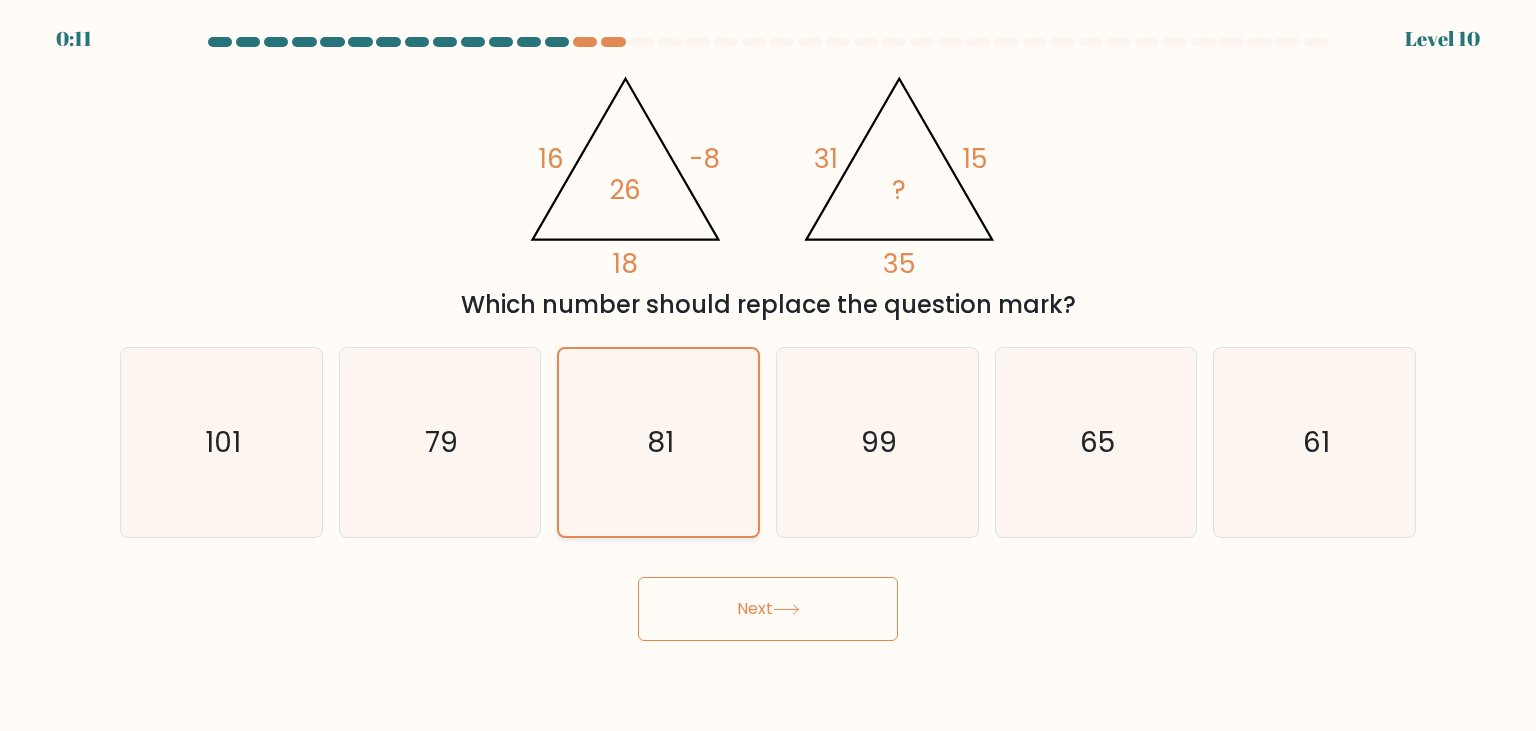 click on "81" 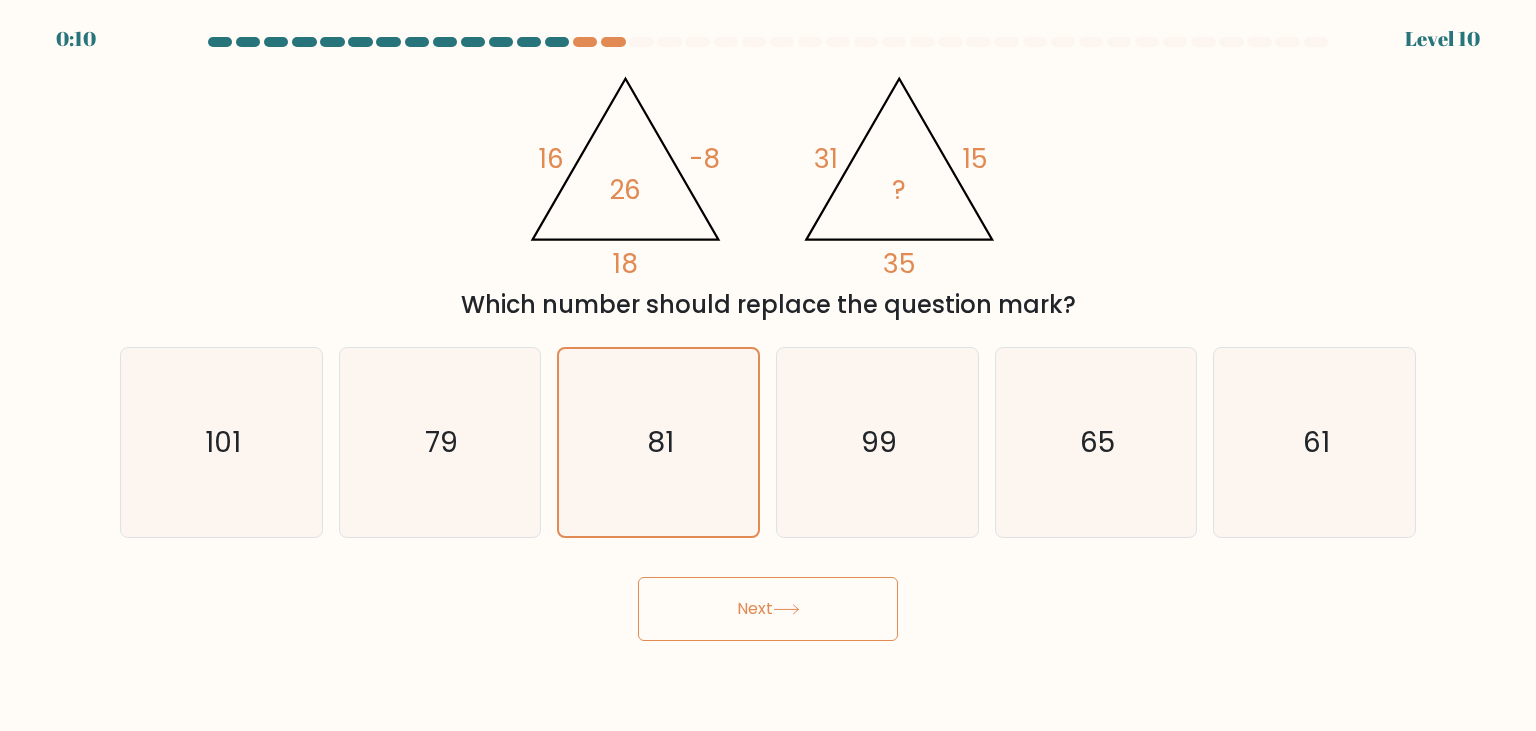 drag, startPoint x: 798, startPoint y: 586, endPoint x: 790, endPoint y: 574, distance: 14.422205 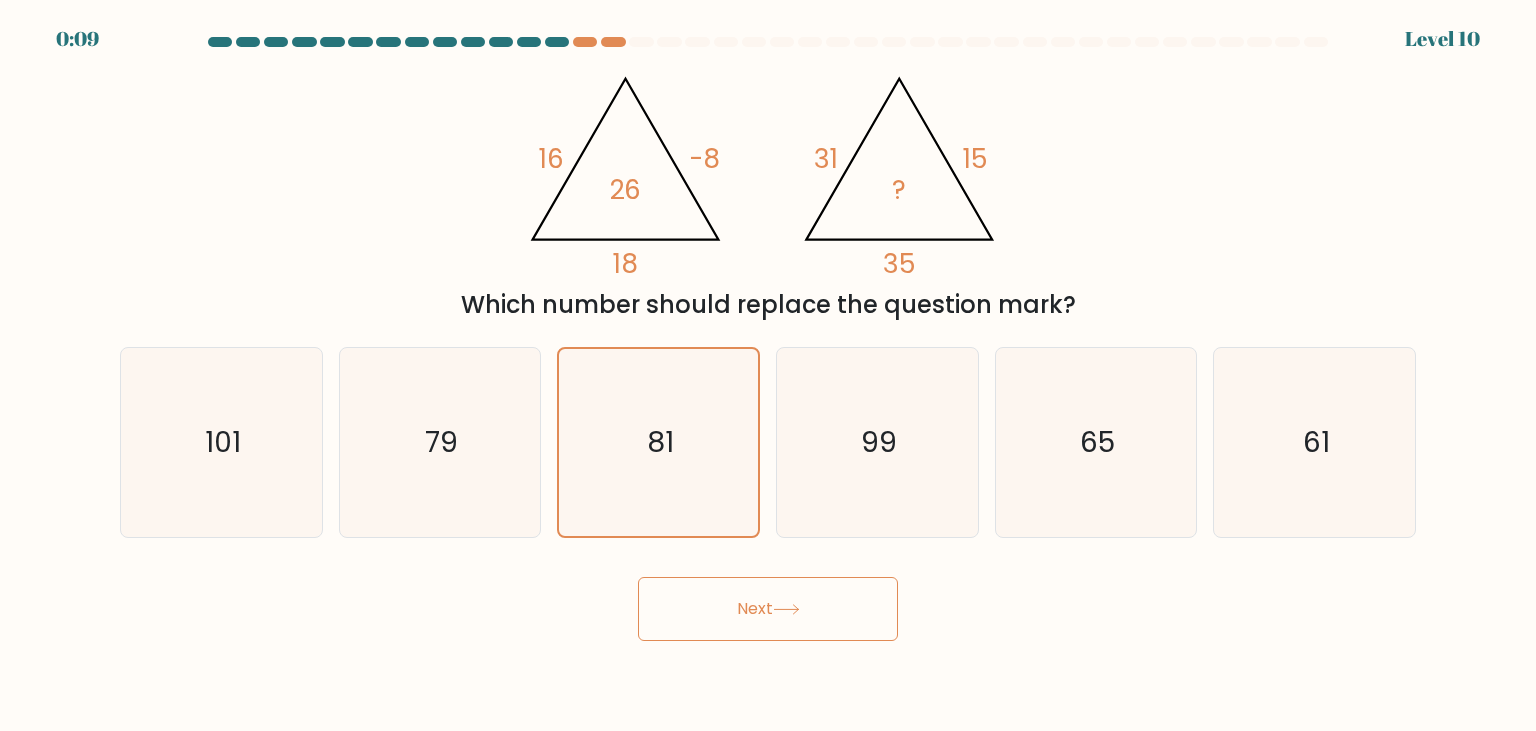 click on "Next" at bounding box center [768, 609] 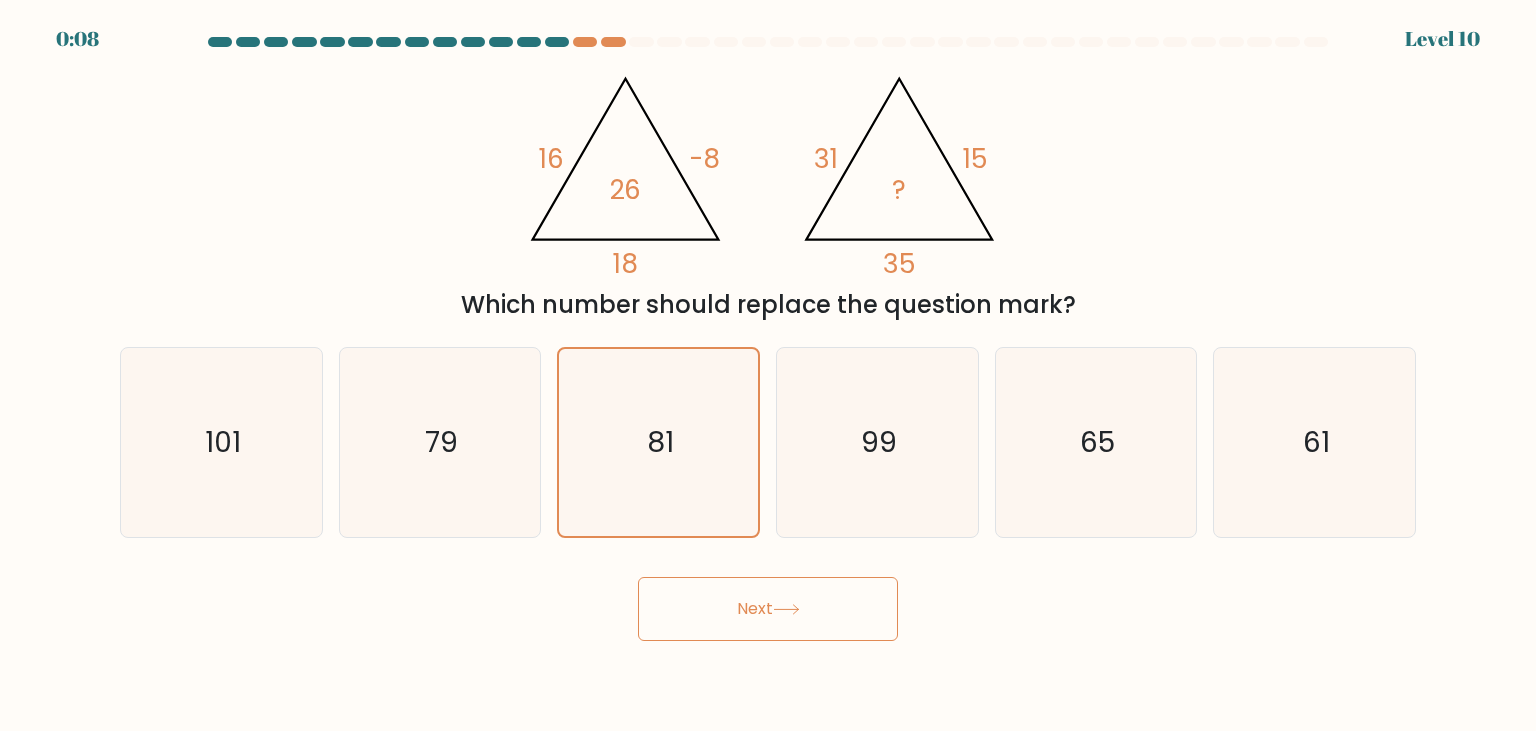 type 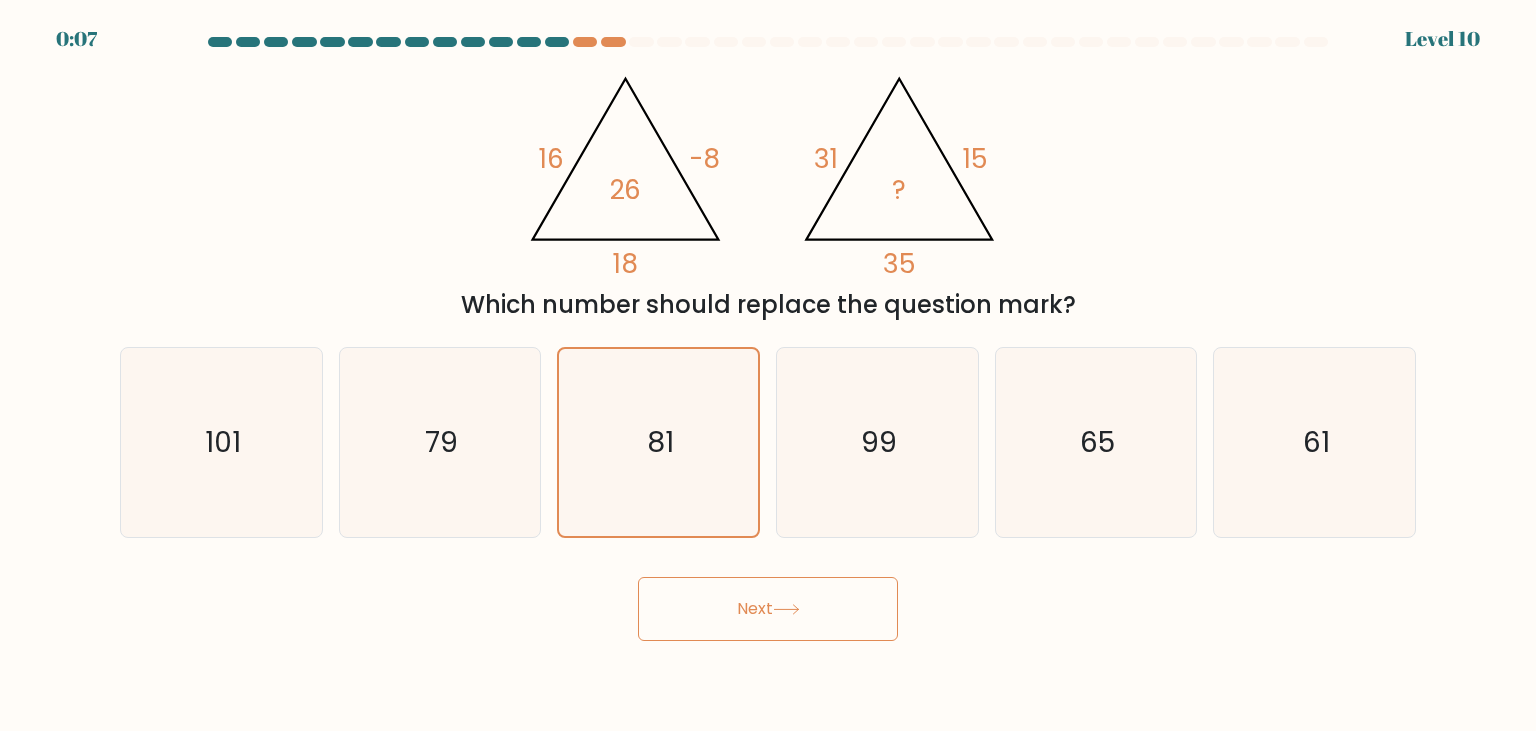 click on "Next" at bounding box center [768, 609] 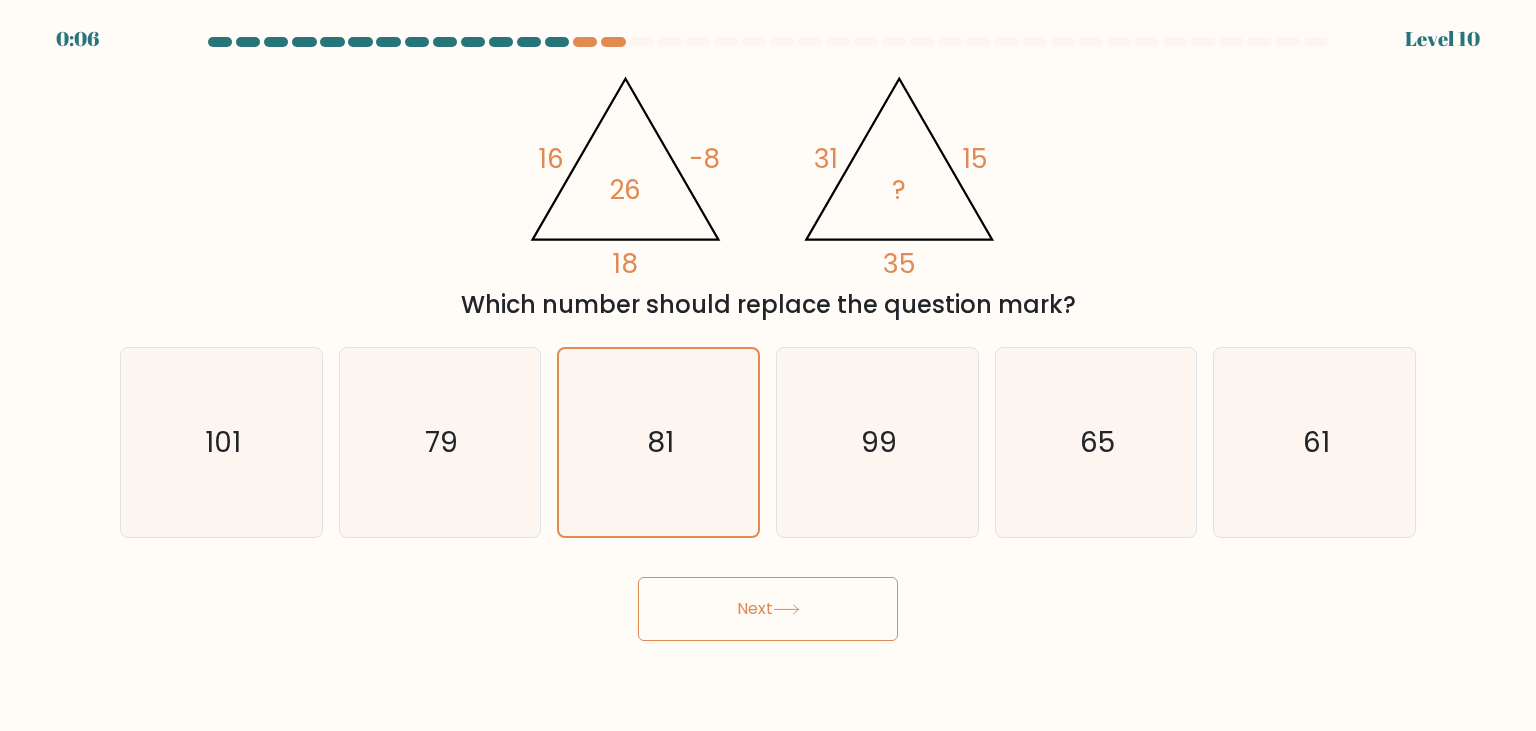 click on "Next" at bounding box center [768, 609] 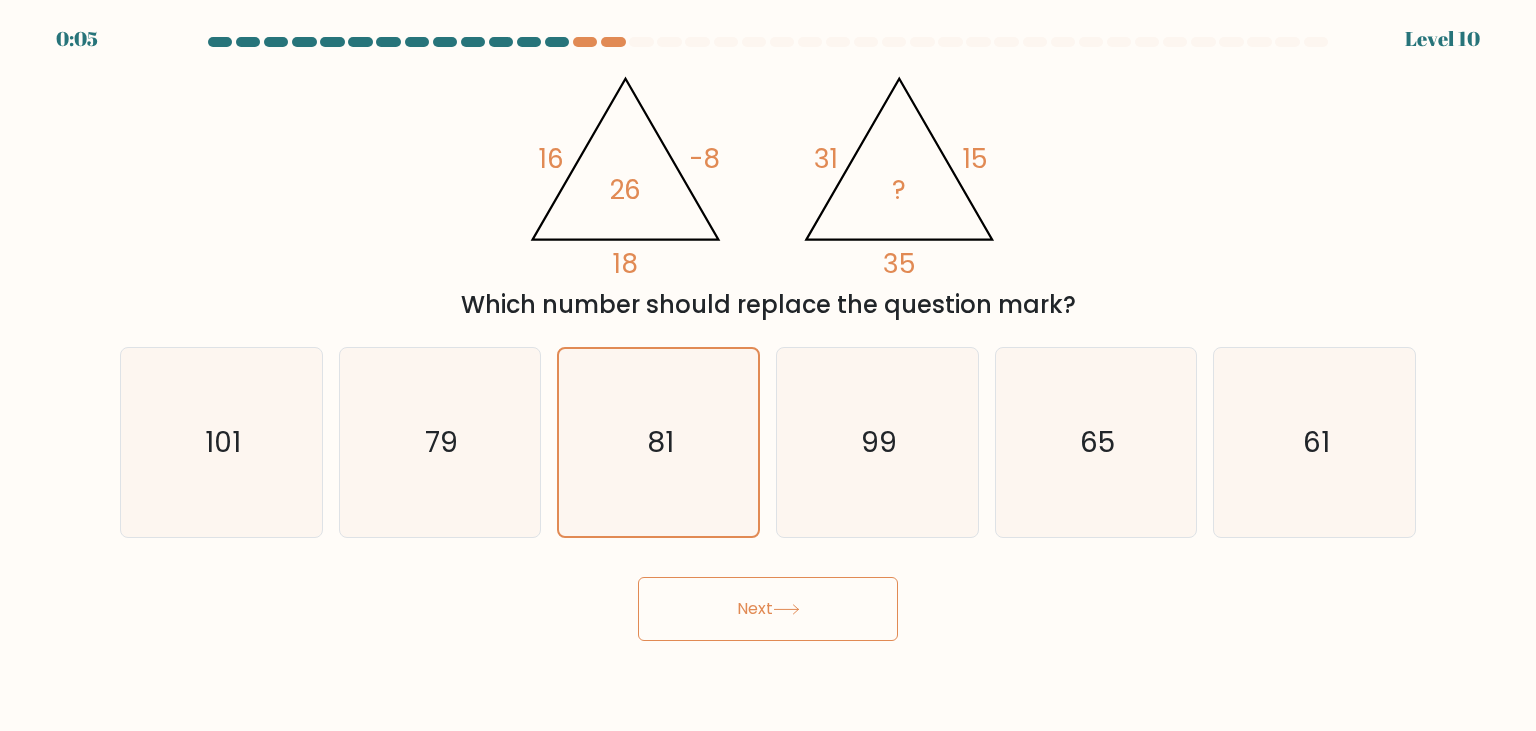 click on "0:05
Level 10" at bounding box center (768, 365) 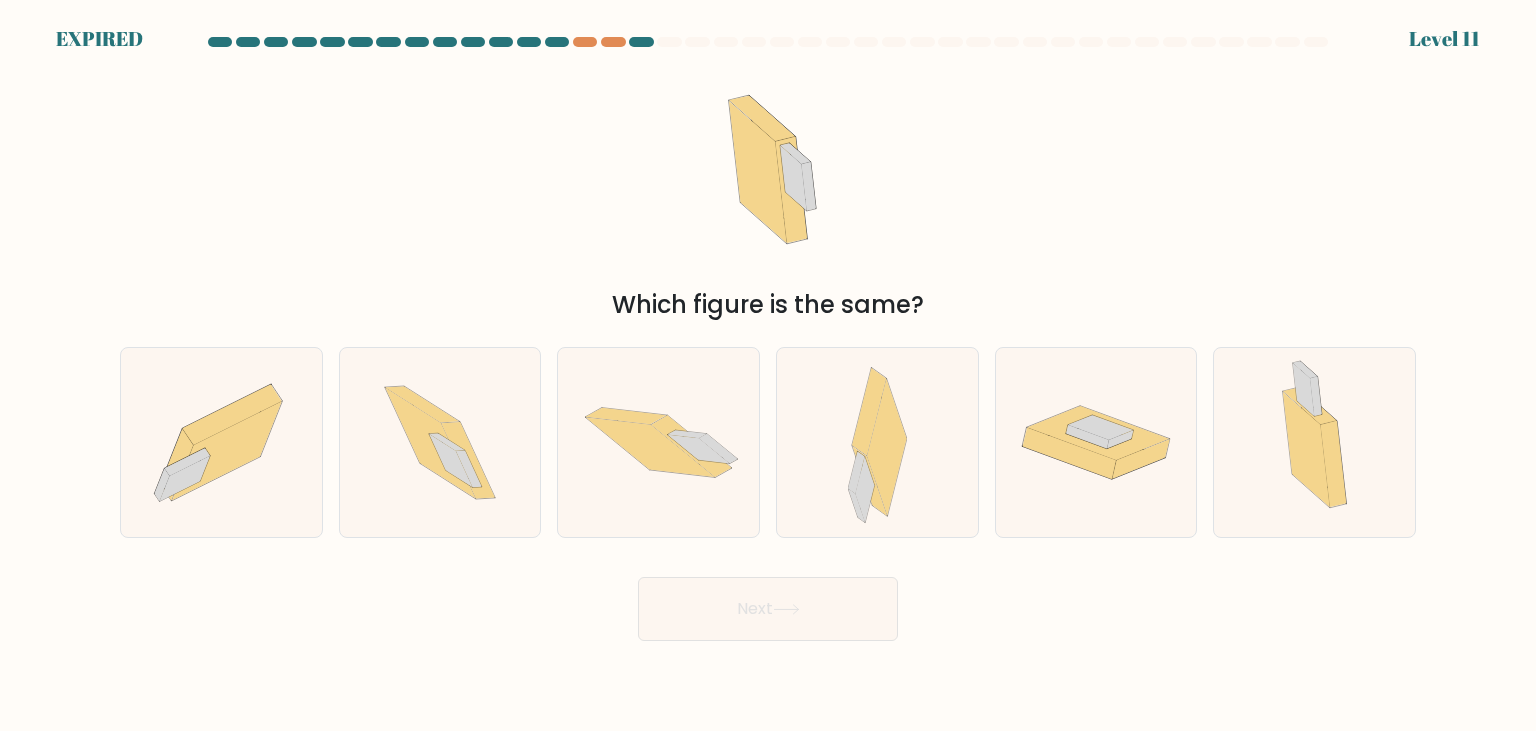 click 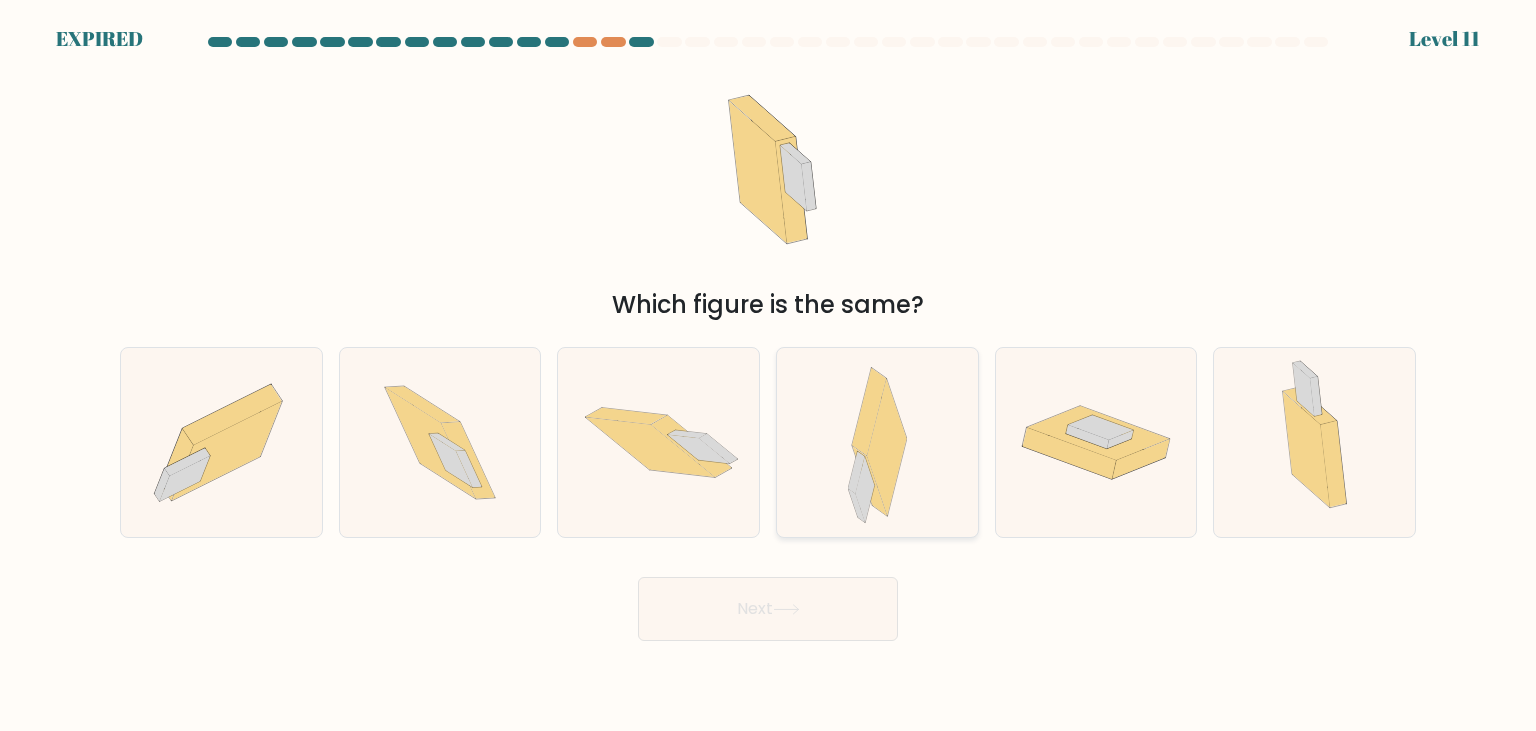 click 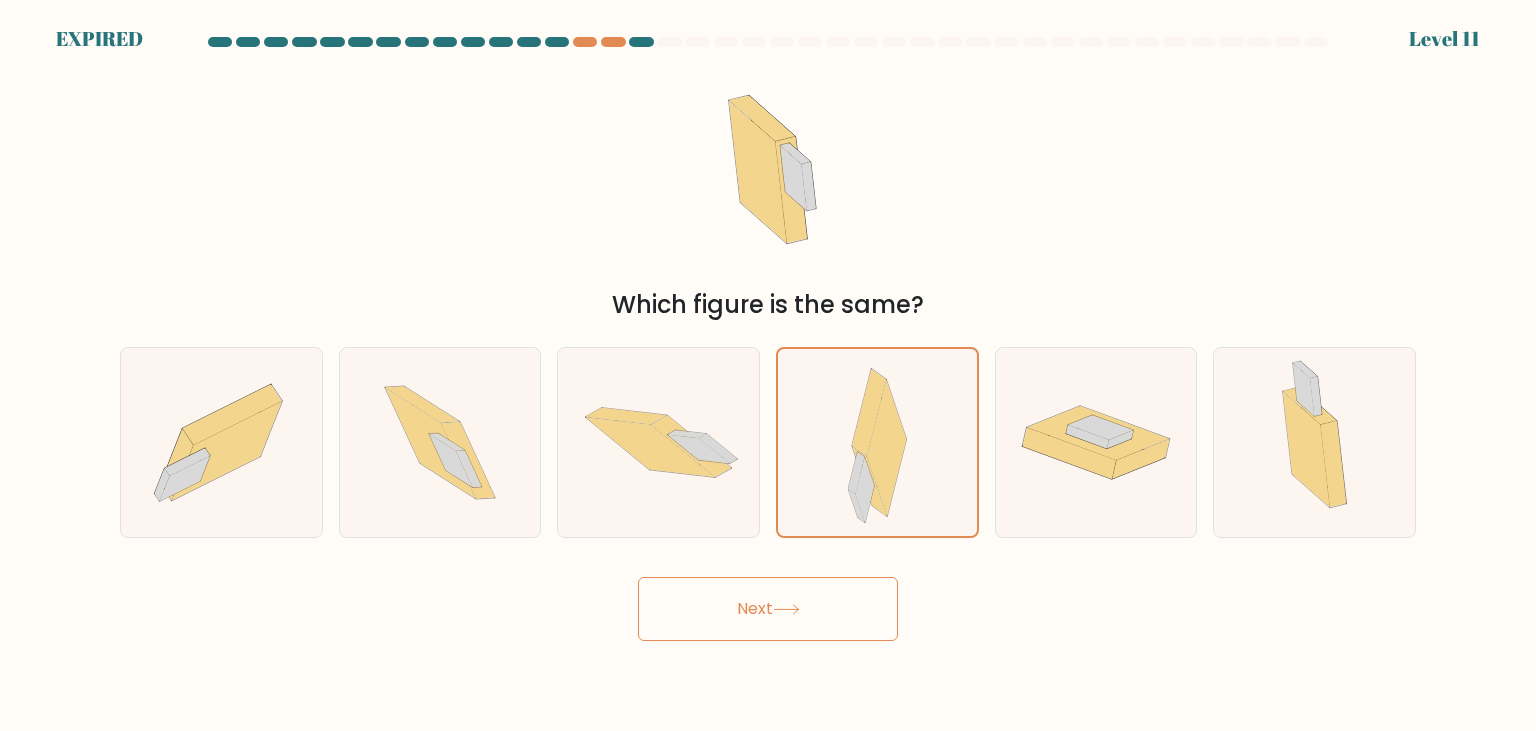 click on "Next" at bounding box center (768, 609) 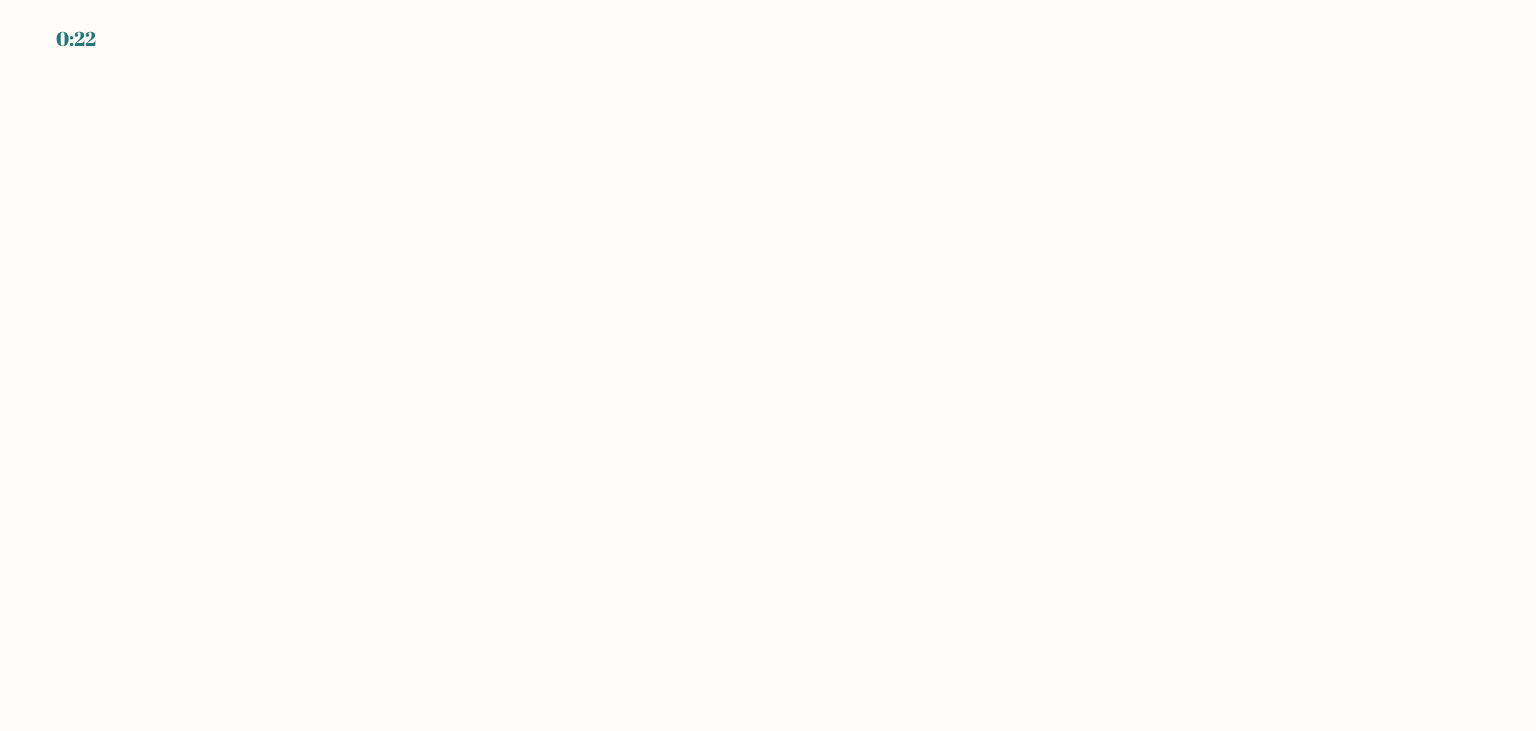 scroll, scrollTop: 0, scrollLeft: 0, axis: both 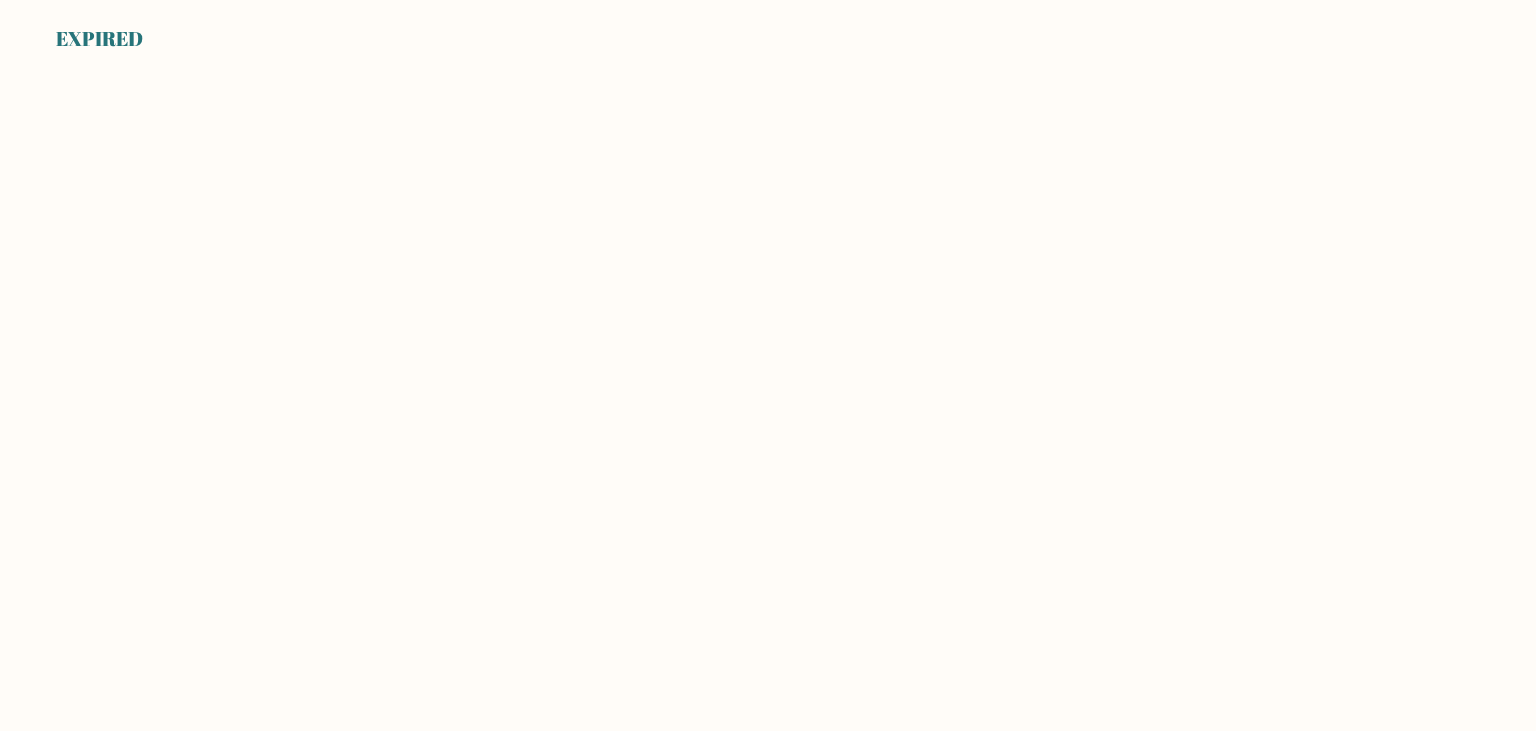 click on "EXPIRED" at bounding box center [768, 27] 